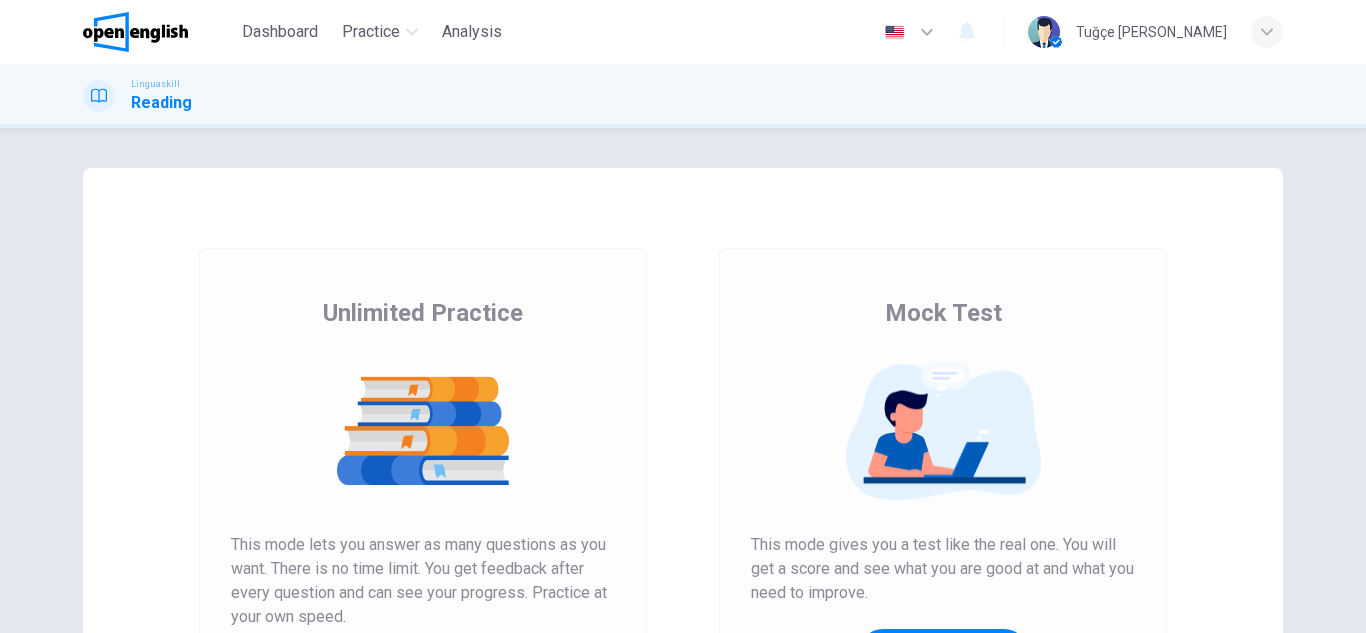 scroll, scrollTop: 0, scrollLeft: 0, axis: both 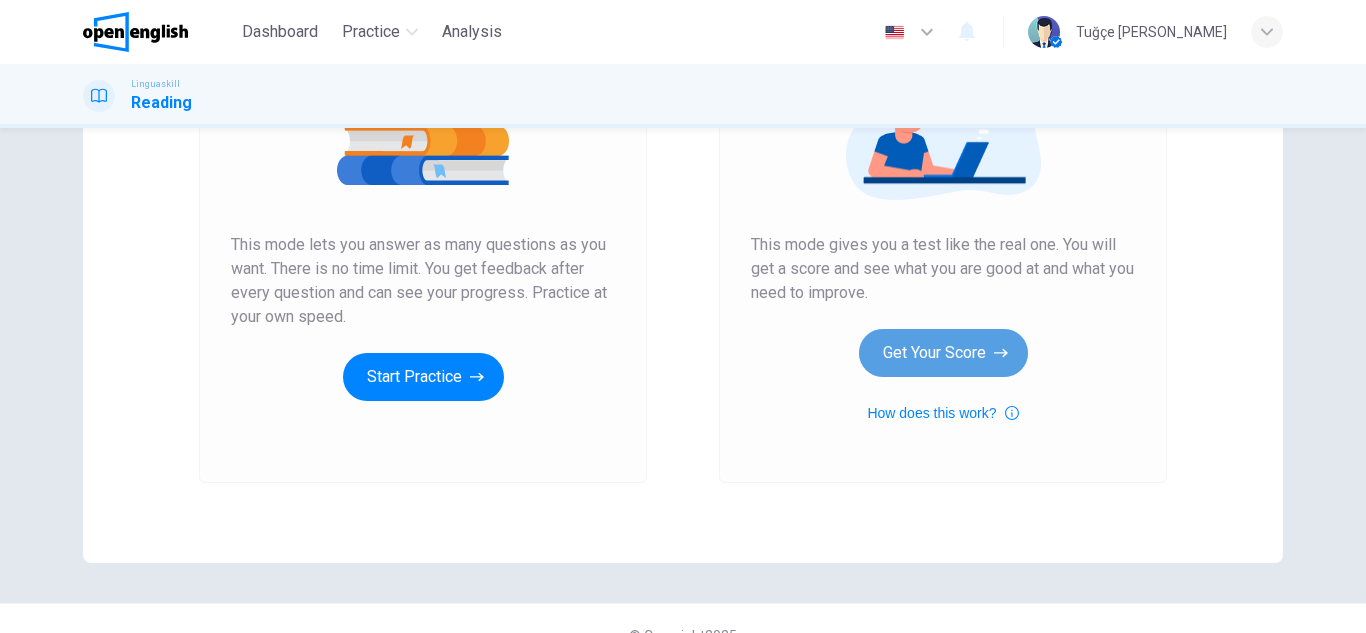 click on "Get Your Score" at bounding box center [943, 353] 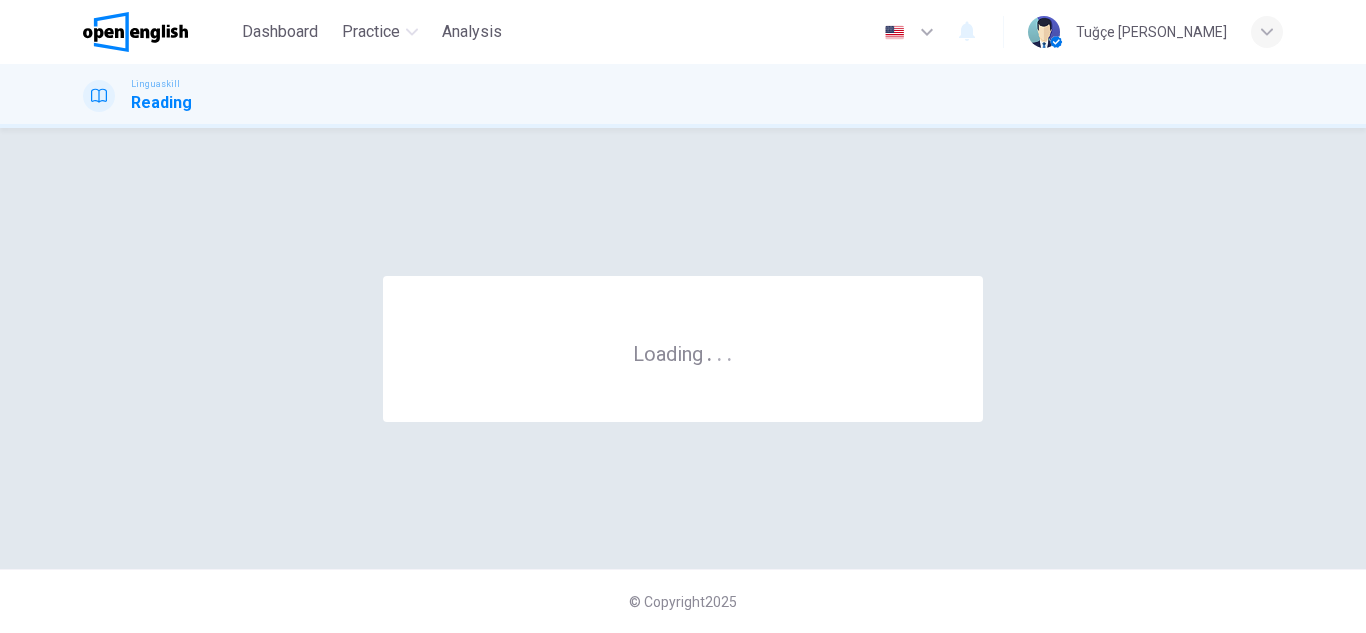 scroll, scrollTop: 0, scrollLeft: 0, axis: both 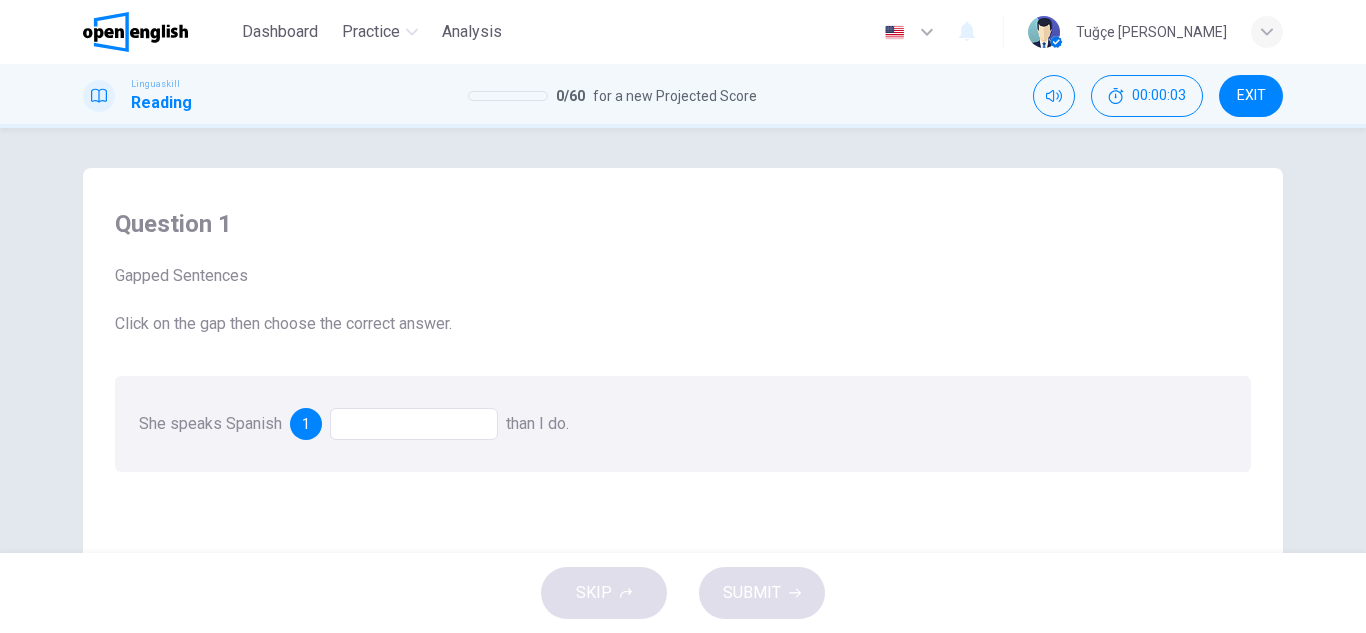 click on "She speaks Spanish  1  than I do." at bounding box center (683, 424) 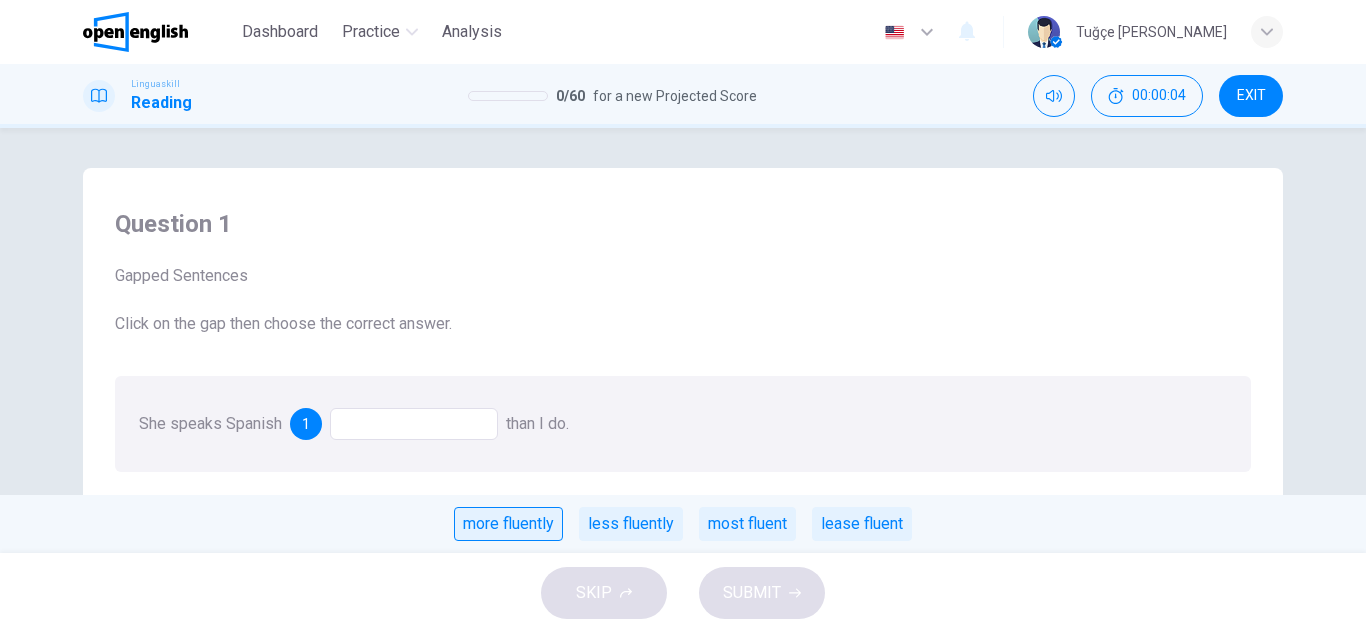click on "more fluently" at bounding box center (508, 524) 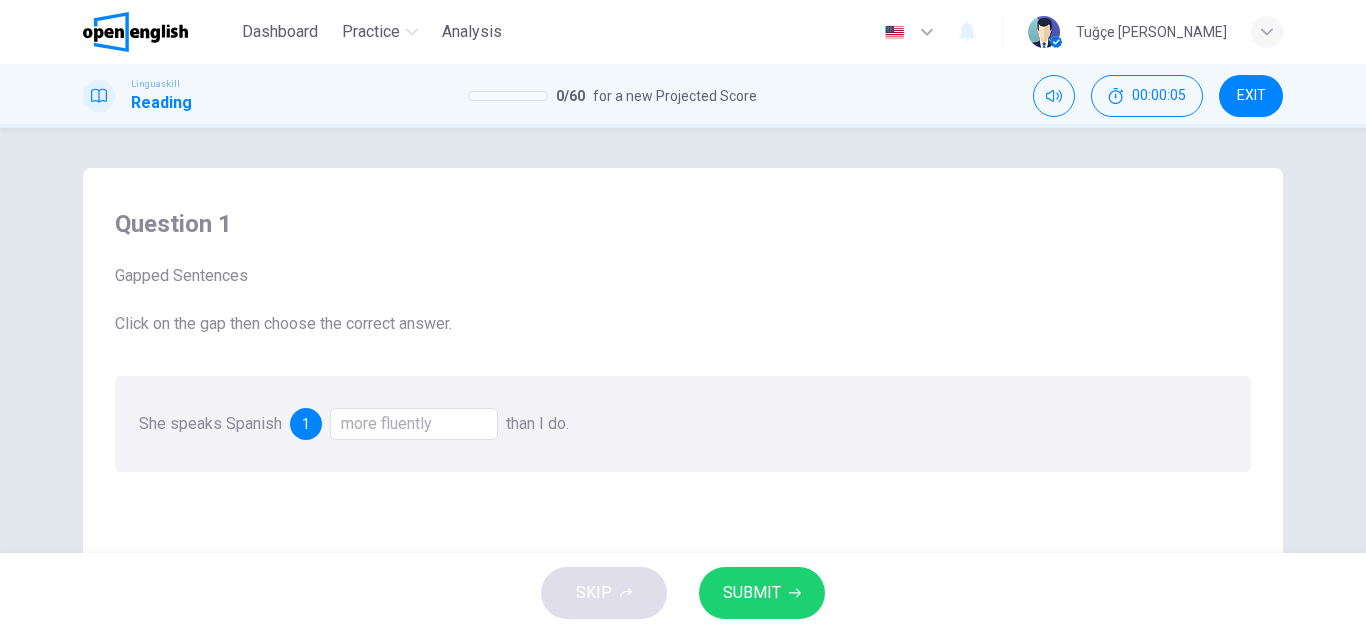 click on "SUBMIT" at bounding box center [752, 593] 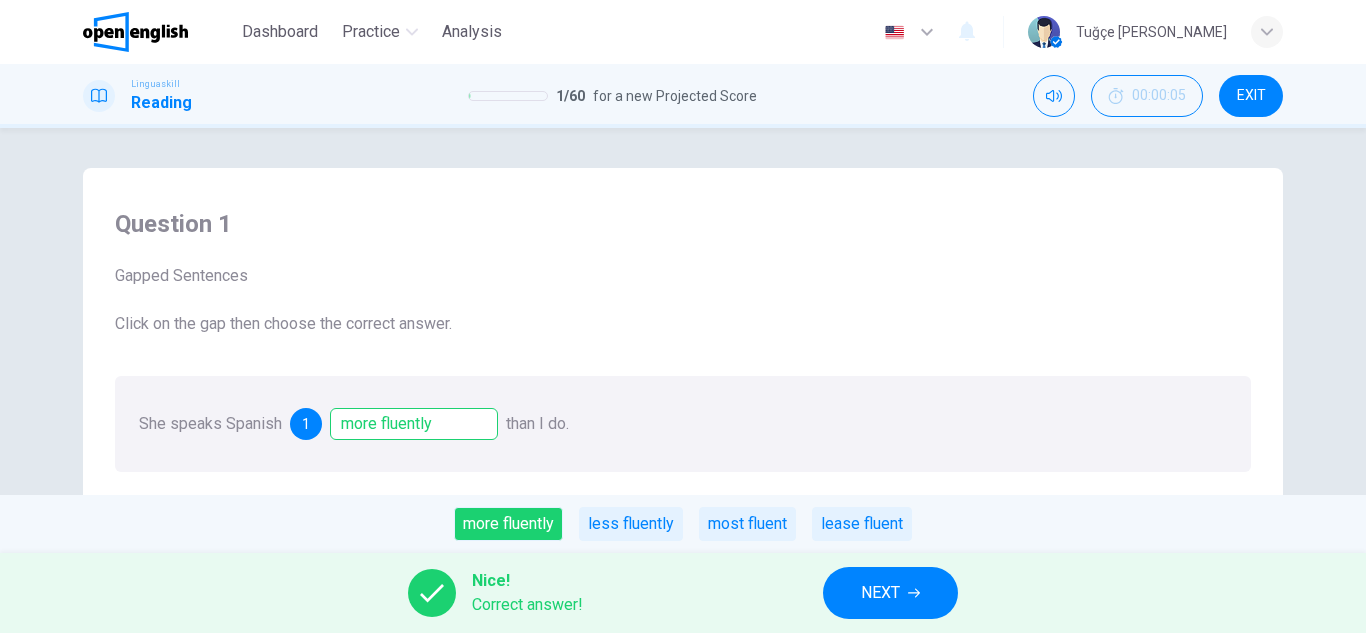 click on "NEXT" at bounding box center [890, 593] 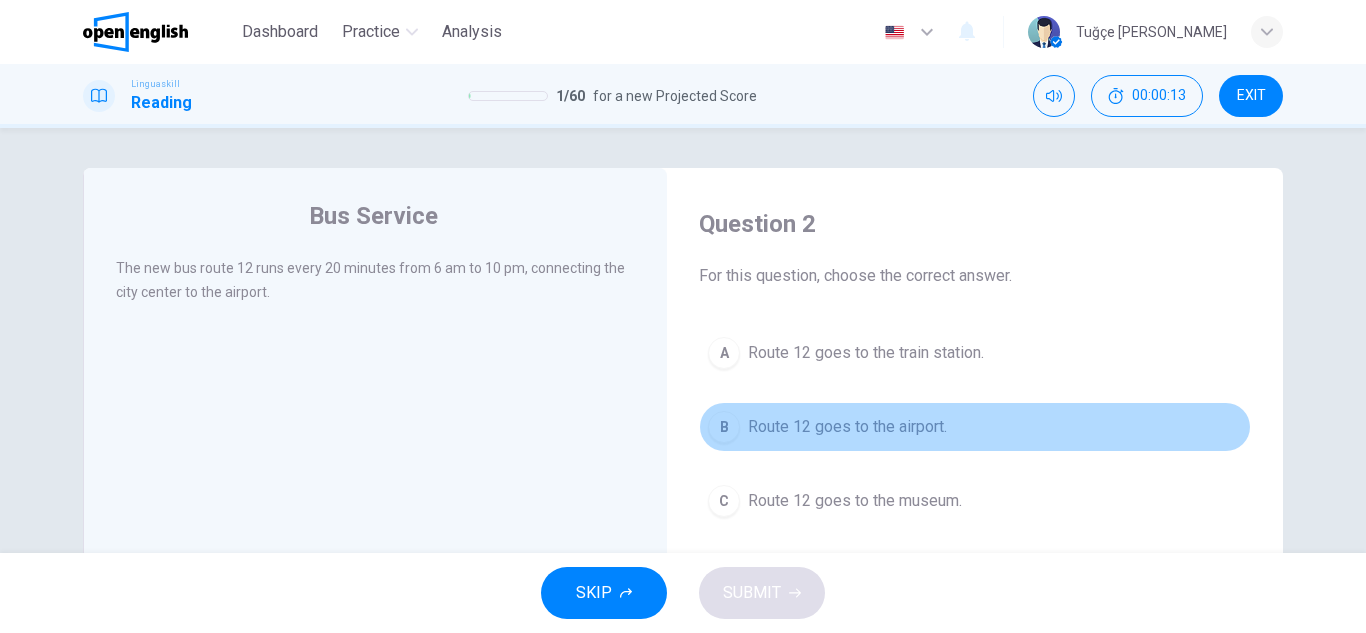 click on "Route 12 goes to the airport." at bounding box center [847, 427] 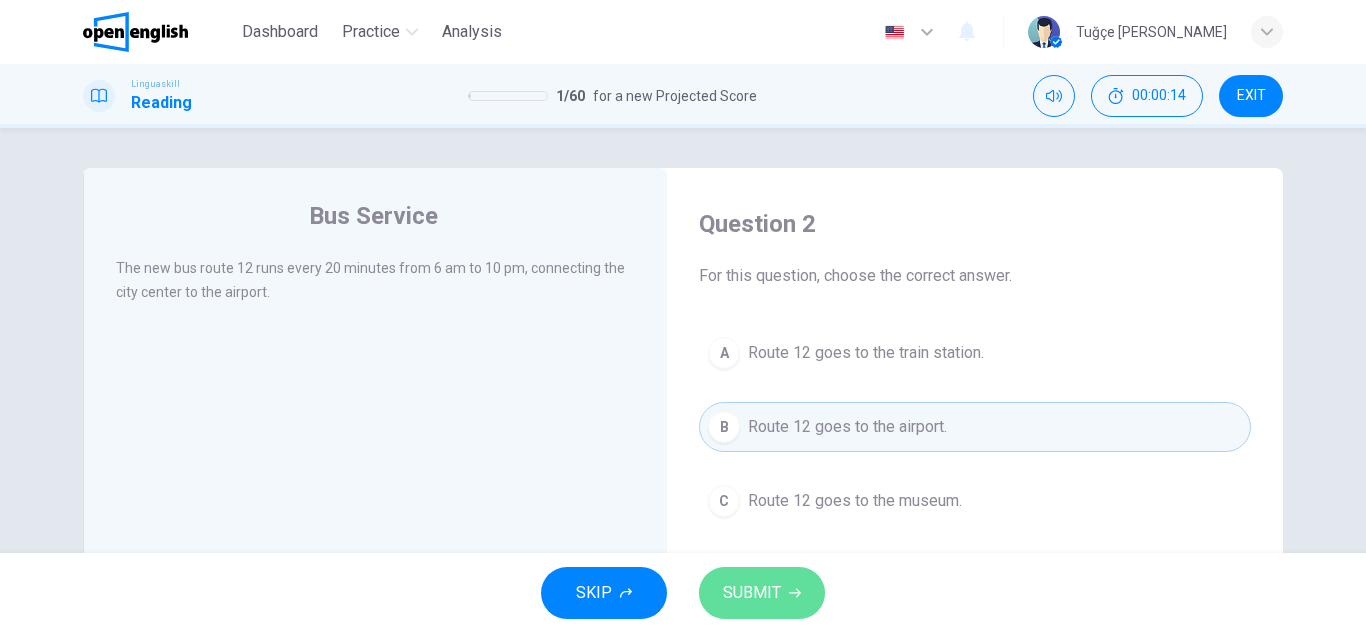 click on "SUBMIT" at bounding box center (752, 593) 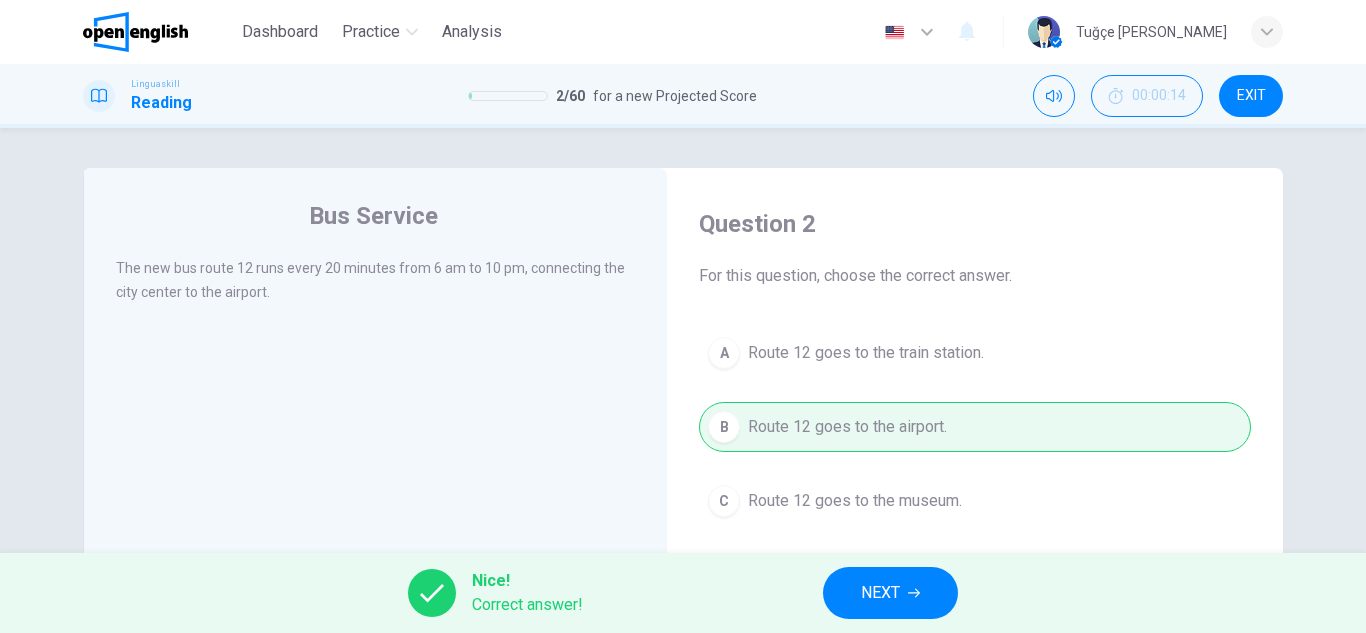 click on "NEXT" at bounding box center [880, 593] 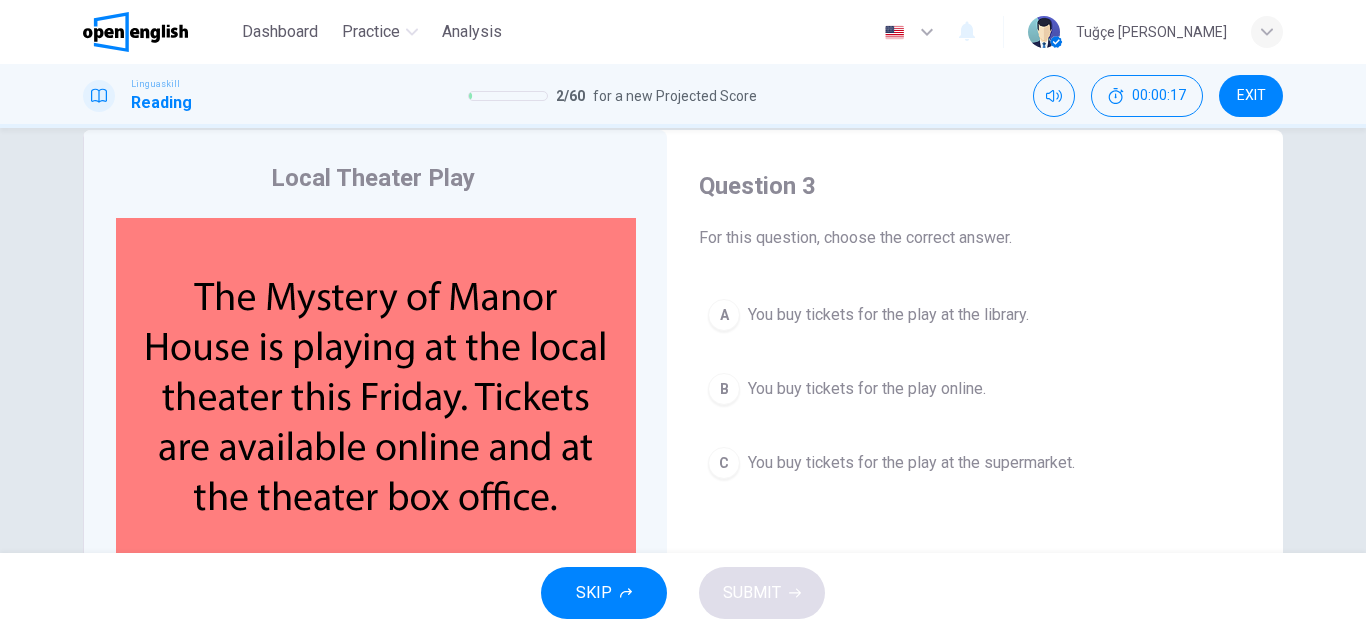 scroll, scrollTop: 100, scrollLeft: 0, axis: vertical 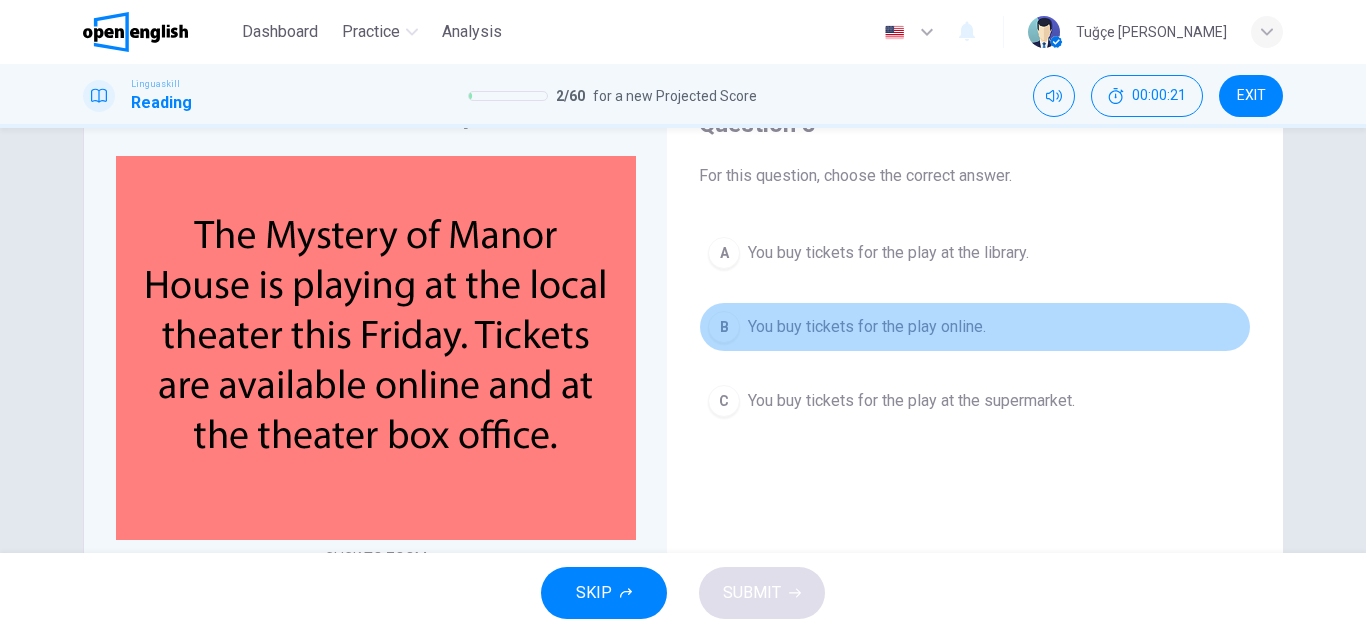 click on "B You buy tickets for the play online." at bounding box center (975, 327) 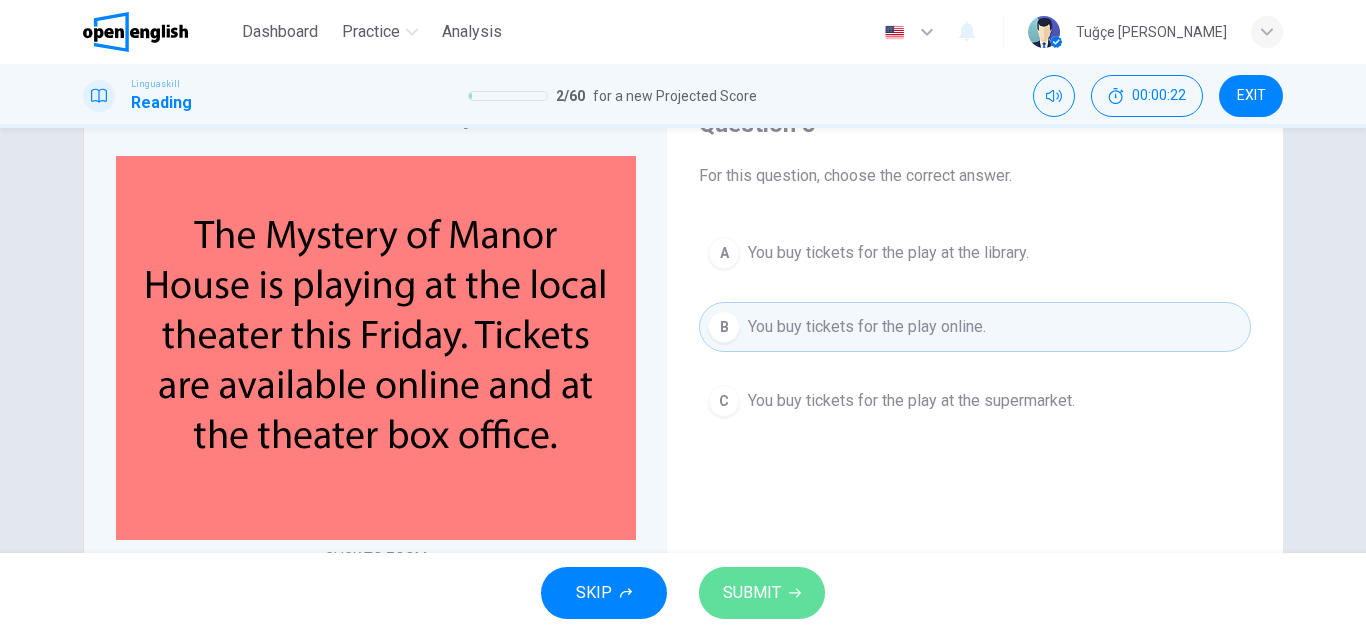 click 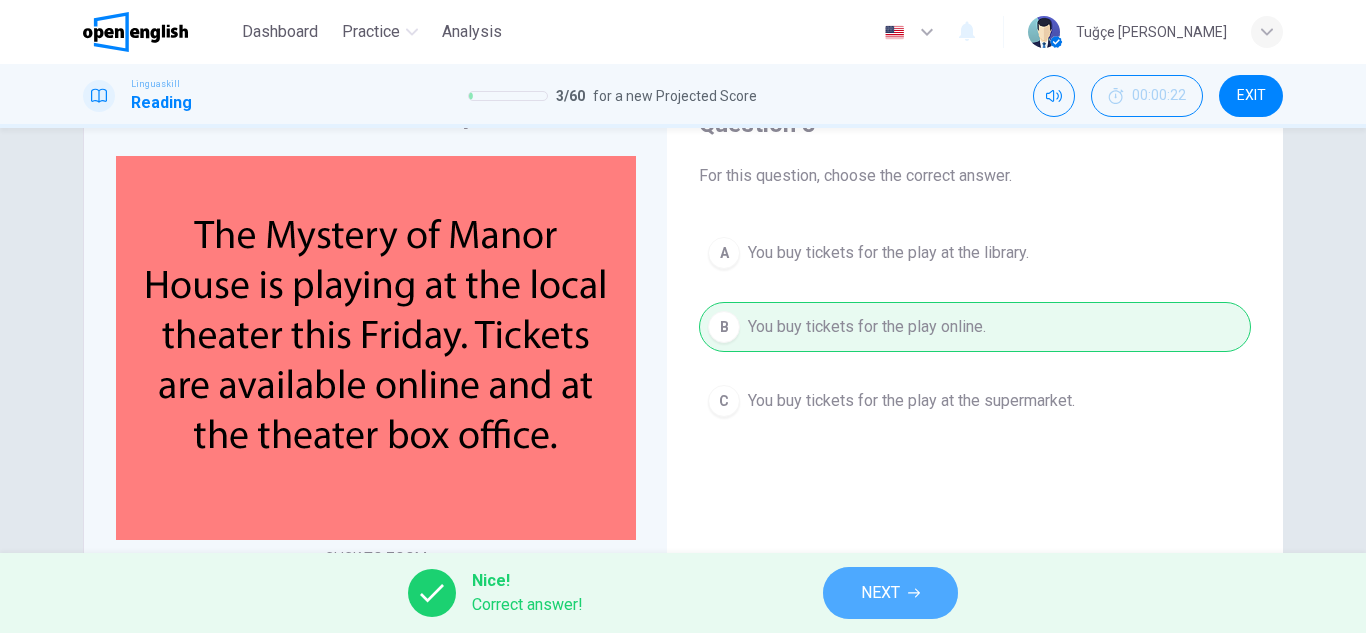 click on "NEXT" at bounding box center [890, 593] 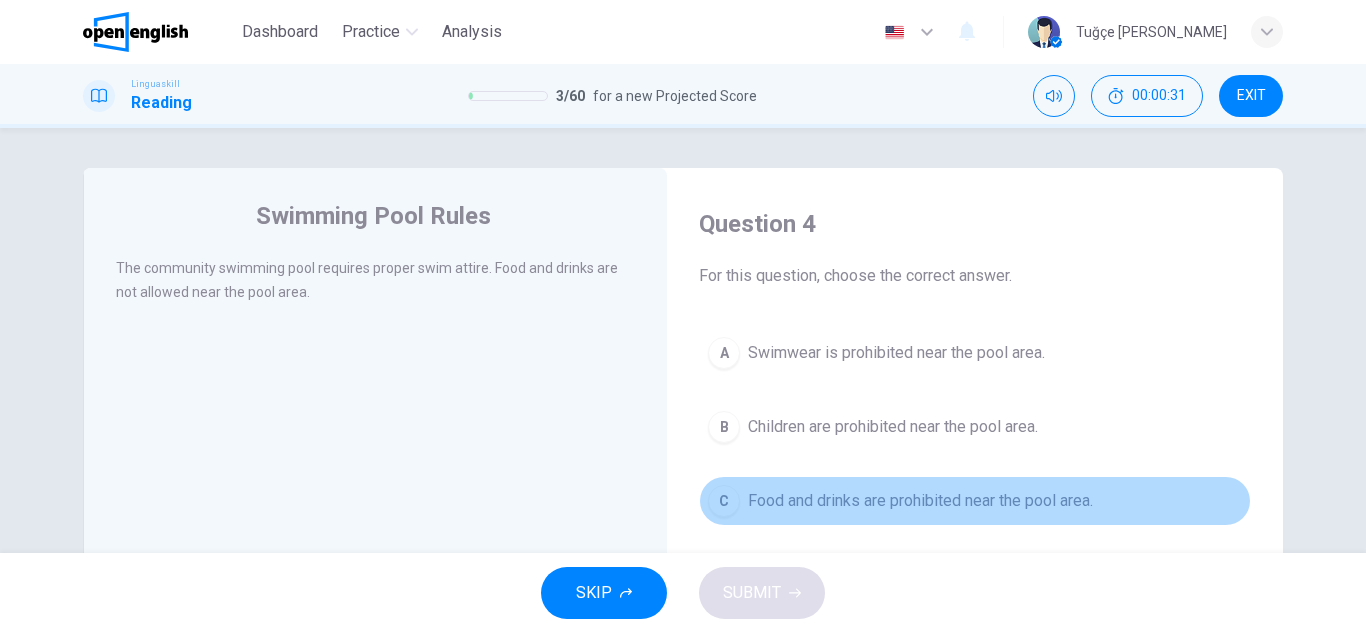 click on "Food and drinks are prohibited near the pool area." at bounding box center [920, 501] 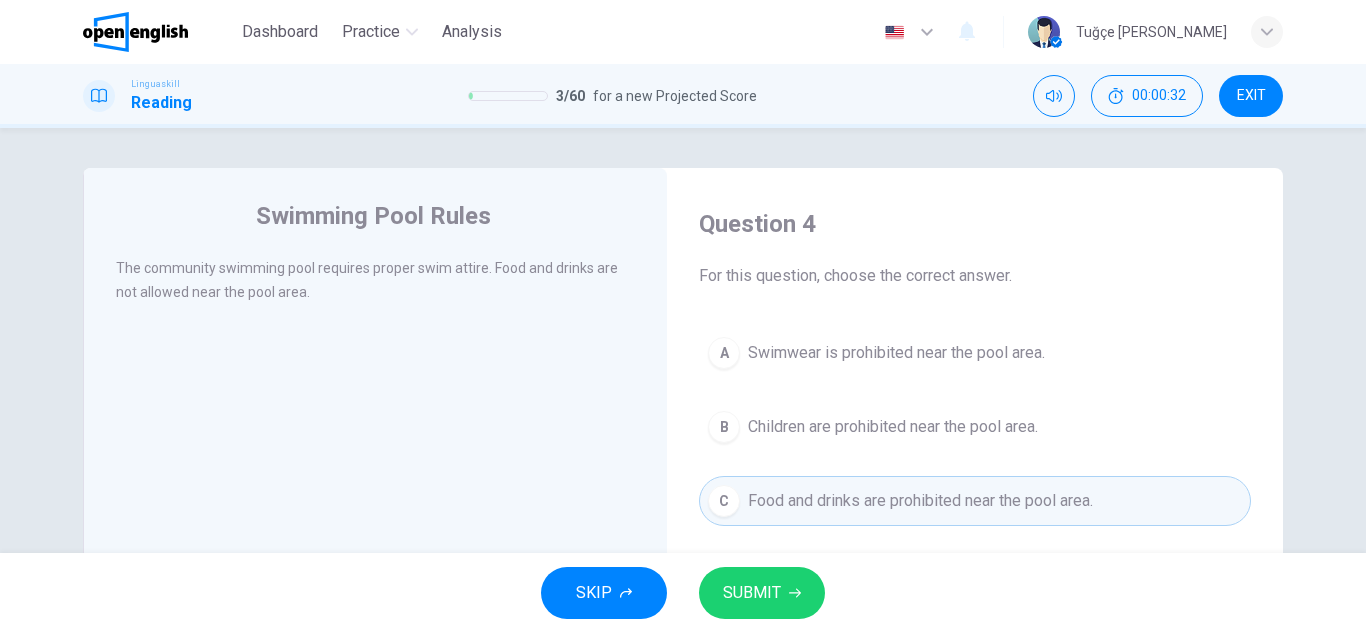 click on "SUBMIT" at bounding box center [752, 593] 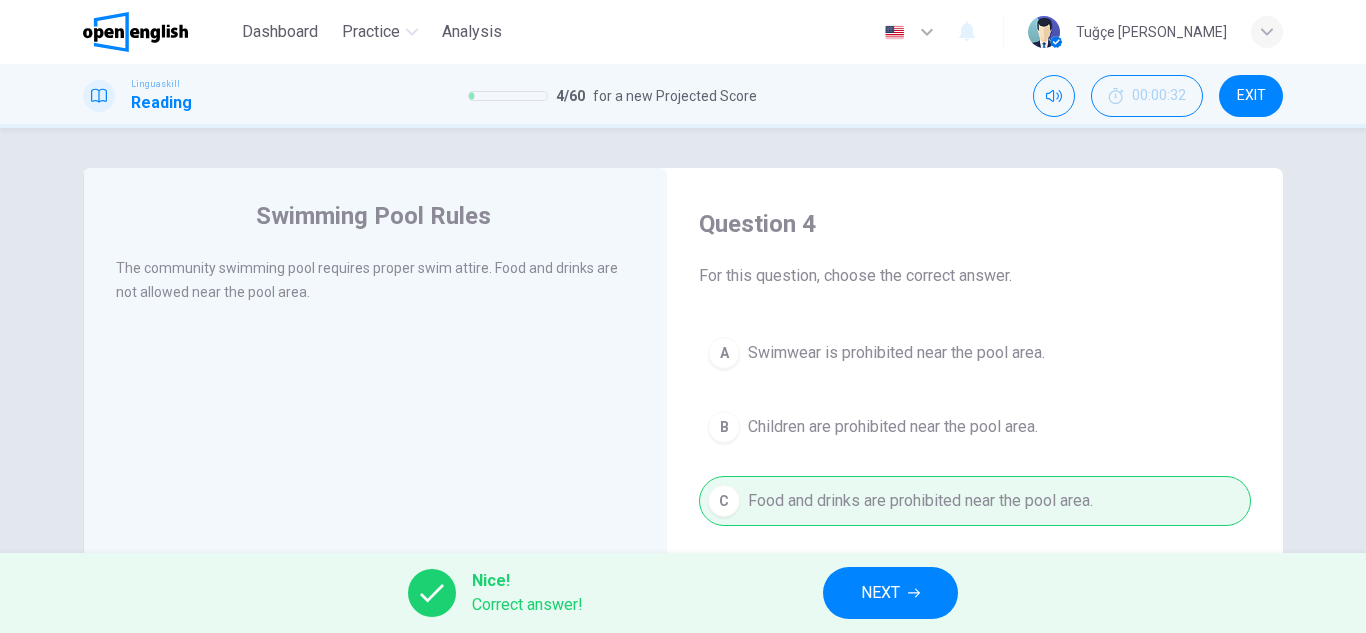 click on "Nice! Correct answer! NEXT" at bounding box center [683, 593] 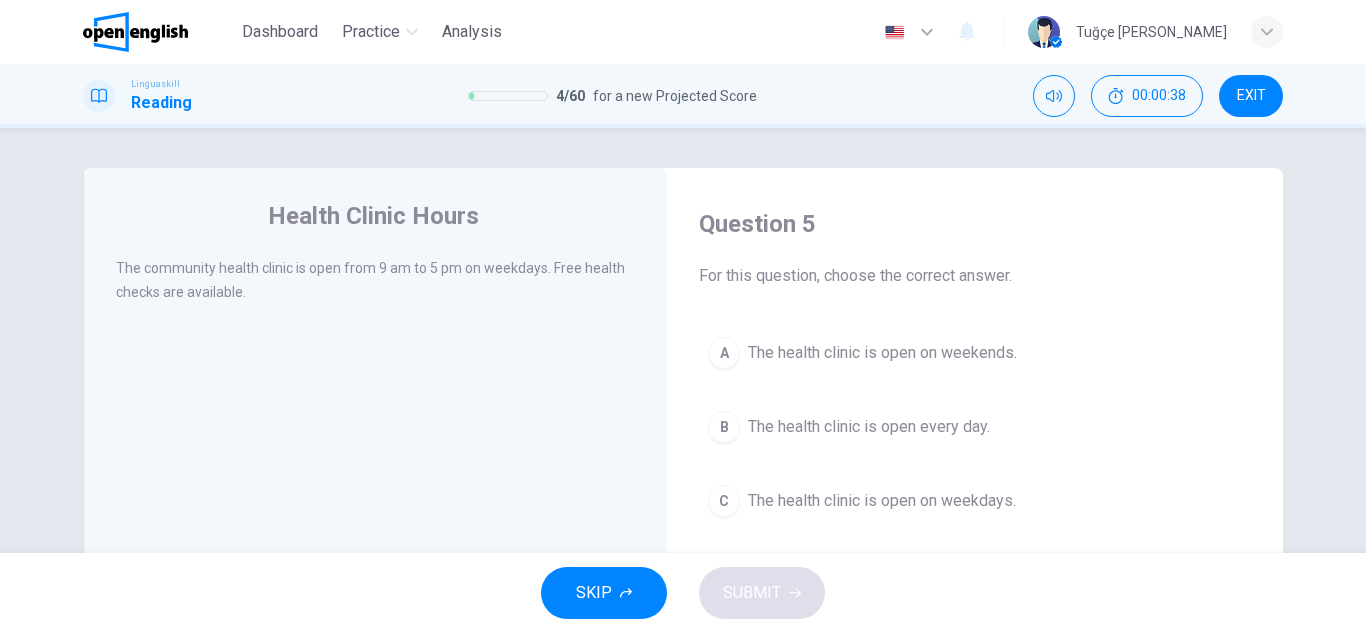 click on "The health clinic is open on weekdays." at bounding box center [882, 501] 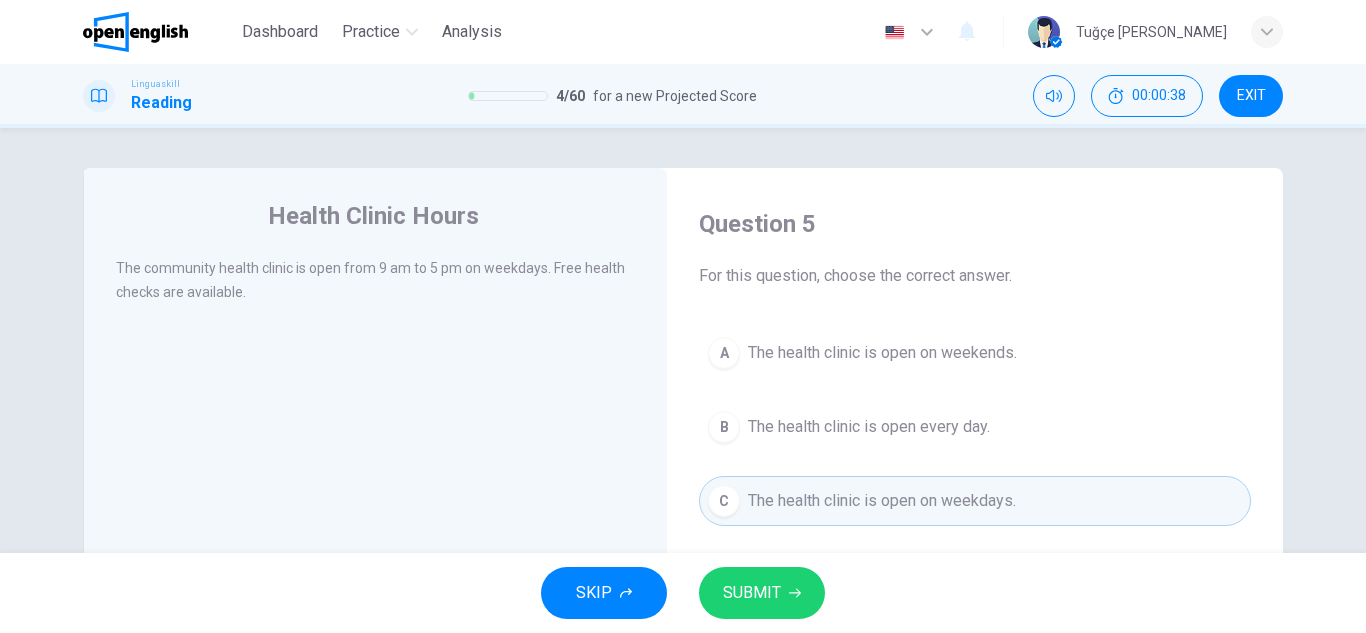 click on "SKIP SUBMIT" at bounding box center (683, 593) 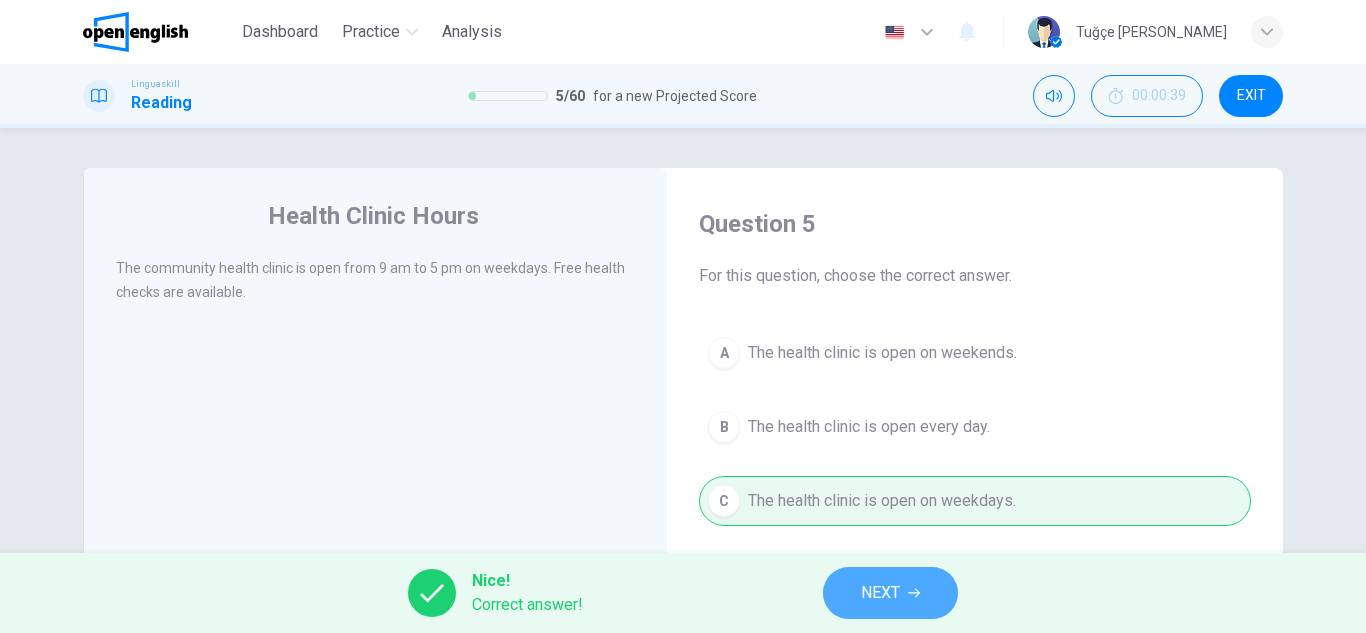 click on "NEXT" at bounding box center [890, 593] 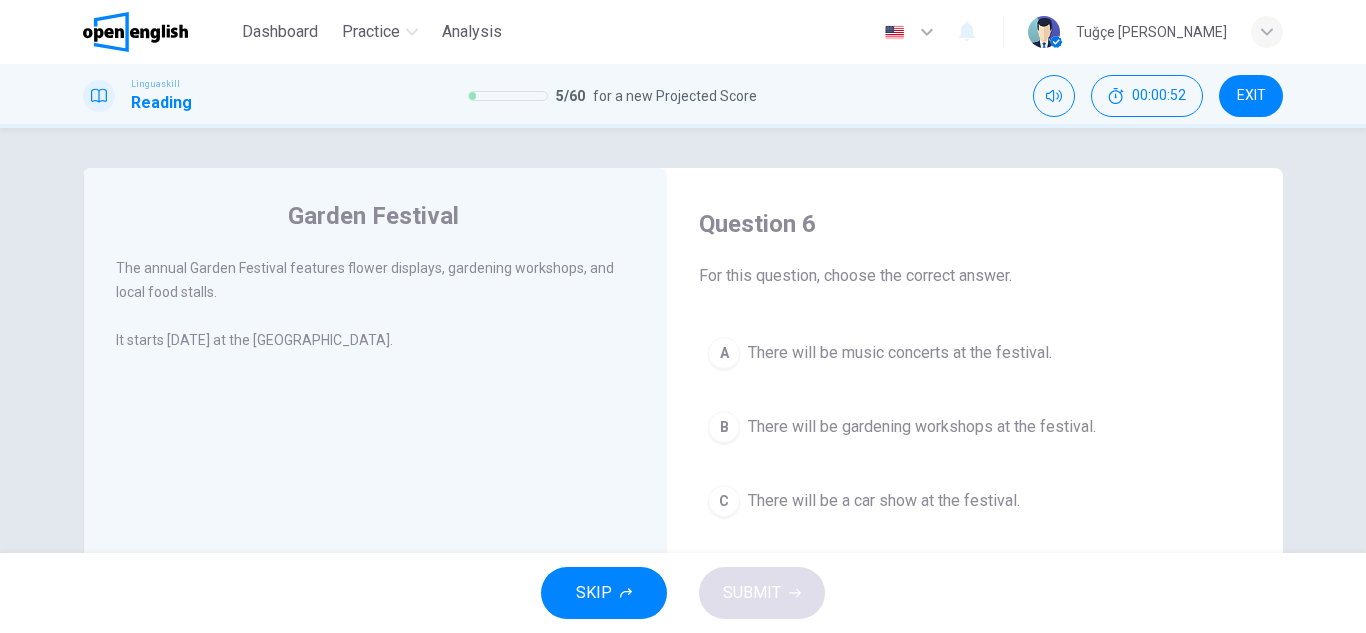 click on "B There will be gardening workshops at the festival." at bounding box center [975, 427] 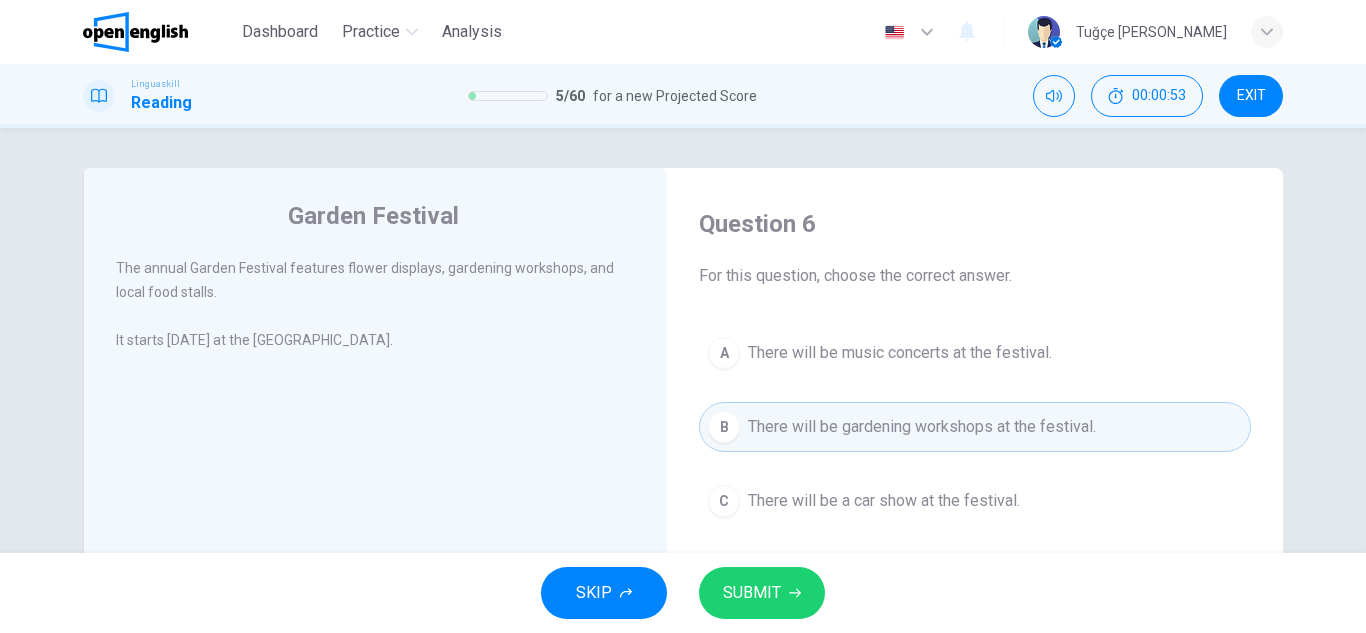 click on "SUBMIT" at bounding box center (752, 593) 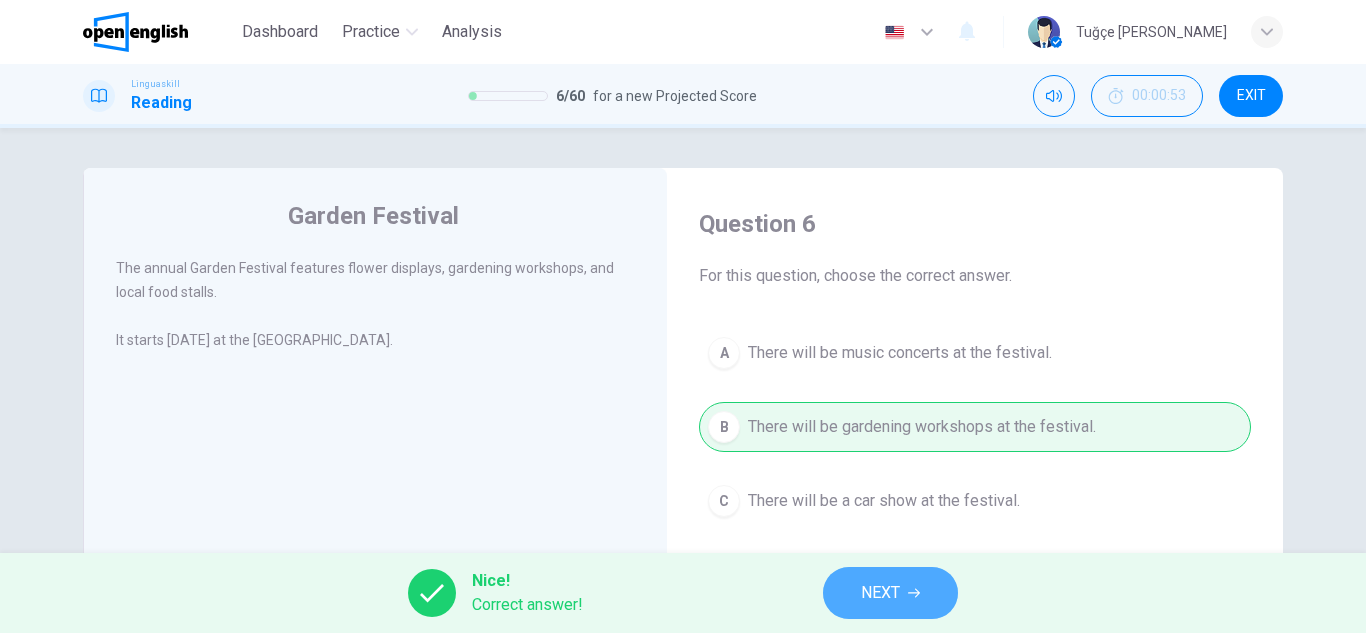 click on "NEXT" at bounding box center (890, 593) 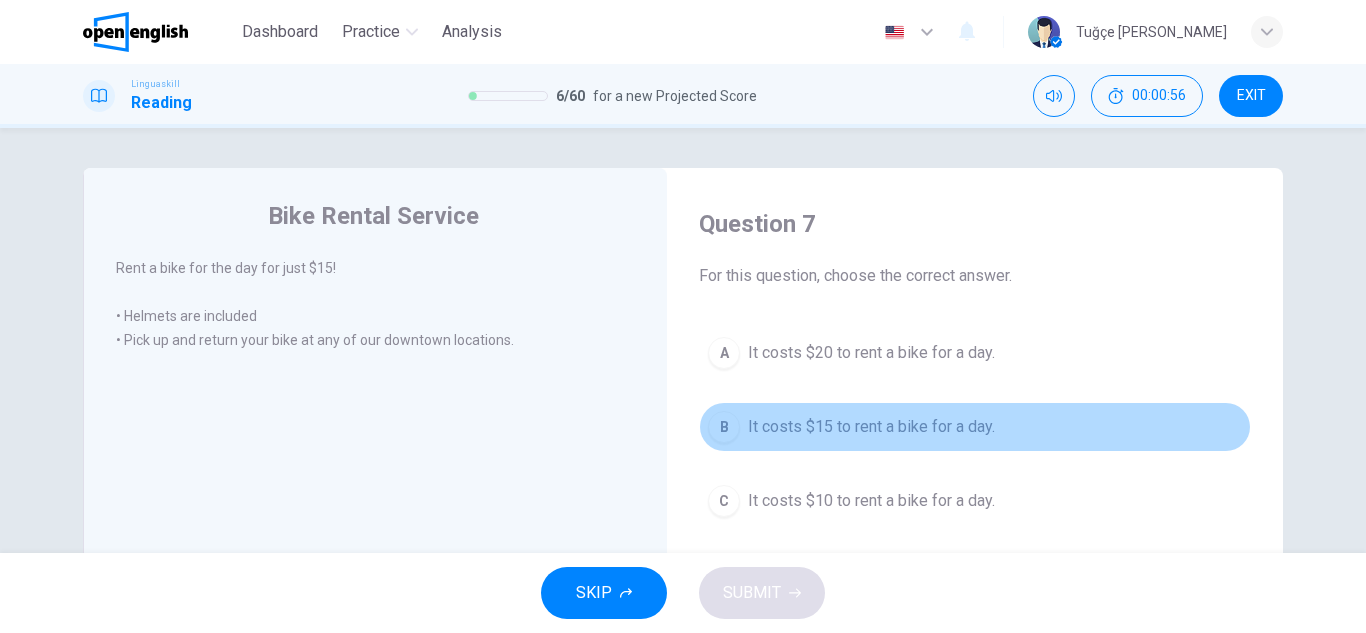 click on "It costs $15 to rent a bike for a day." at bounding box center [871, 427] 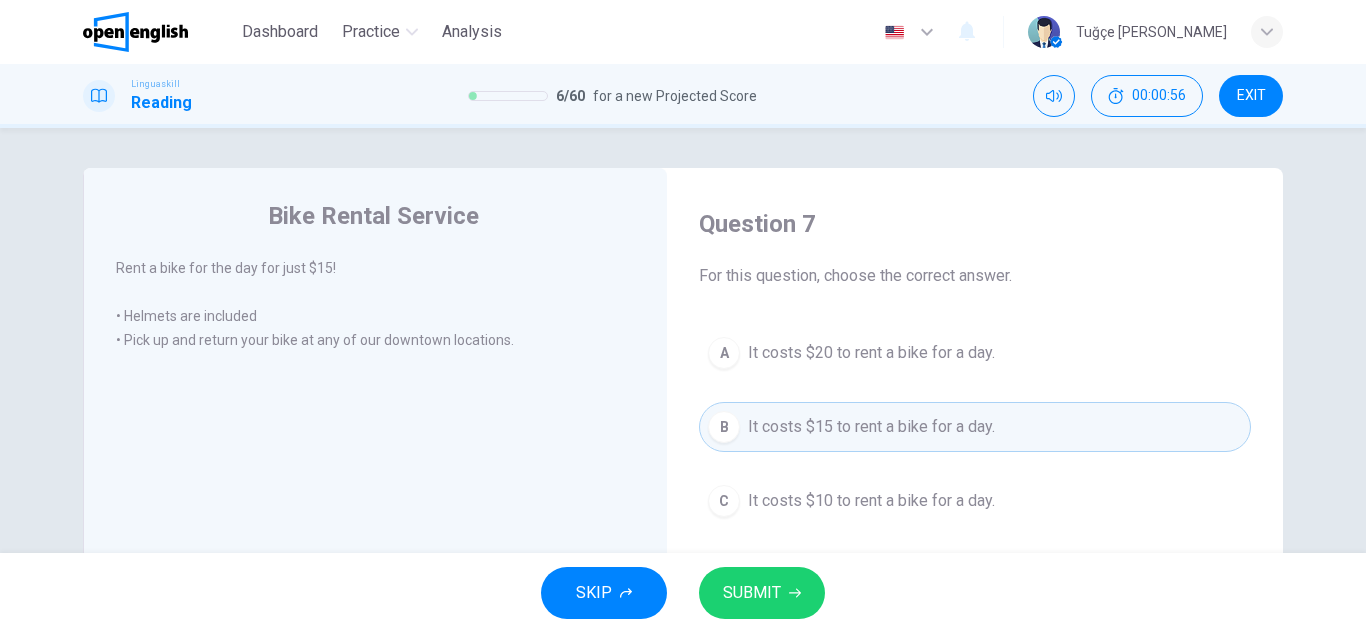 click on "SKIP SUBMIT" at bounding box center (683, 593) 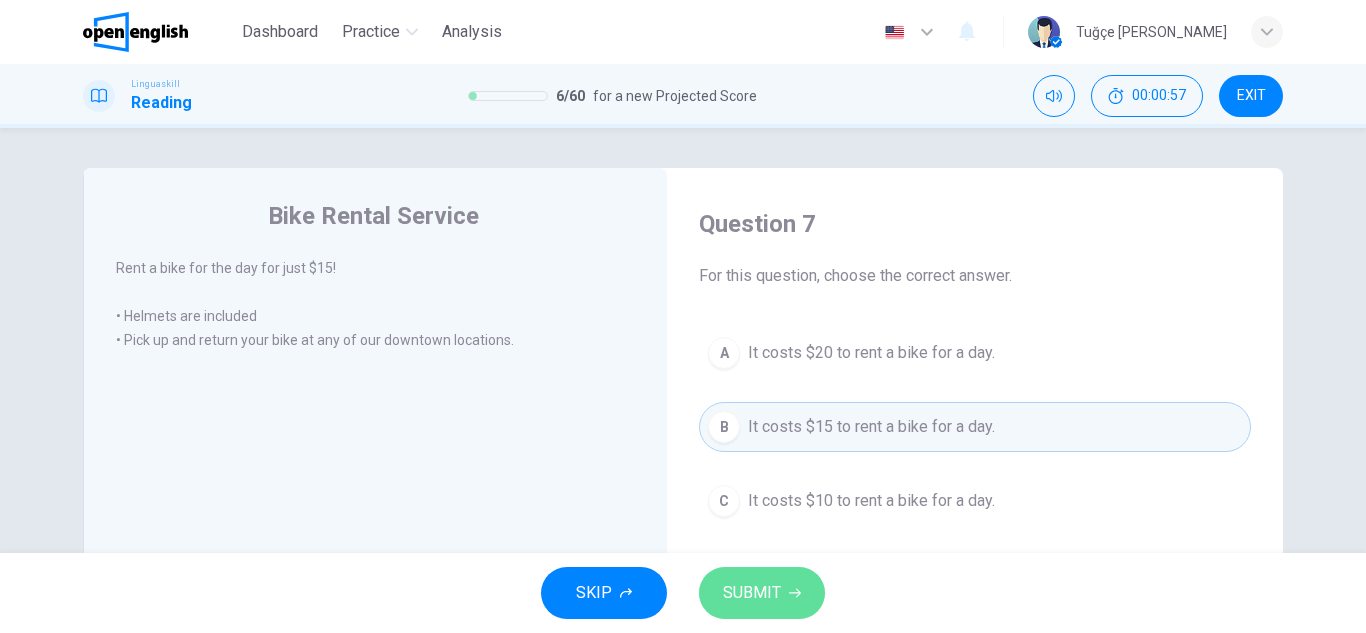 click on "SUBMIT" at bounding box center (762, 593) 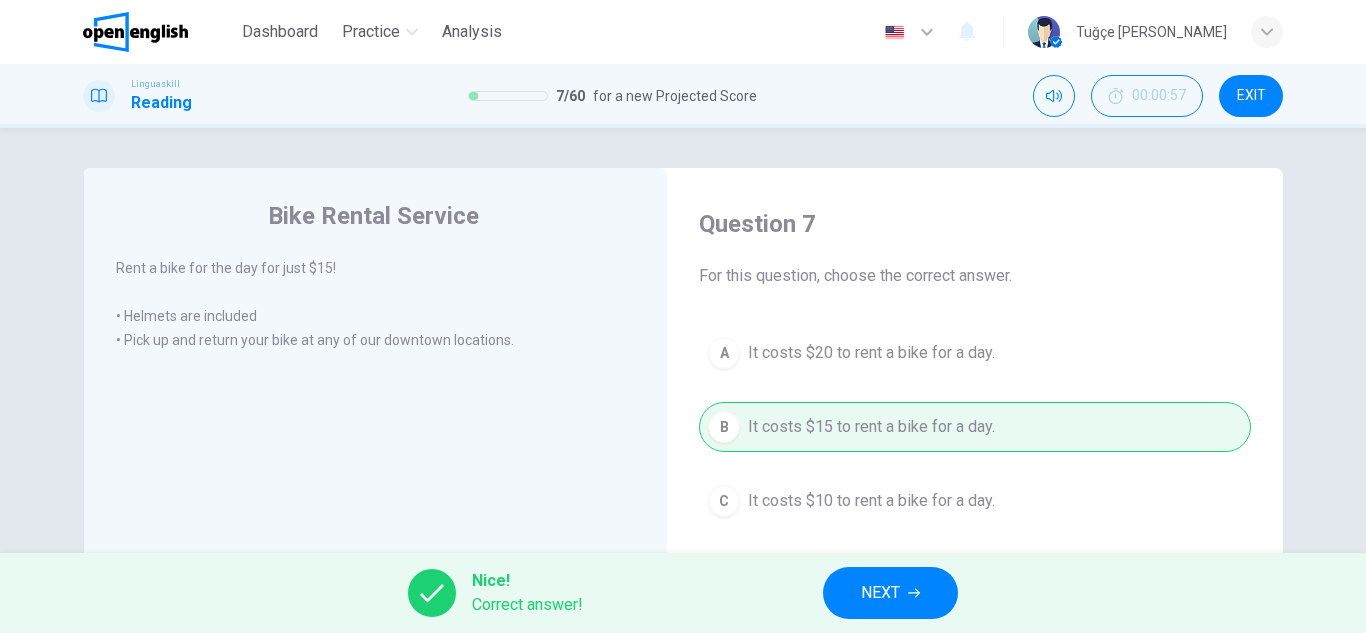click on "NEXT" at bounding box center [880, 593] 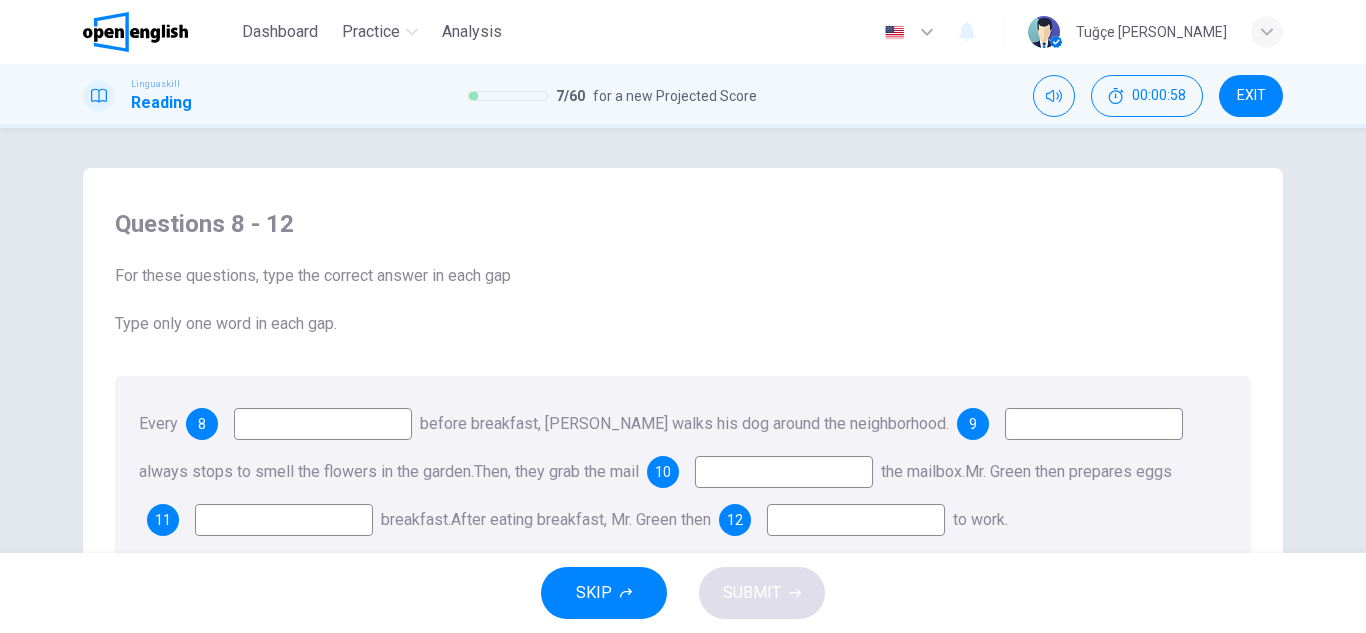 click at bounding box center (323, 424) 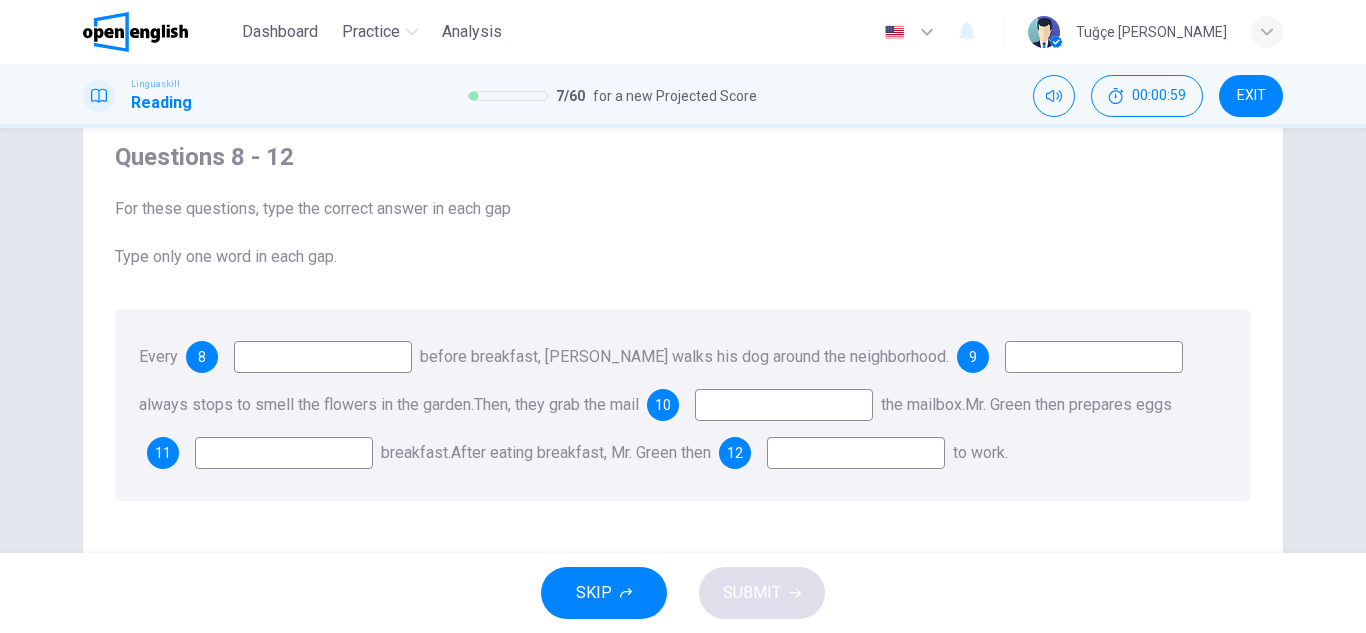 scroll, scrollTop: 100, scrollLeft: 0, axis: vertical 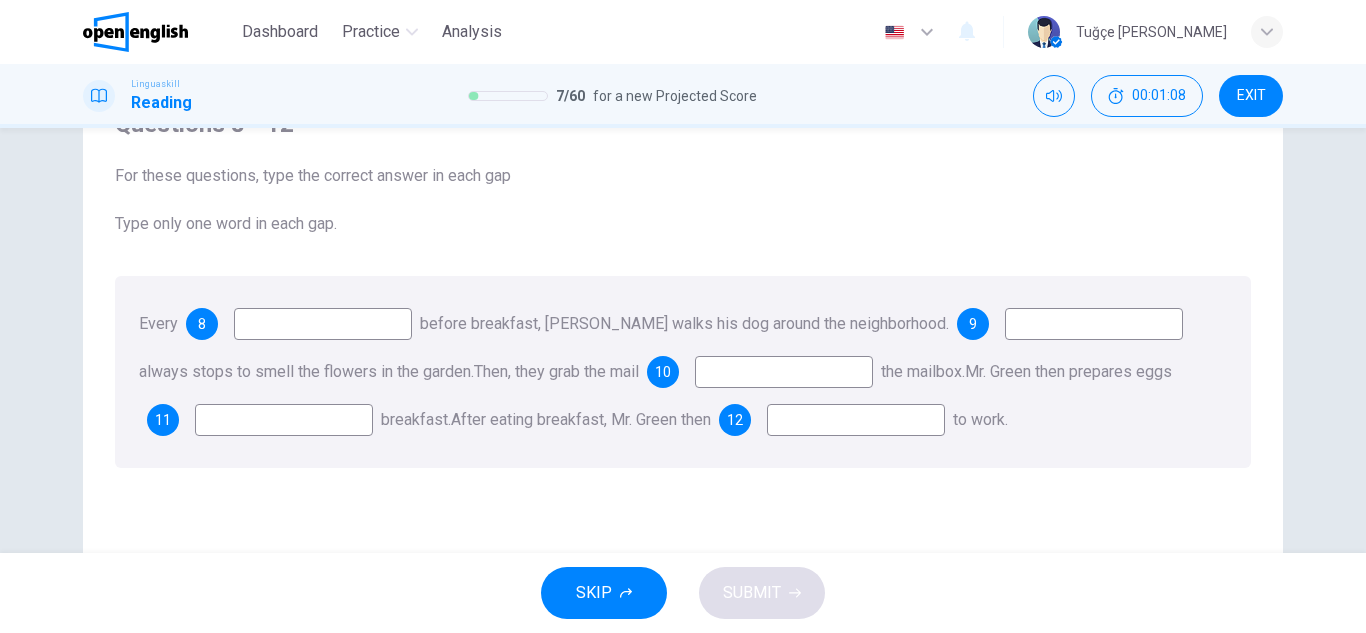 click at bounding box center (1094, 324) 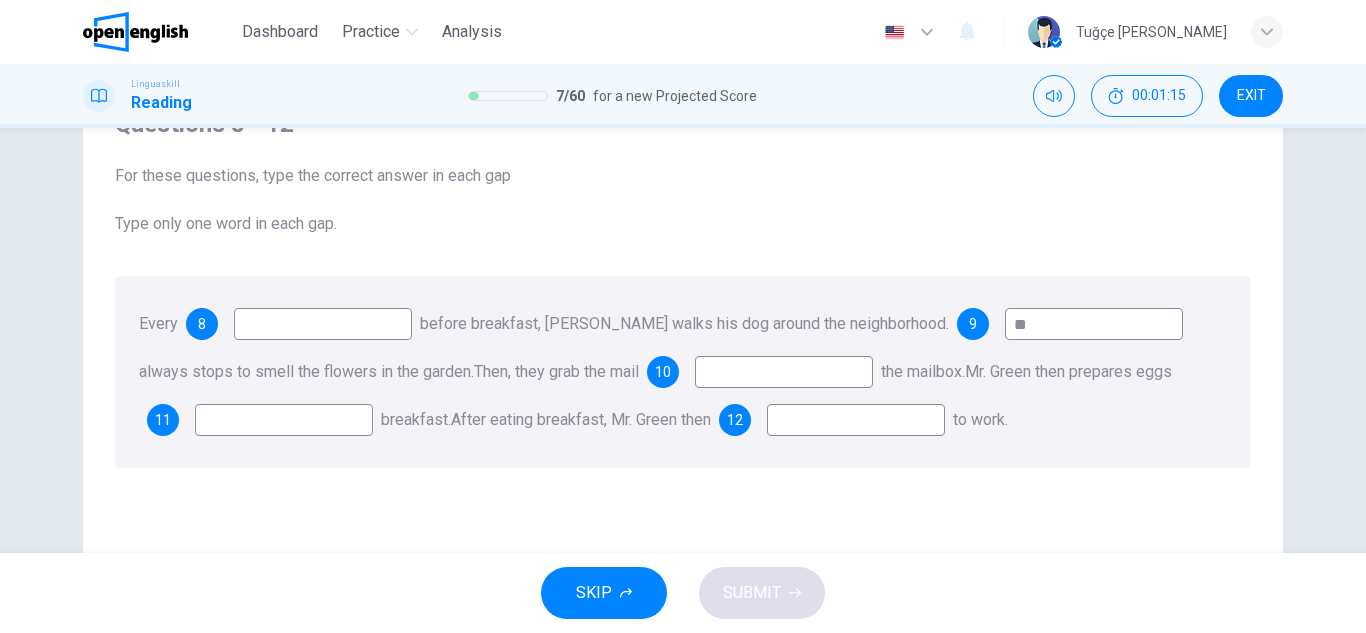 type on "*" 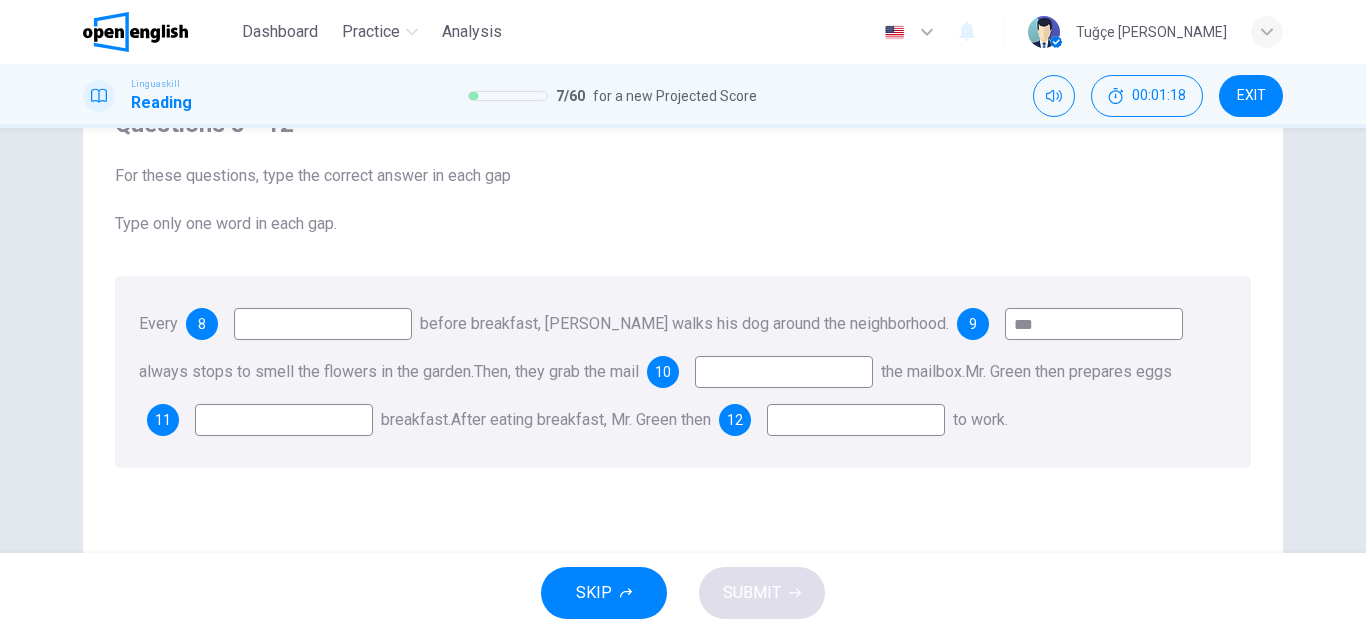 type on "***" 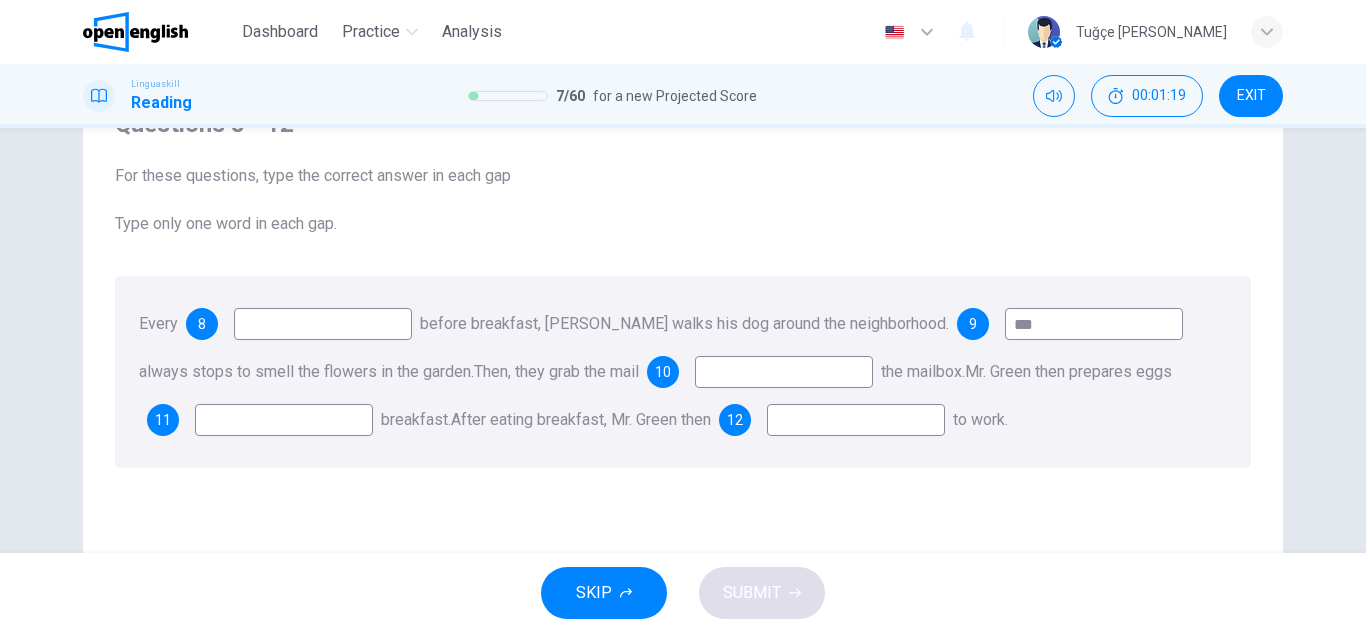 click at bounding box center [784, 372] 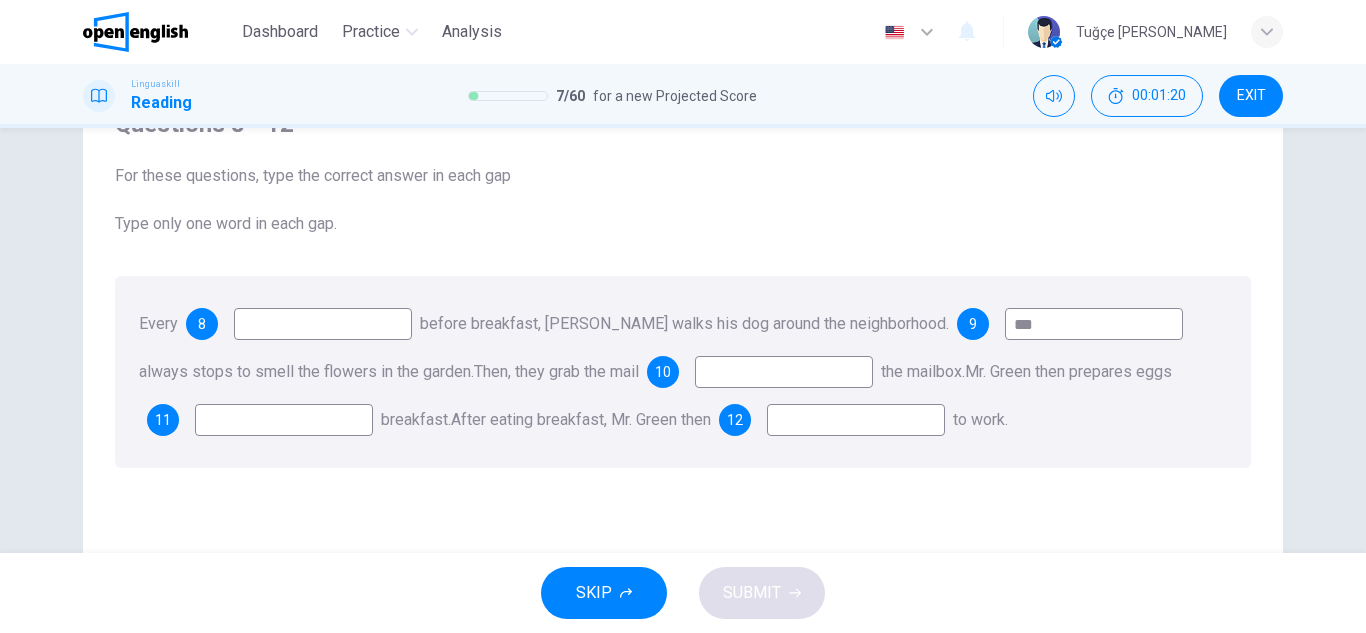 click at bounding box center [856, 420] 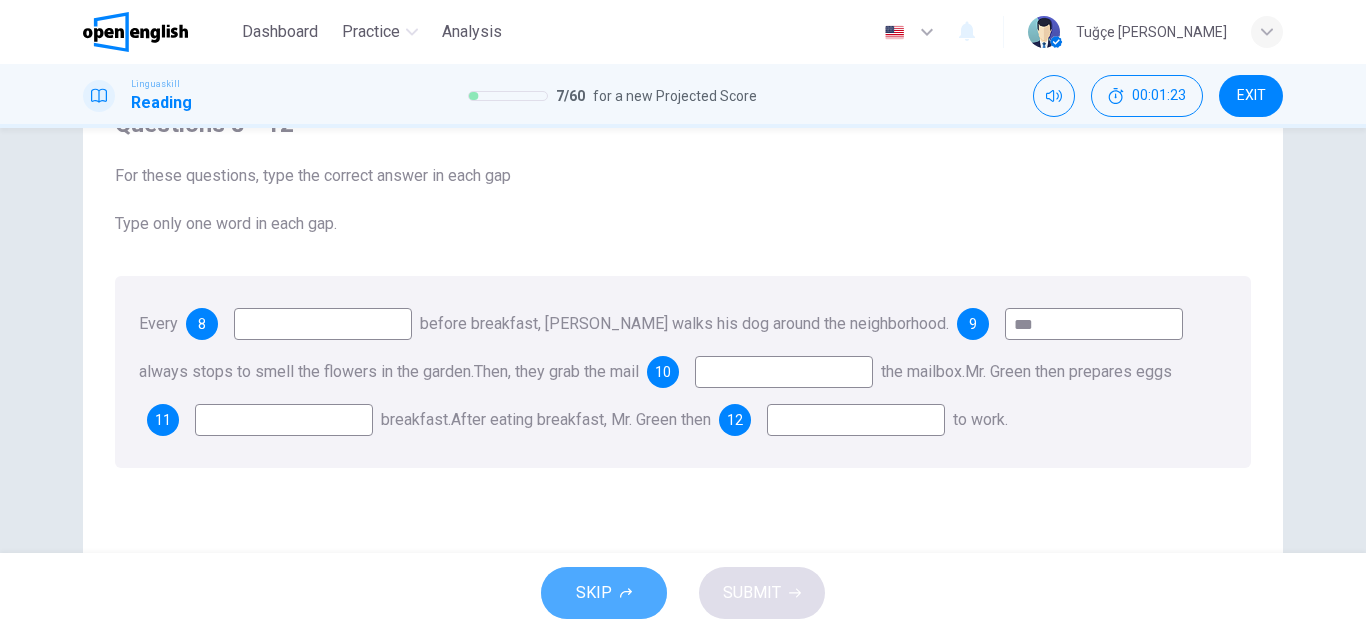 click on "SKIP" at bounding box center [604, 593] 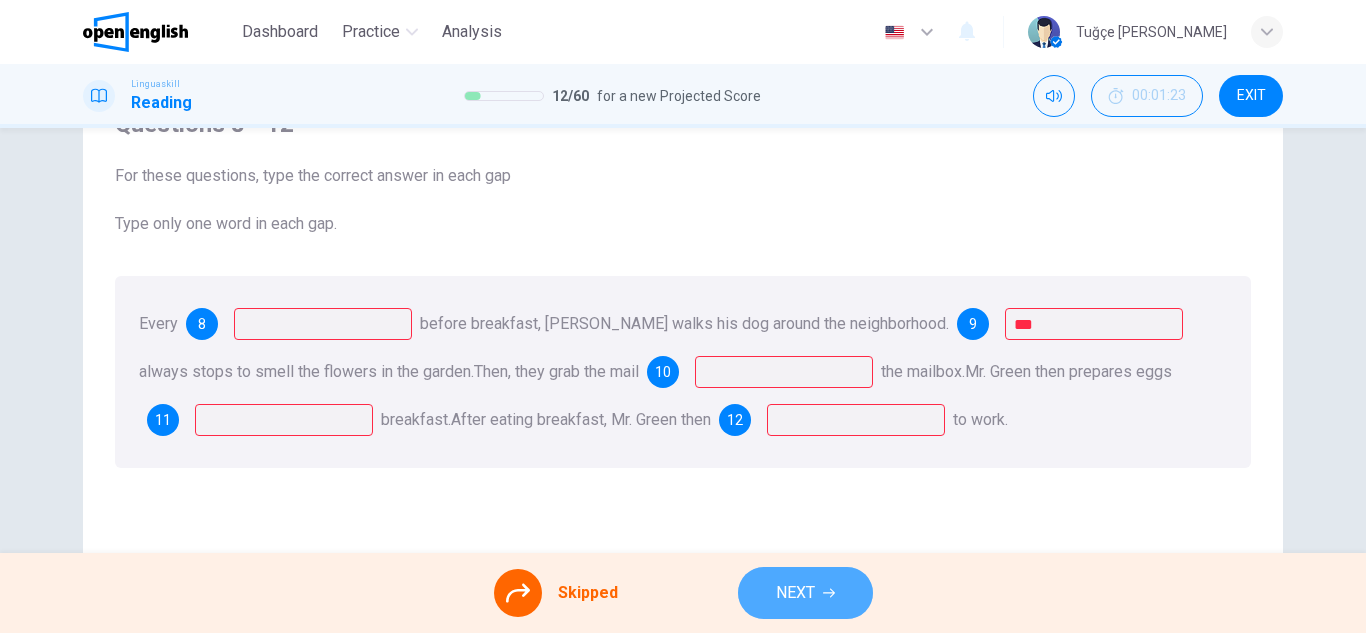 click on "NEXT" at bounding box center [795, 593] 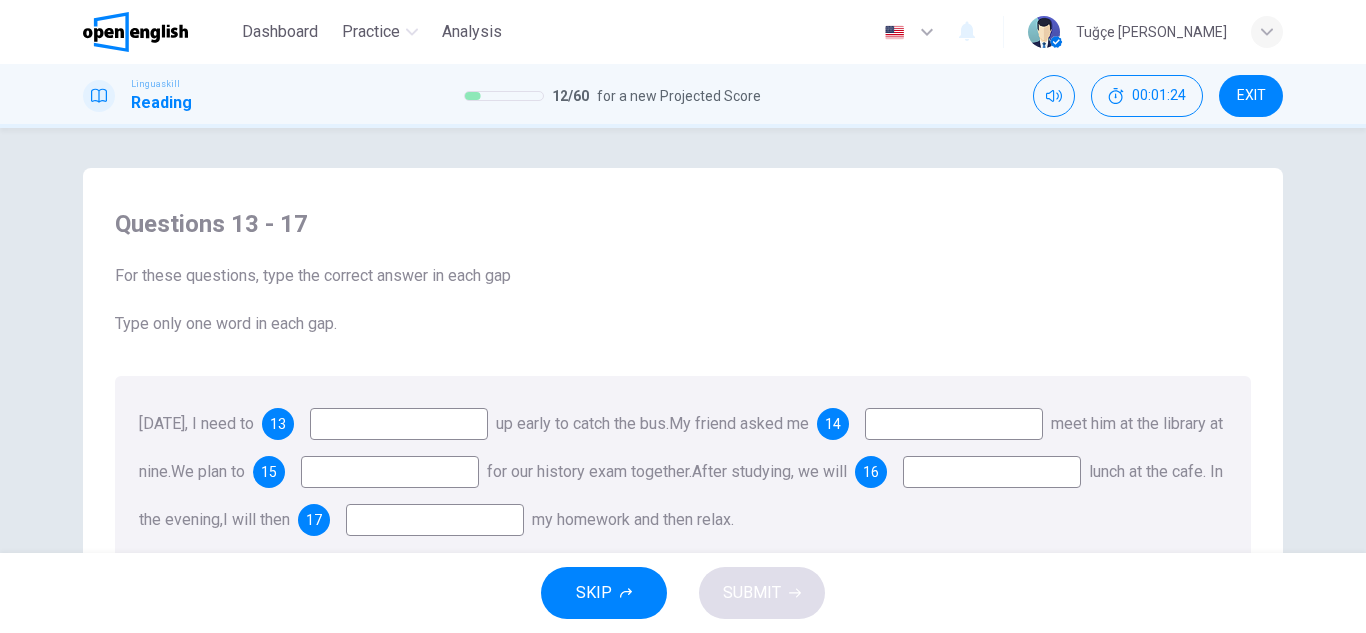 click at bounding box center [399, 424] 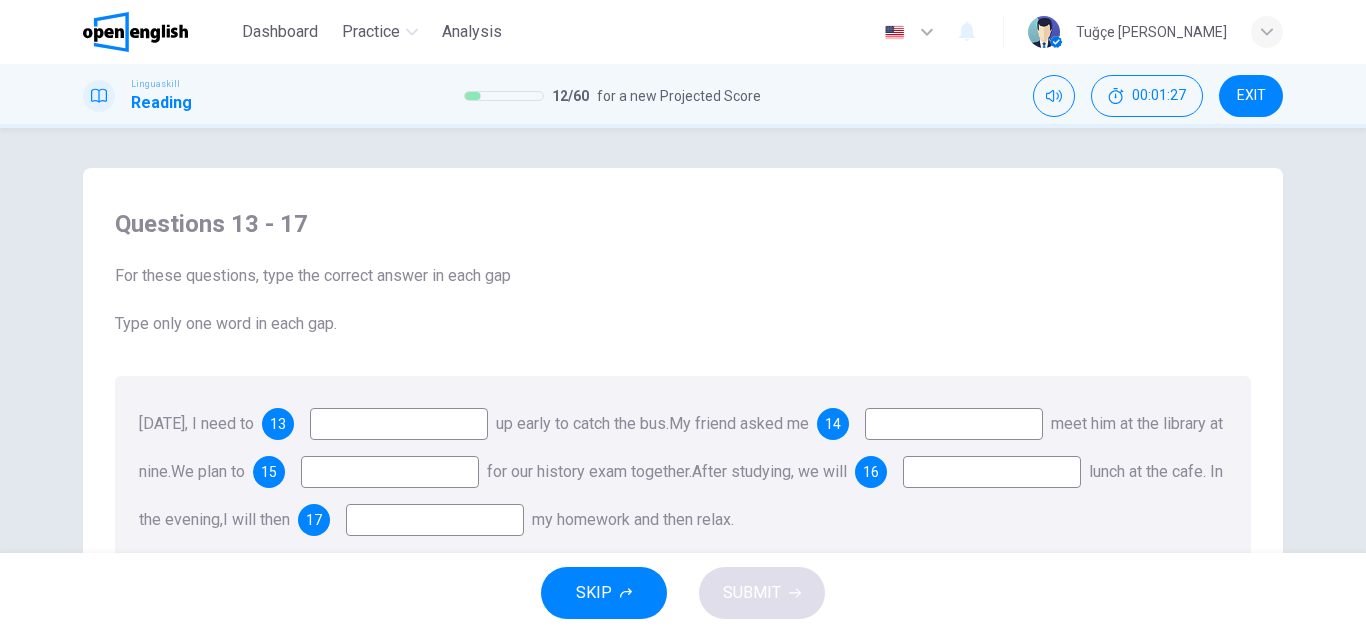 click at bounding box center [435, 520] 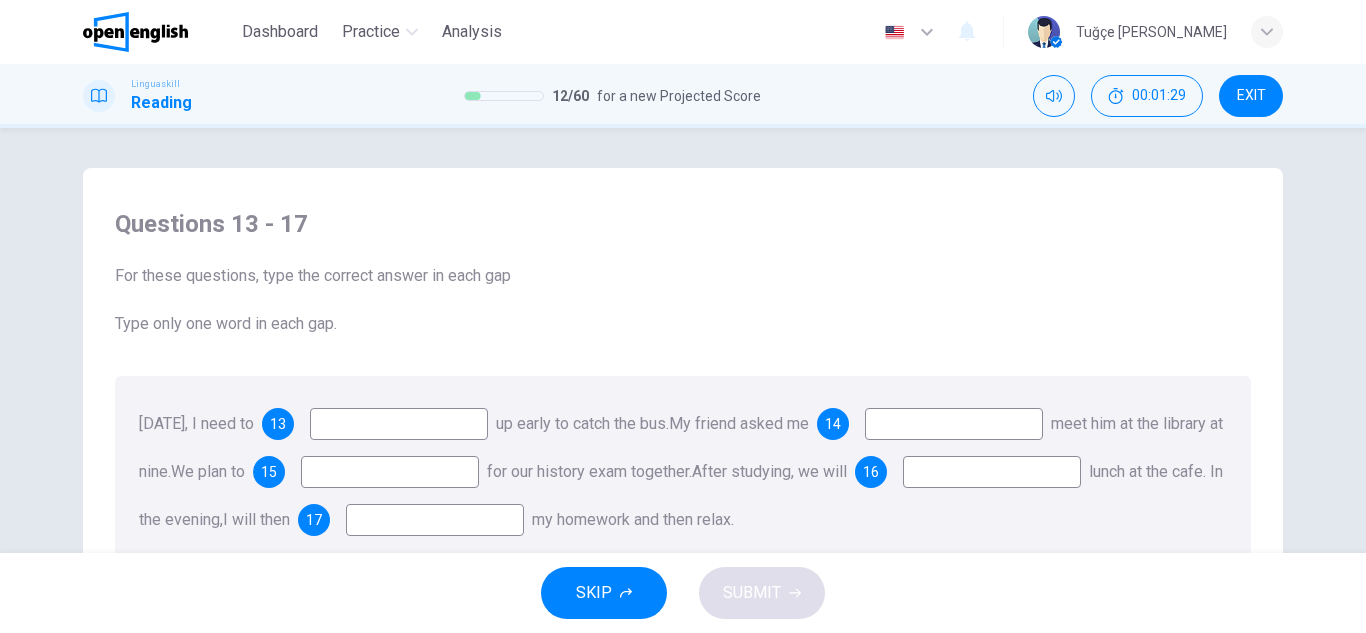 click at bounding box center (399, 424) 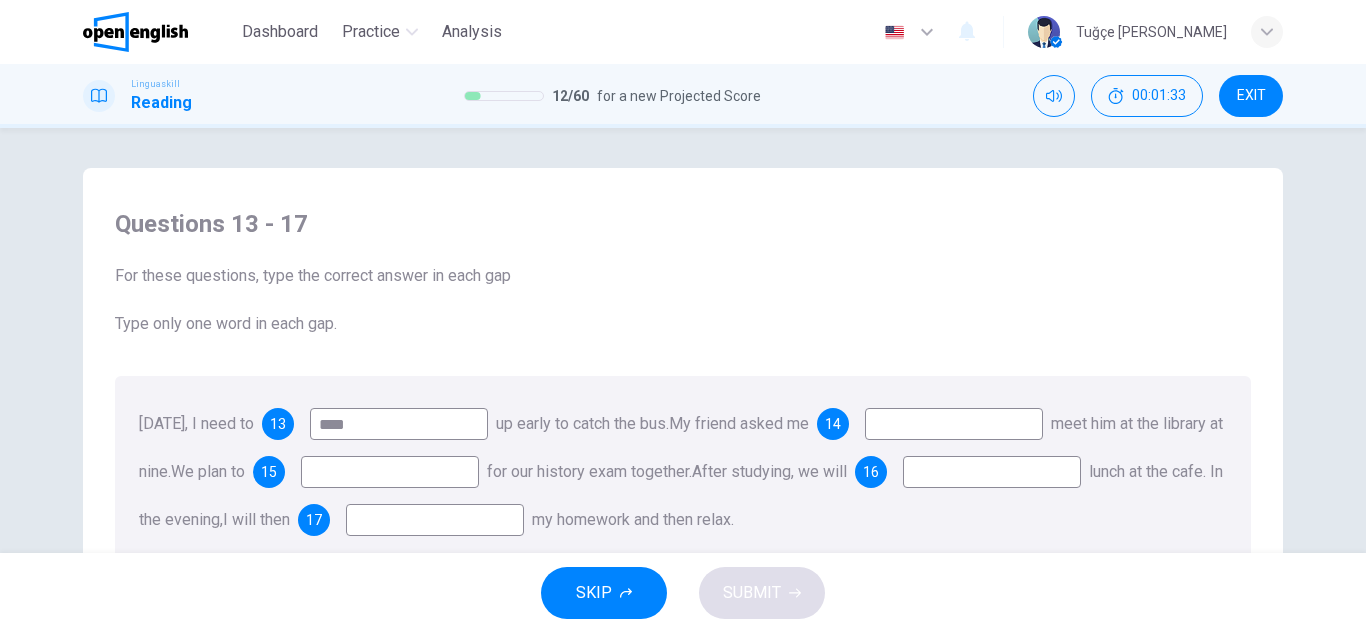 type on "****" 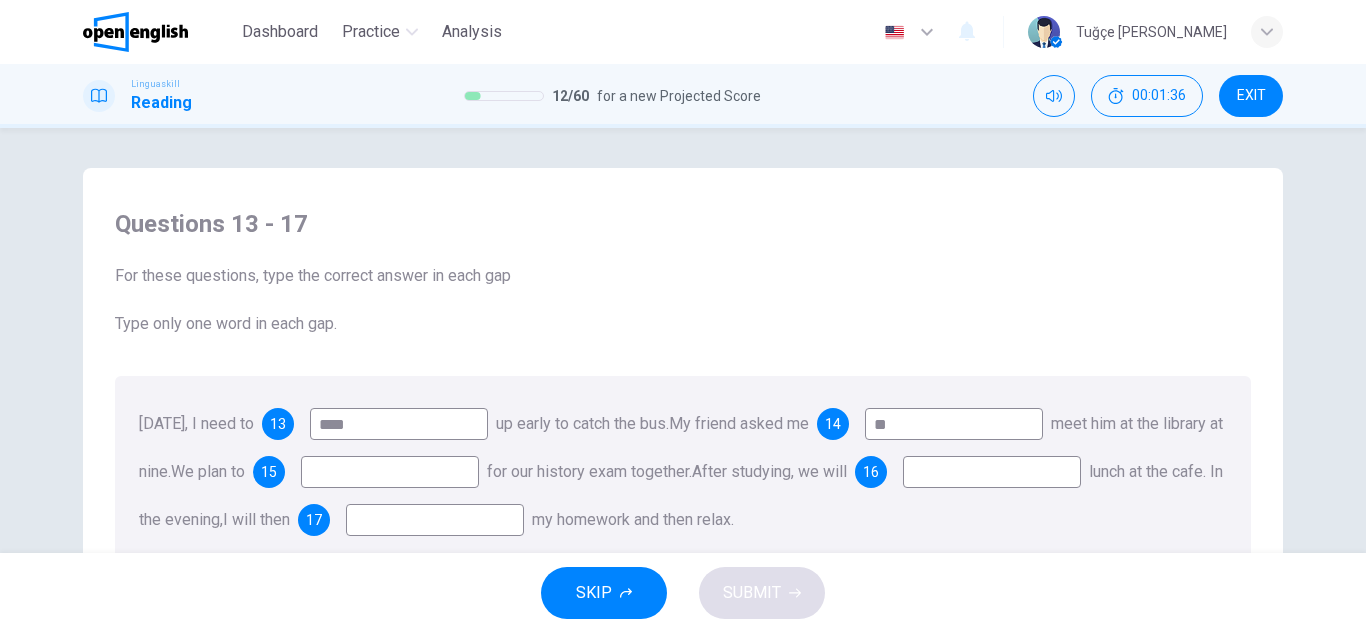 type on "**" 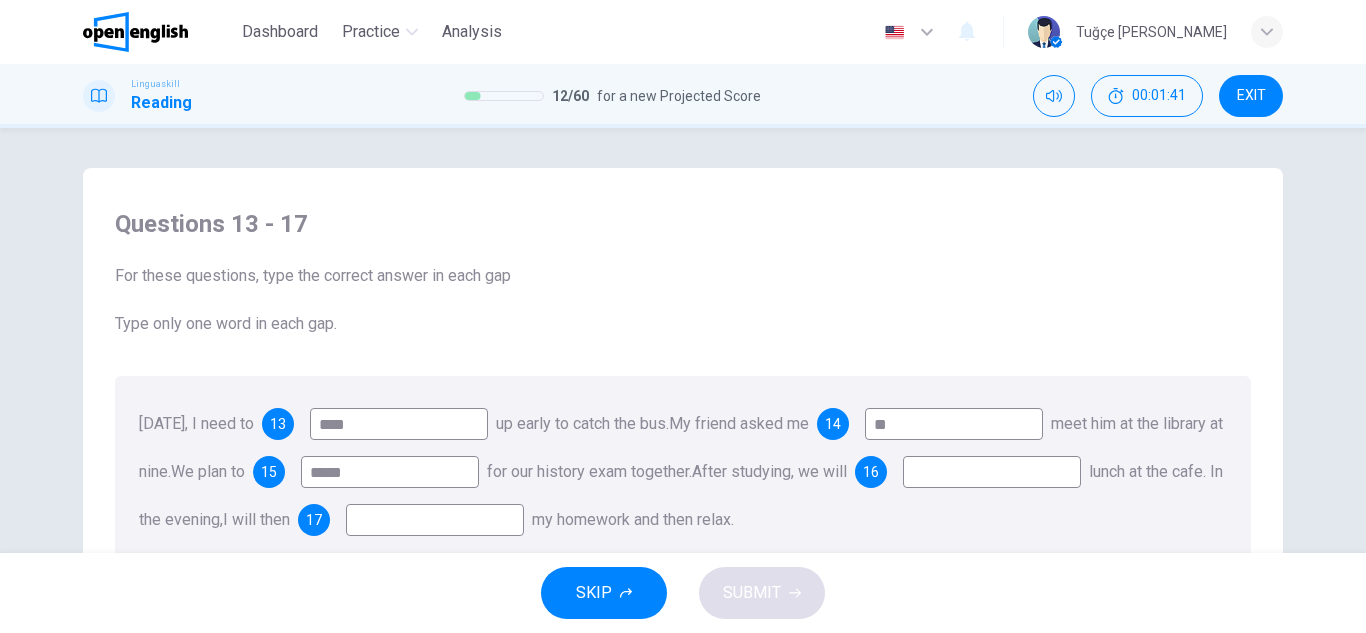 type on "*****" 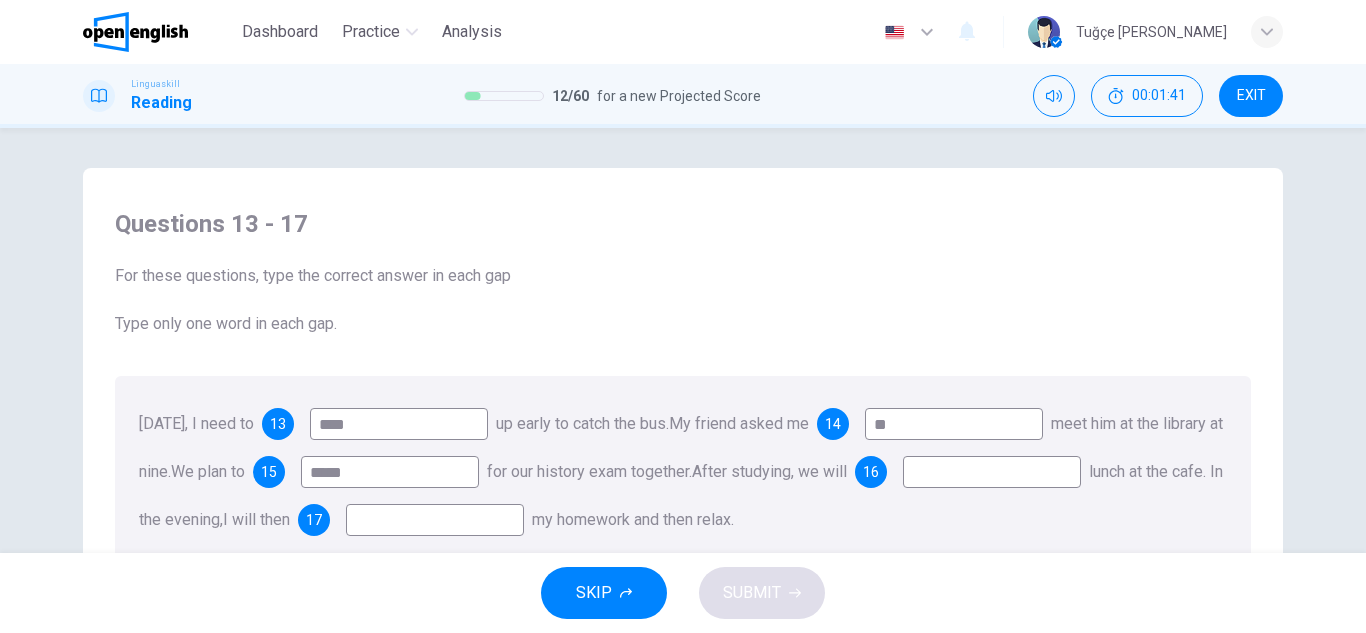 click at bounding box center [992, 472] 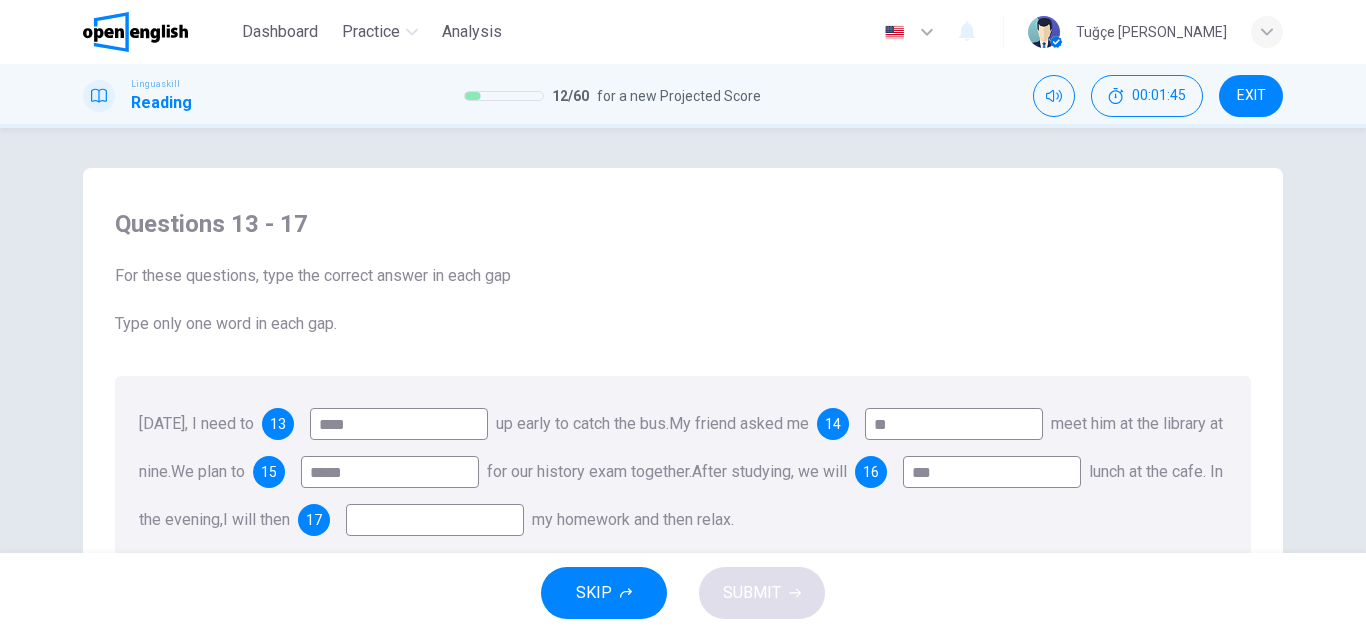 type on "***" 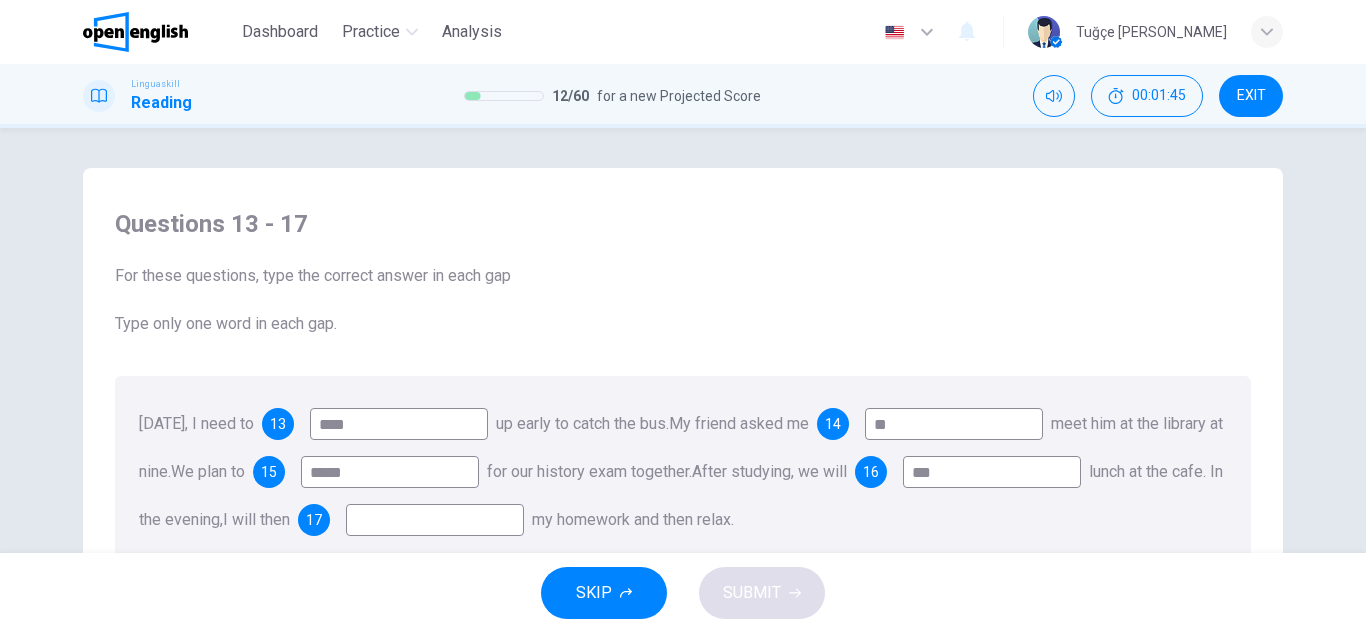 click at bounding box center [435, 520] 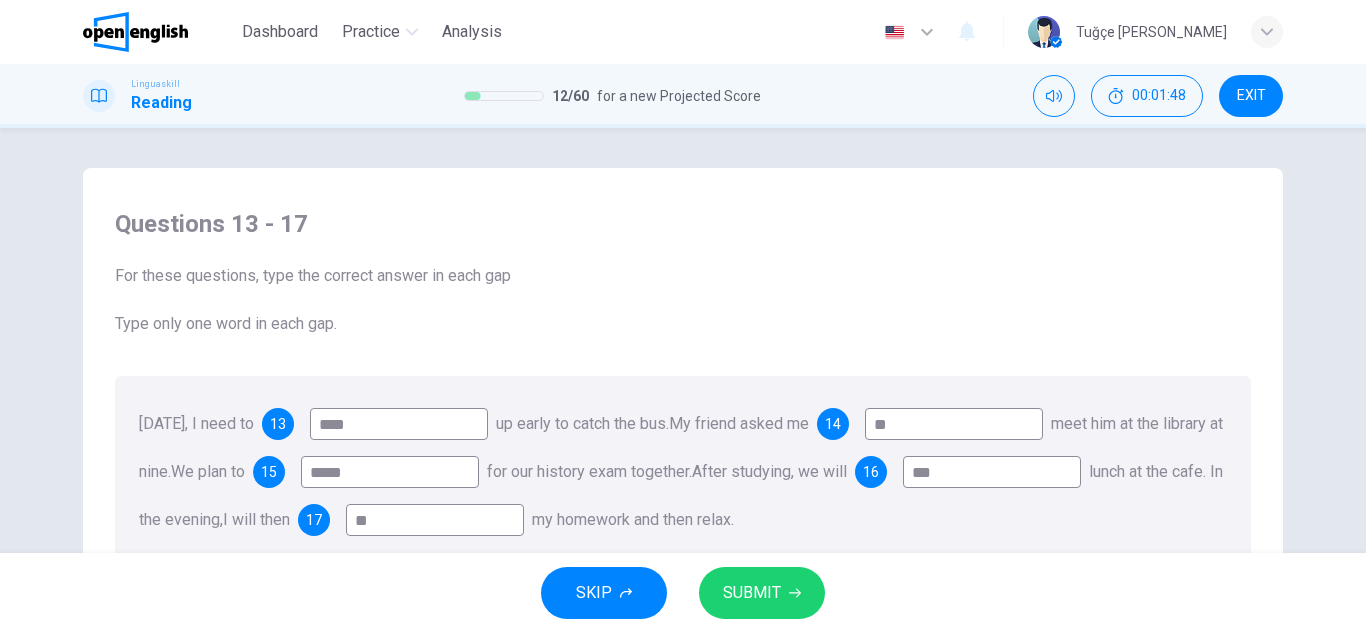 type on "**" 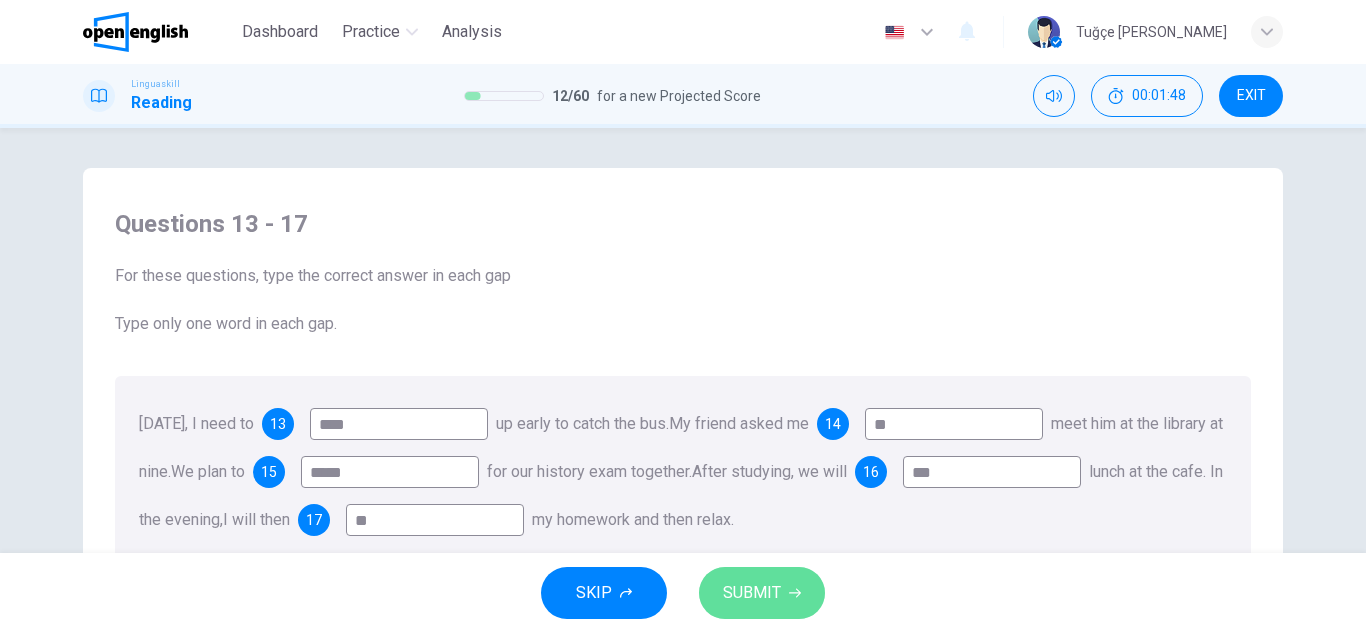 click on "SUBMIT" at bounding box center [762, 593] 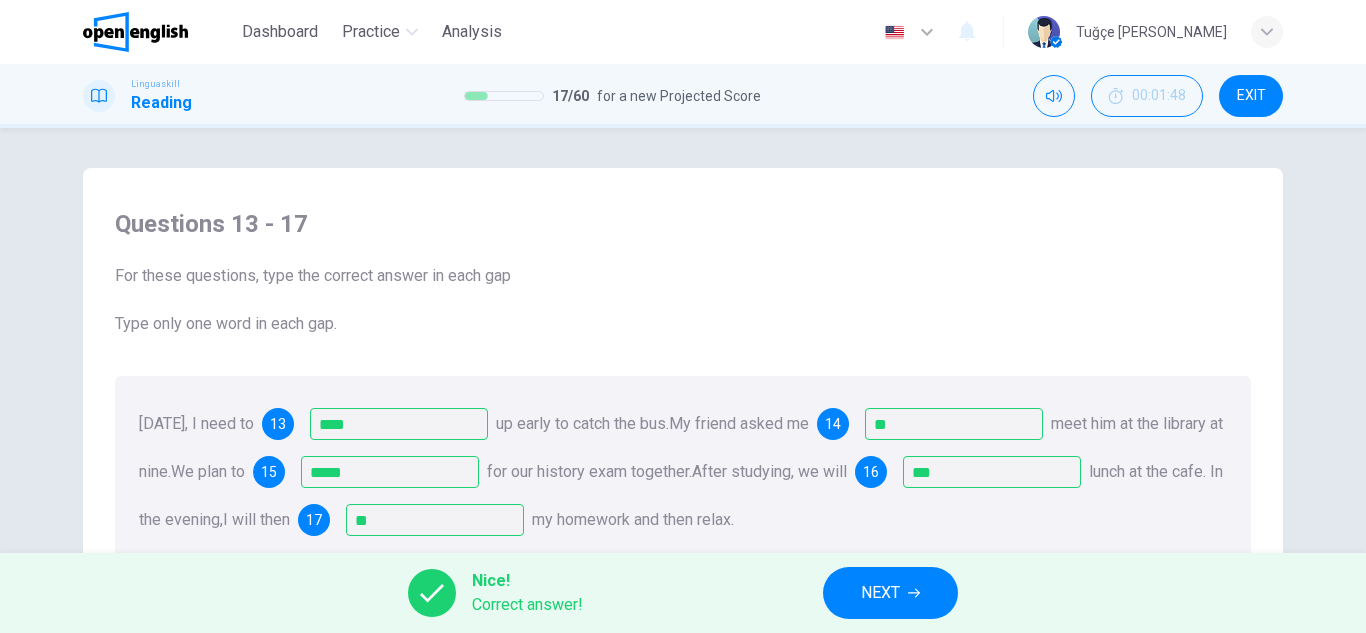 click at bounding box center (135, 32) 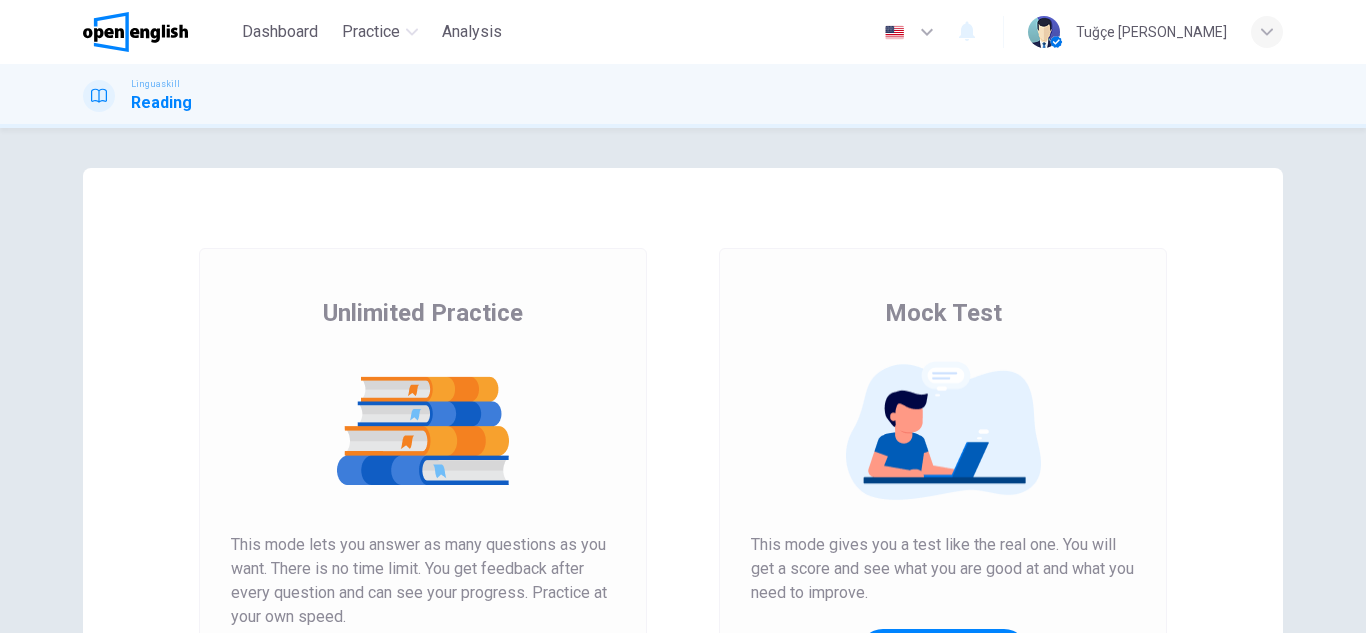 scroll, scrollTop: 0, scrollLeft: 0, axis: both 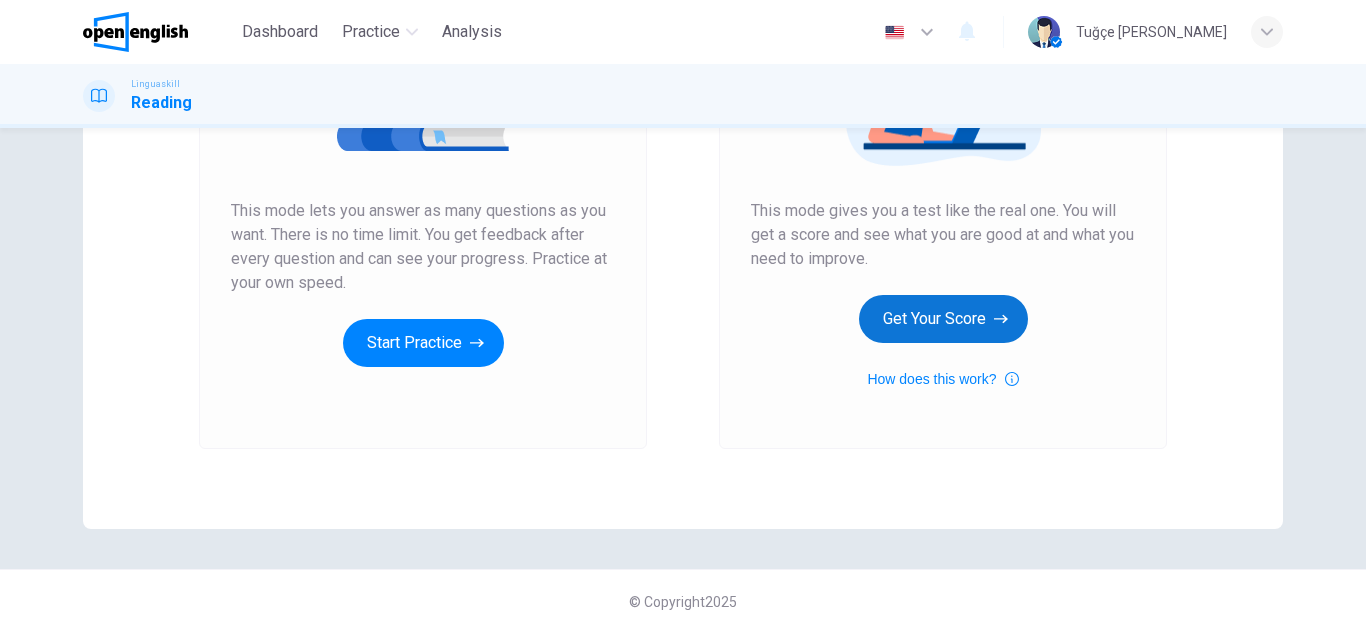click on "Get Your Score" at bounding box center (943, 319) 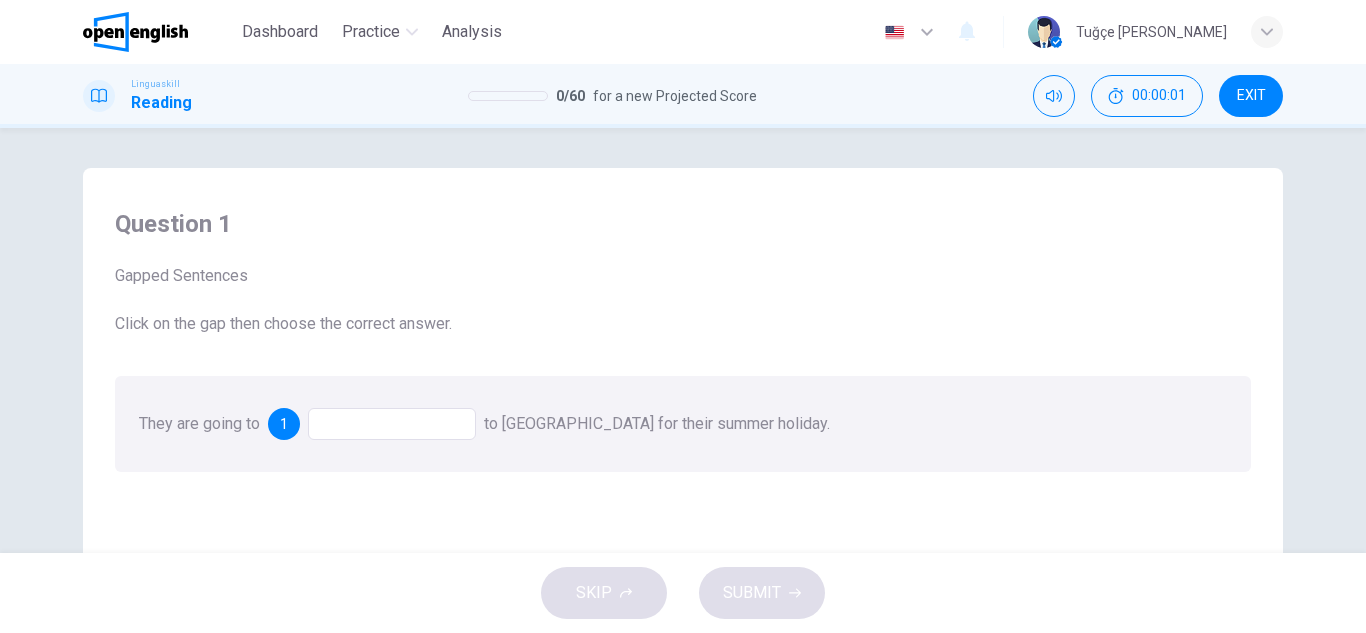 click at bounding box center [392, 424] 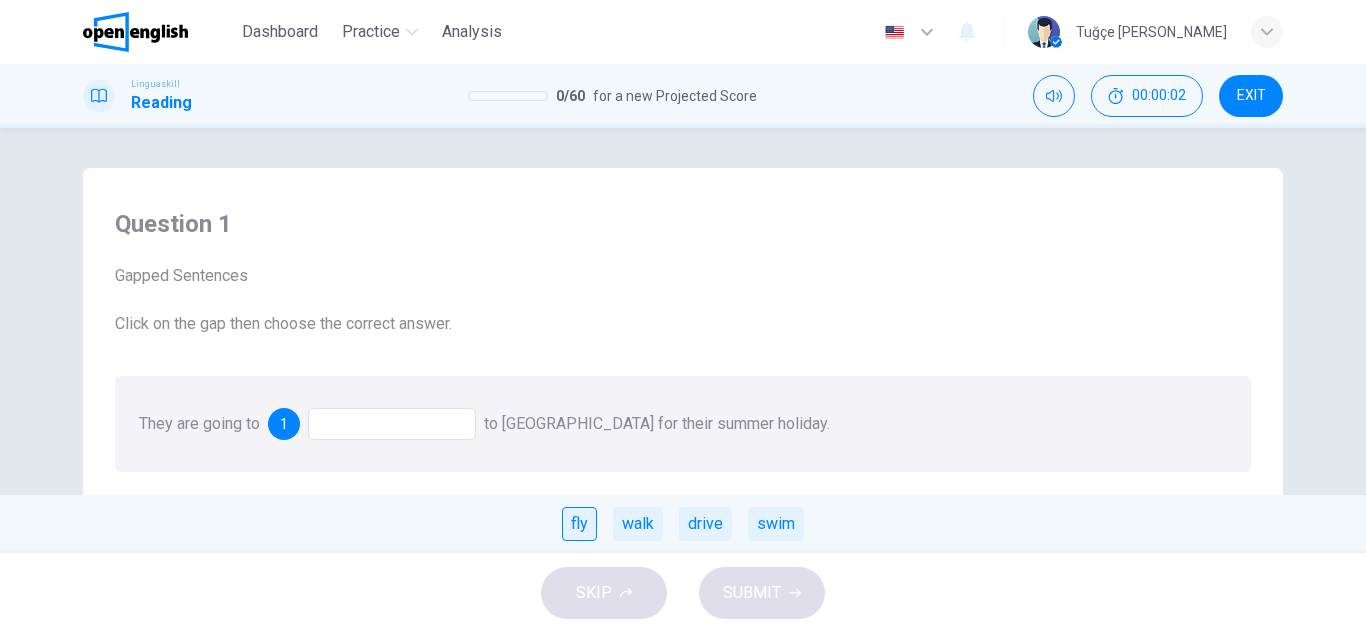 click on "fly" at bounding box center (579, 524) 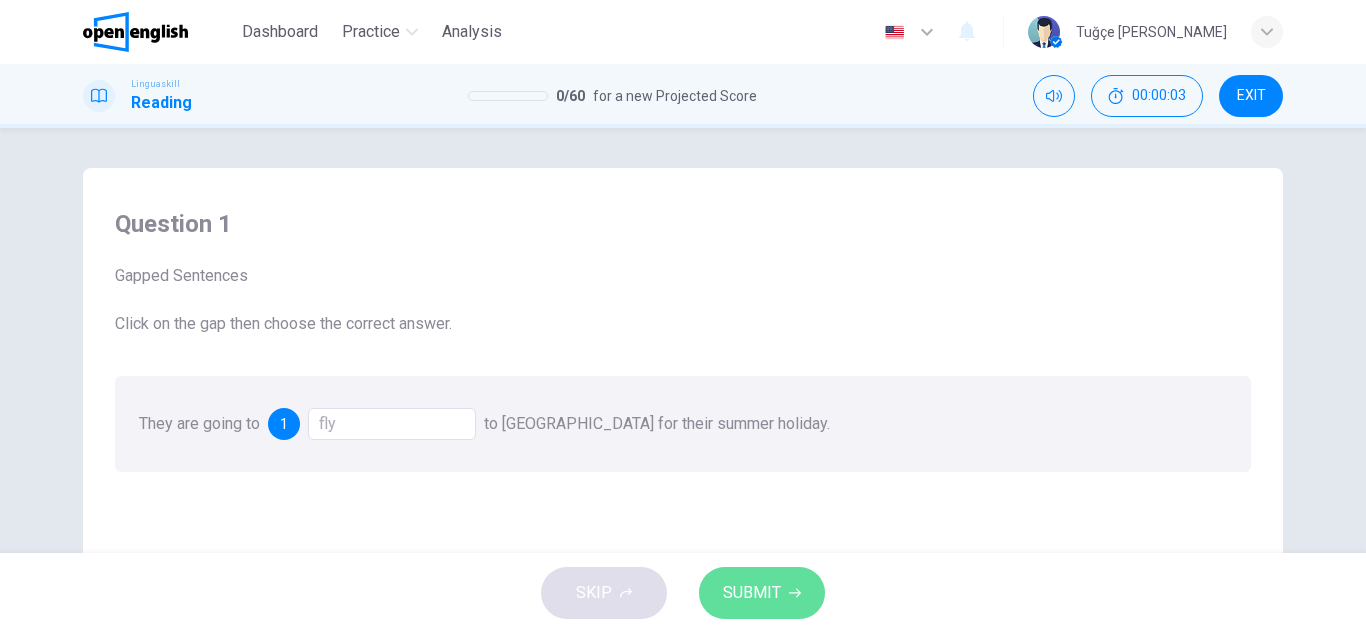 click on "SUBMIT" at bounding box center [752, 593] 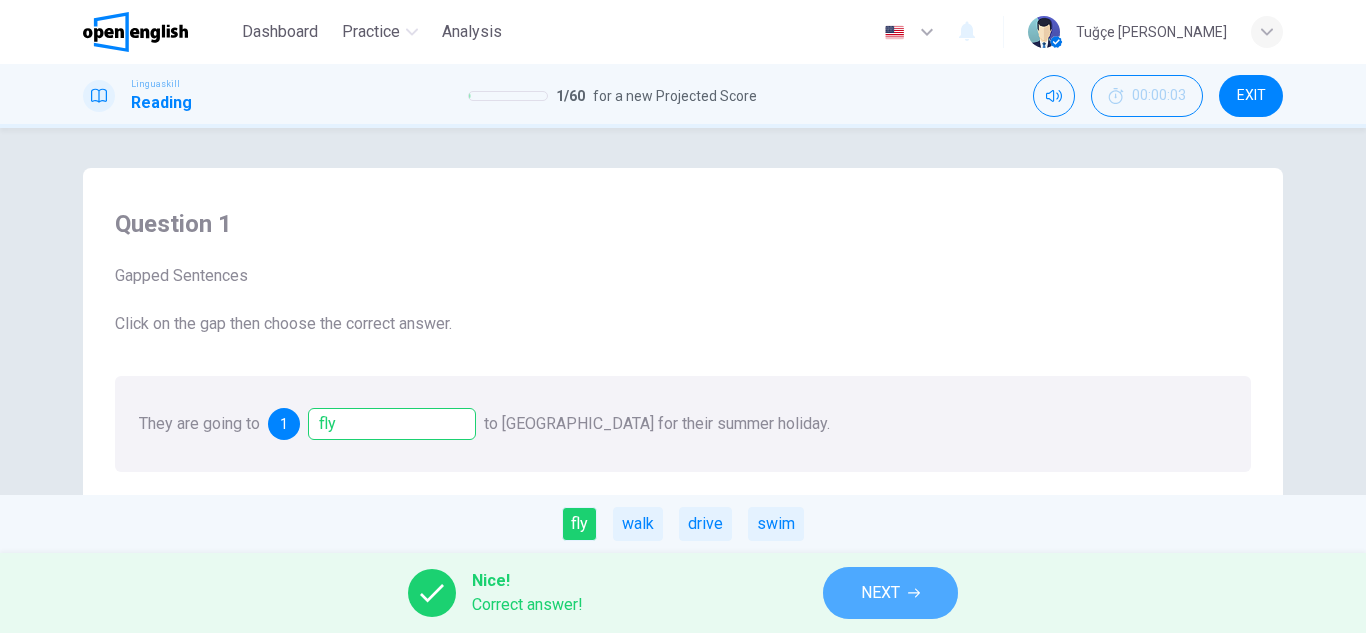 click on "NEXT" at bounding box center [890, 593] 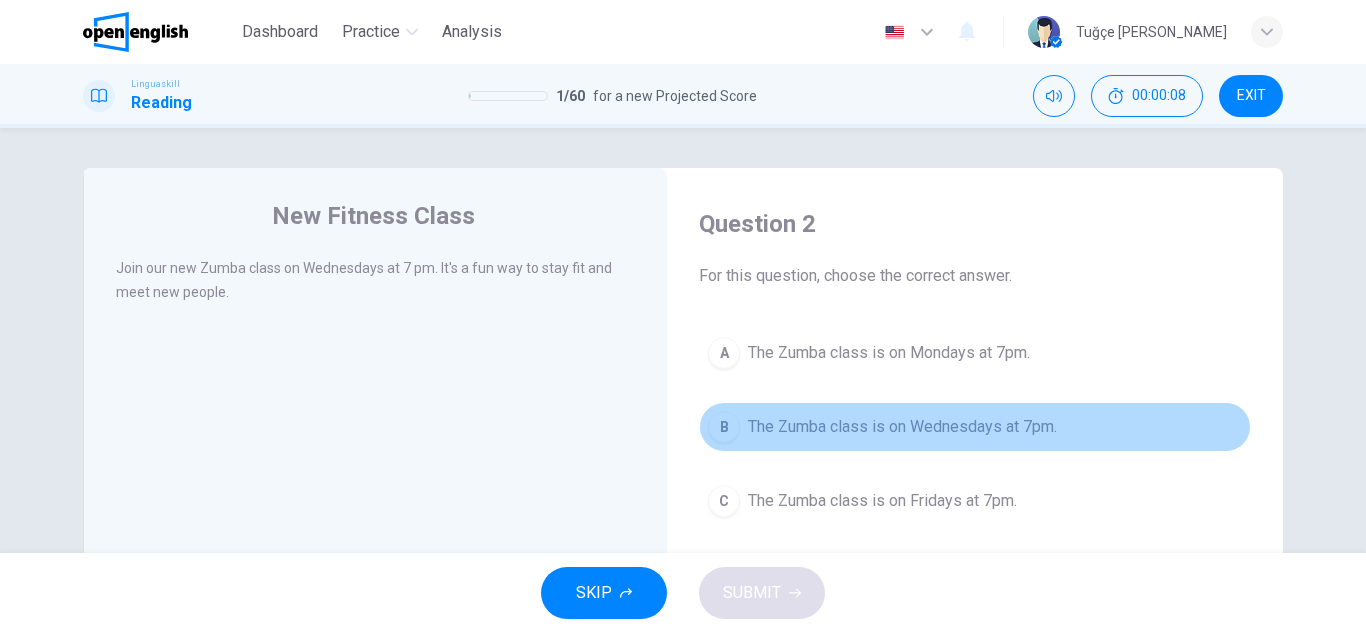 click on "The Zumba class is on Wednesdays at 7pm." at bounding box center (902, 427) 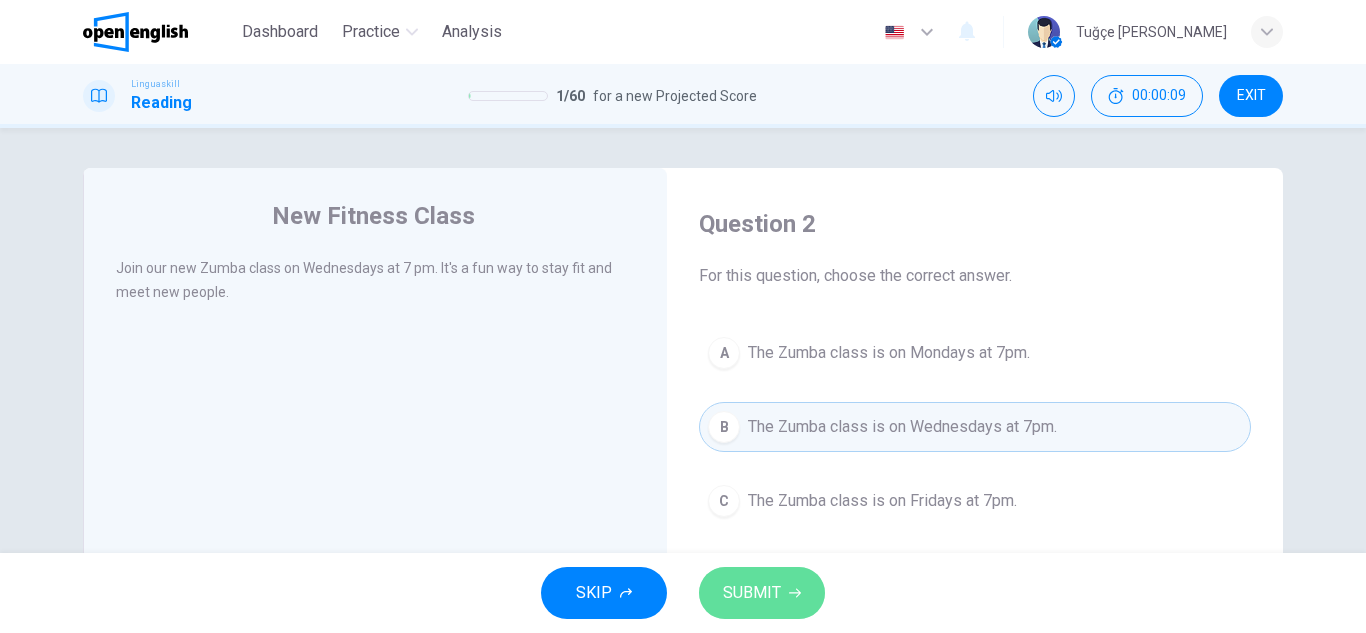 click on "SUBMIT" at bounding box center [752, 593] 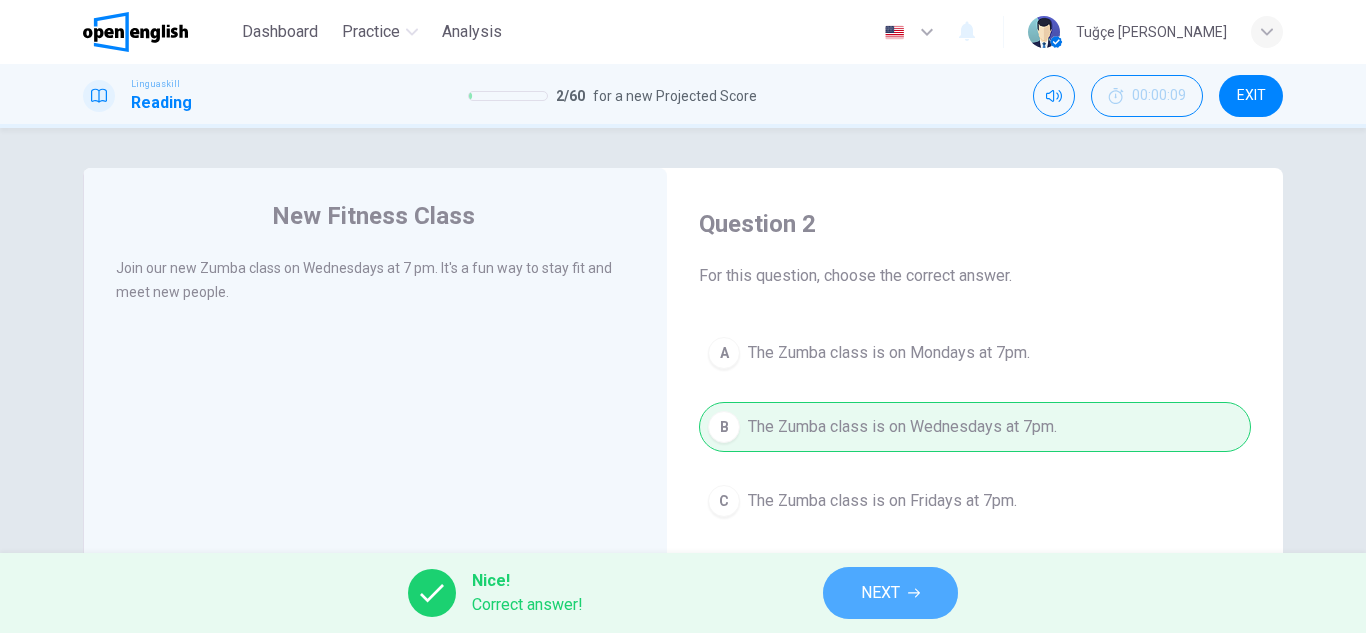 click on "NEXT" at bounding box center [890, 593] 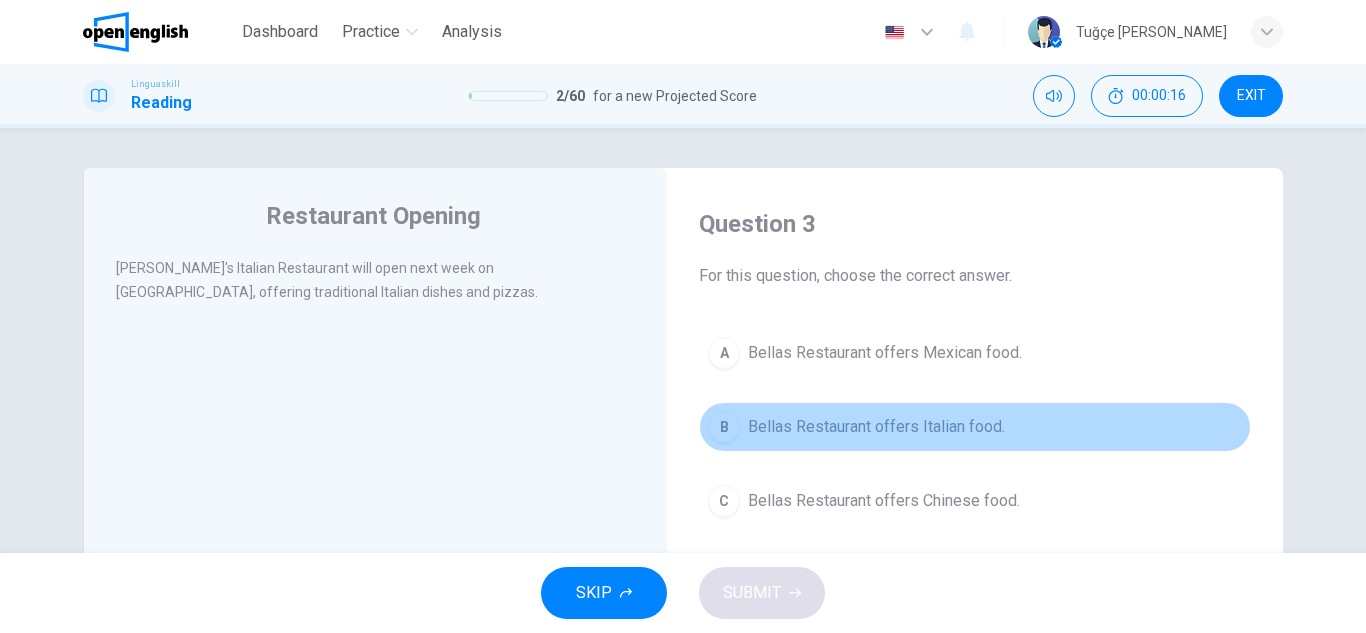click on "B Bellas Restaurant offers Italian food." at bounding box center [975, 427] 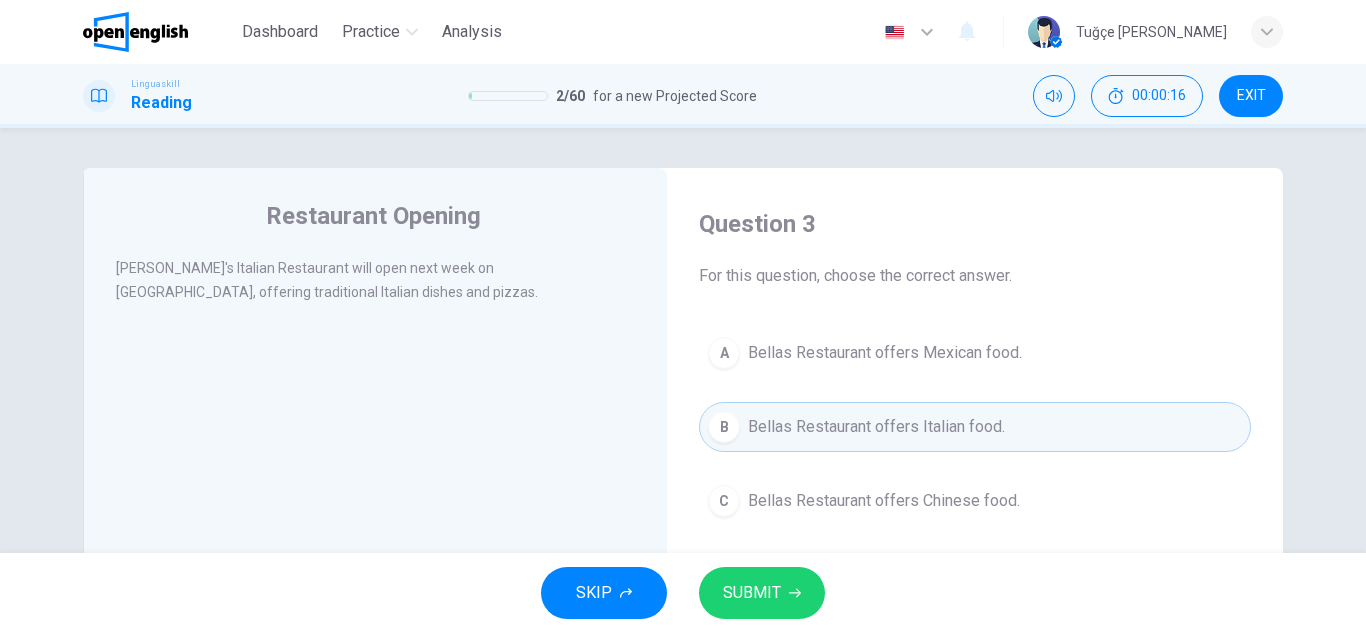 click 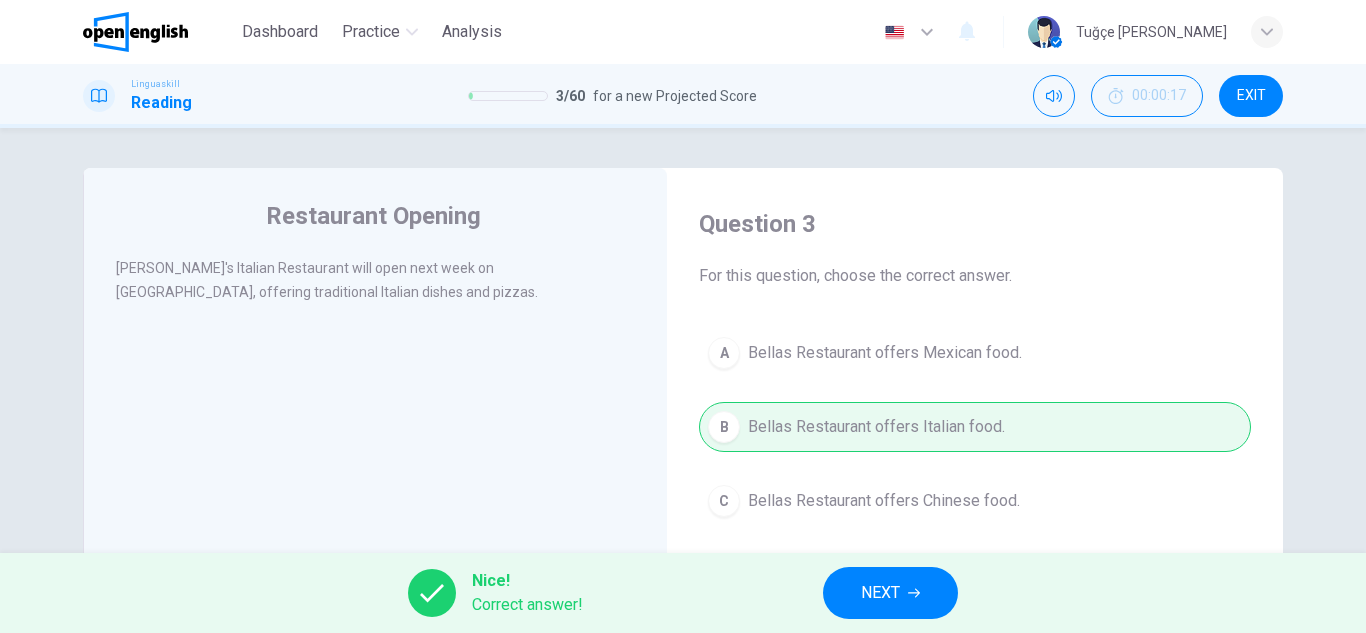 click on "NEXT" at bounding box center [890, 593] 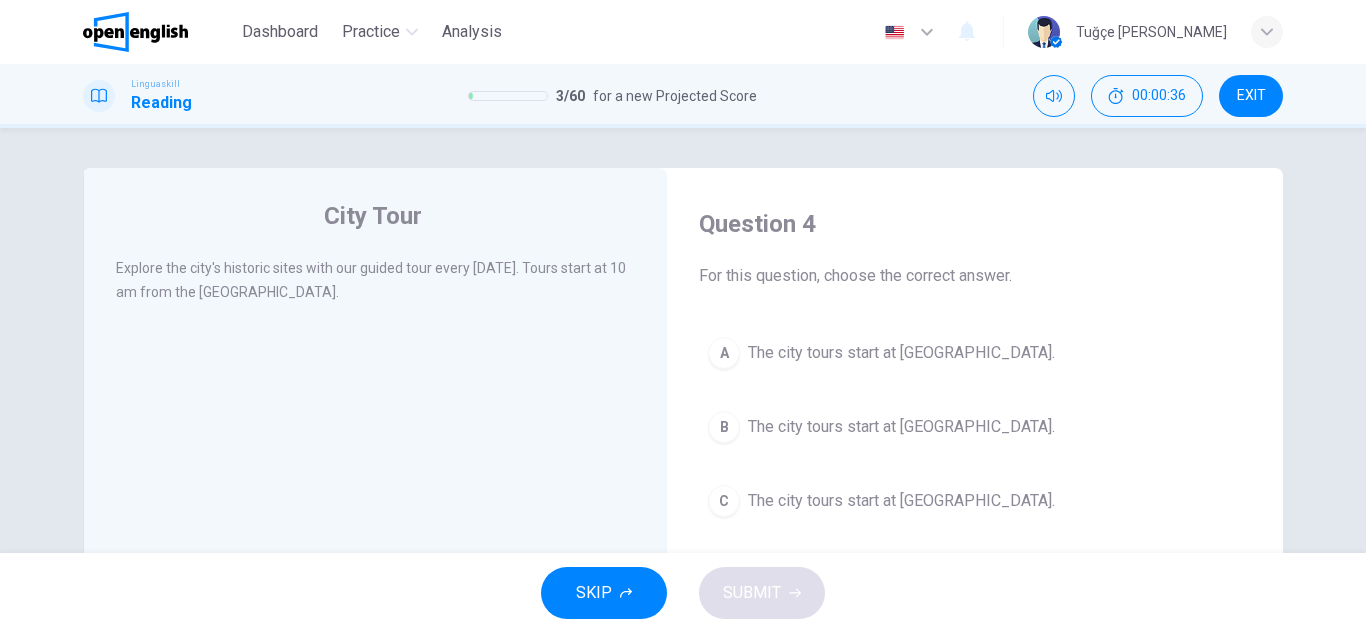 click on "A The city tours start at City Museum." at bounding box center (975, 353) 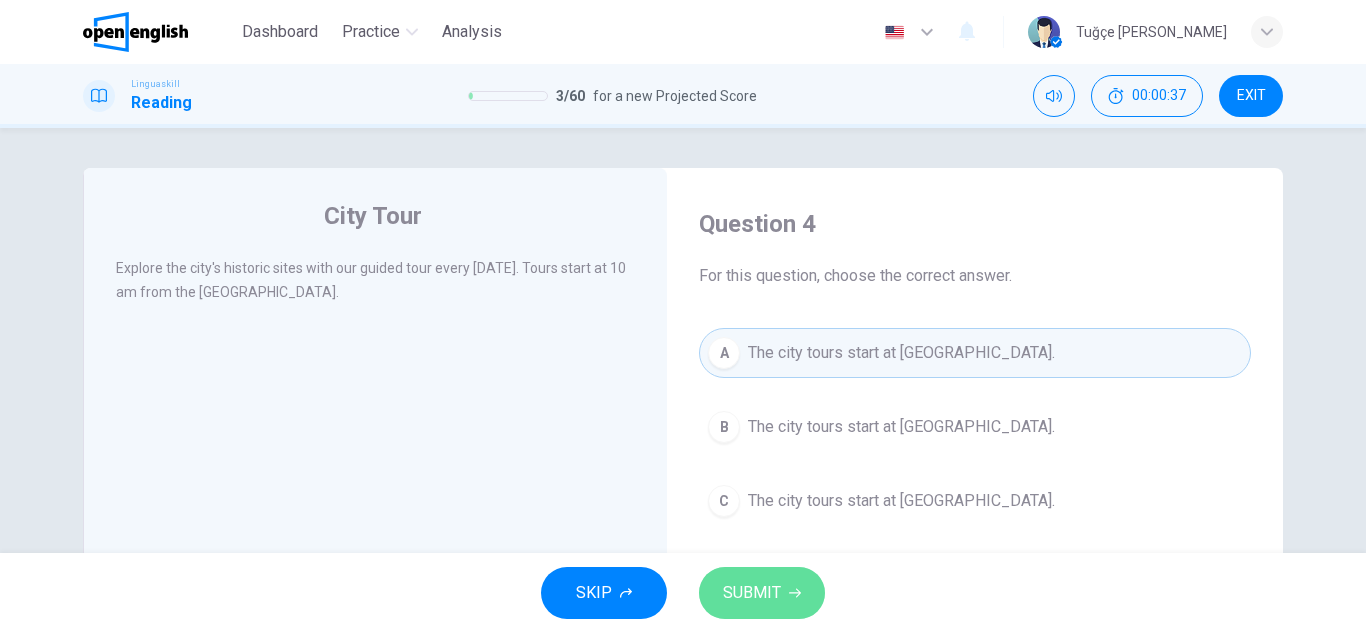 click on "SUBMIT" at bounding box center [762, 593] 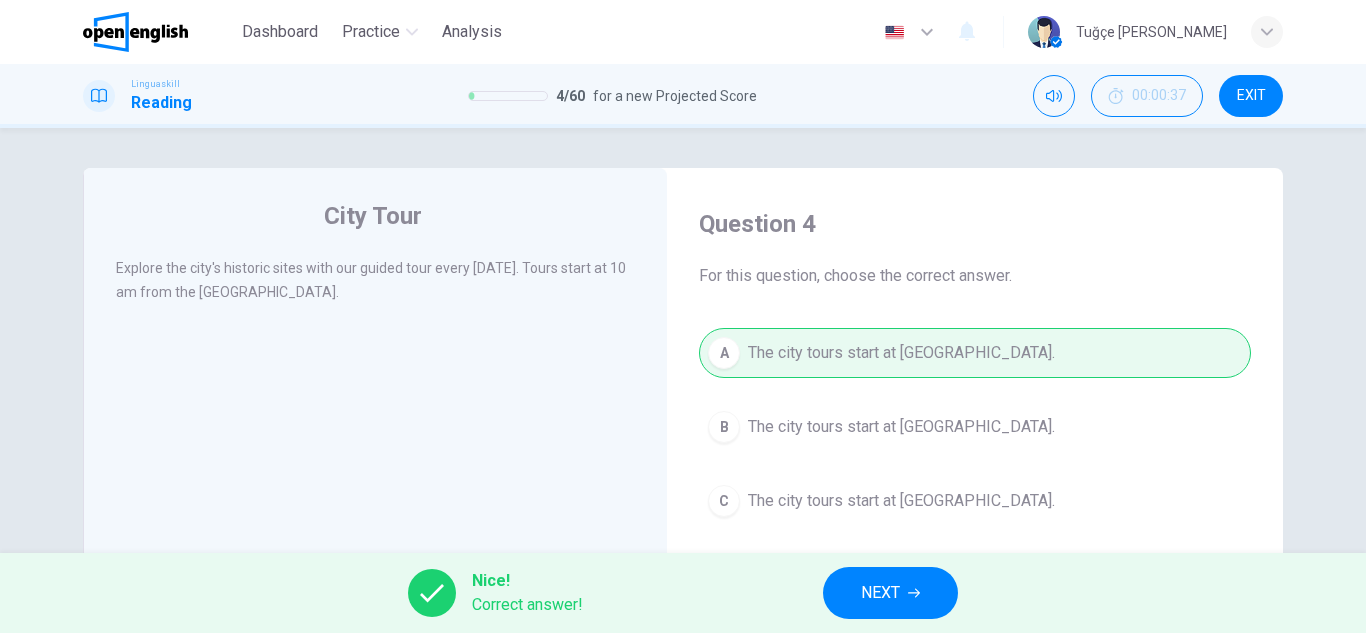 click on "NEXT" at bounding box center (890, 593) 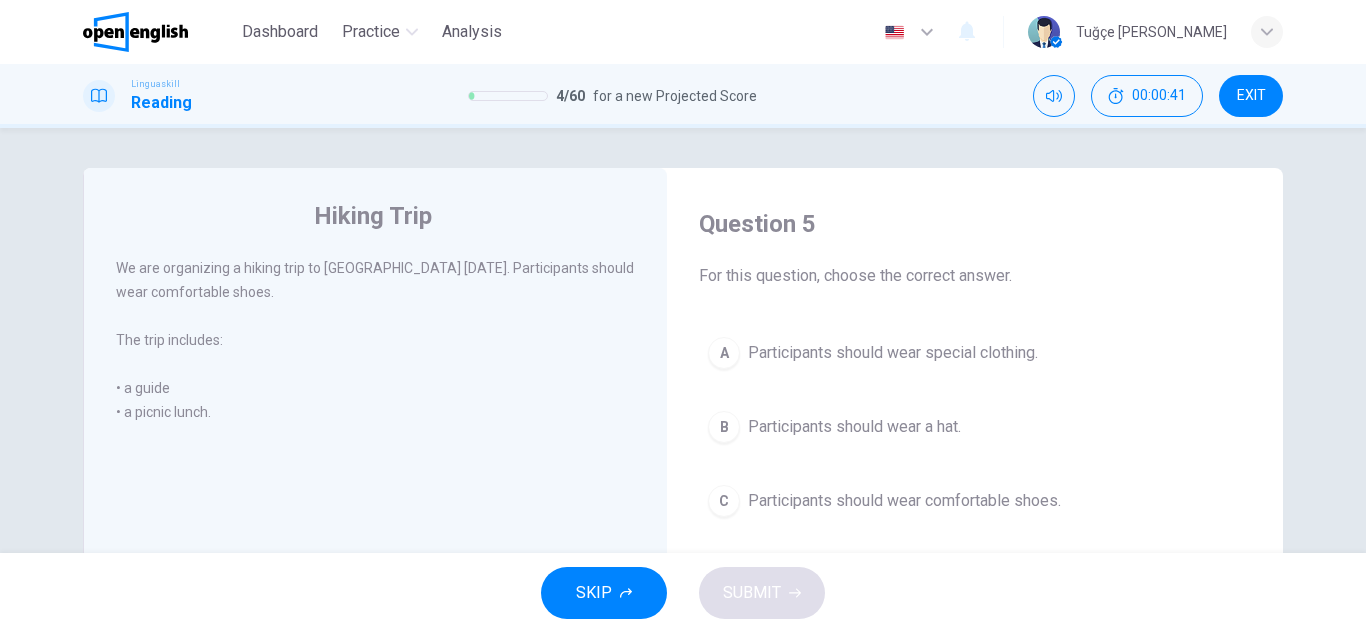 click on "Participants should wear comfortable shoes." at bounding box center (904, 501) 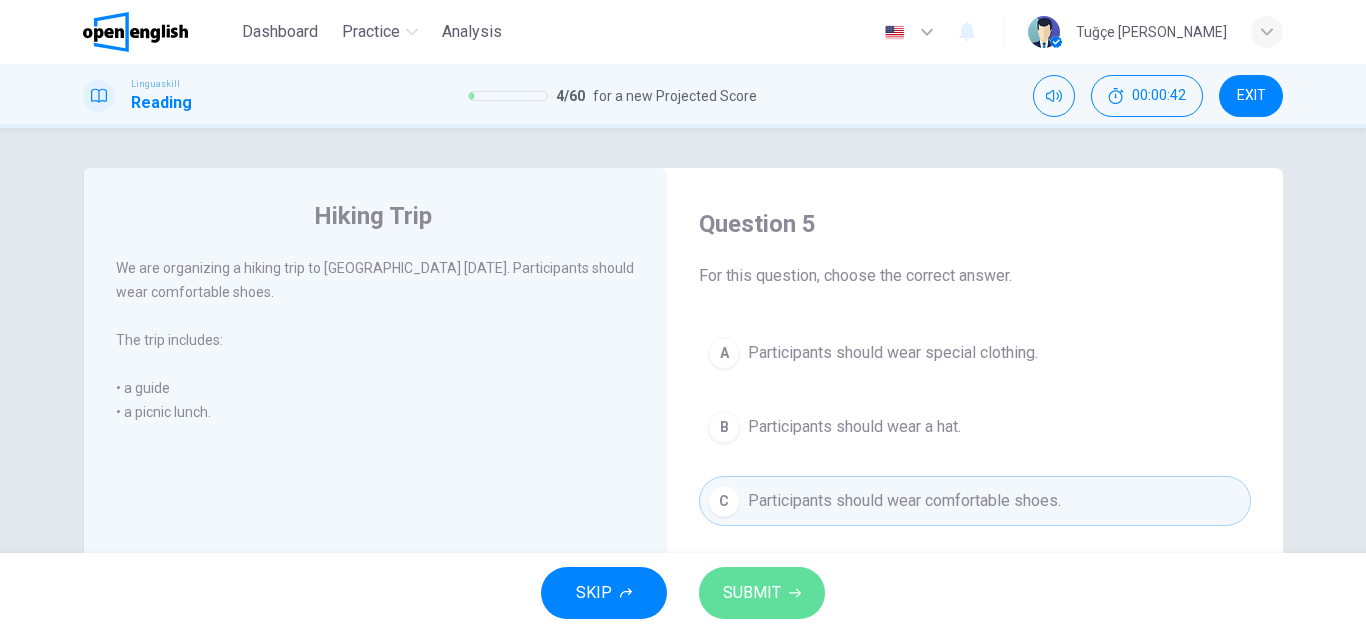 click on "SUBMIT" at bounding box center [752, 593] 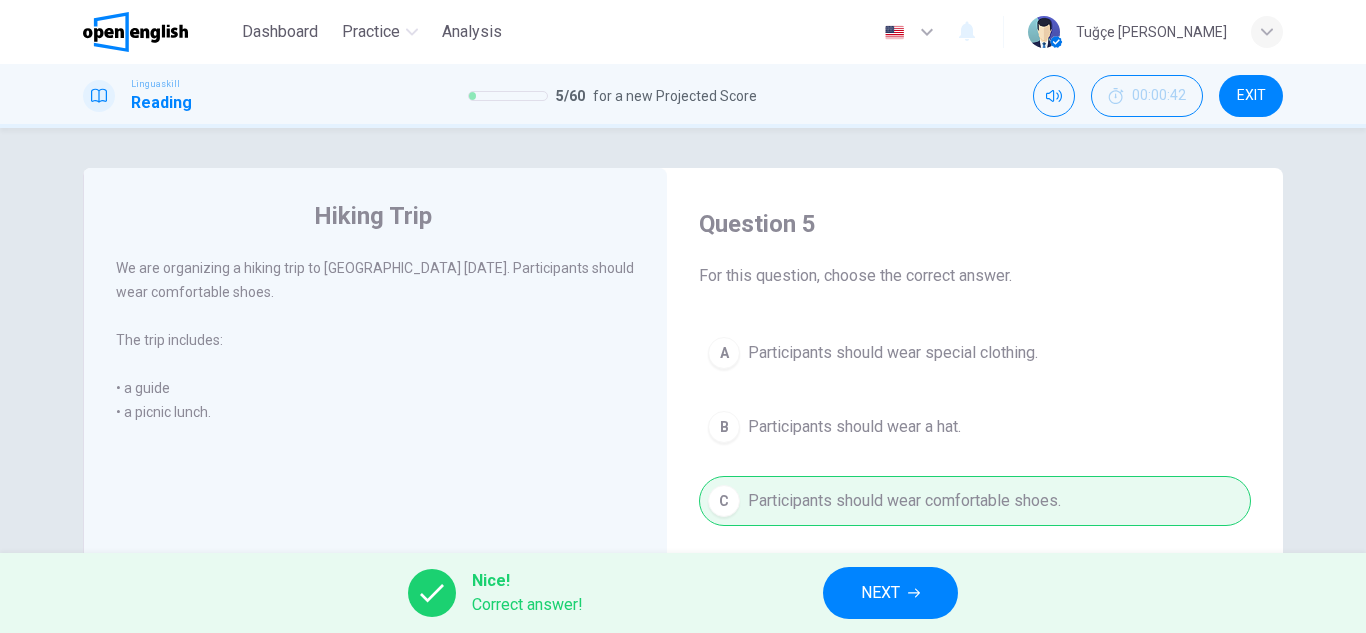 drag, startPoint x: 855, startPoint y: 623, endPoint x: 857, endPoint y: 600, distance: 23.086792 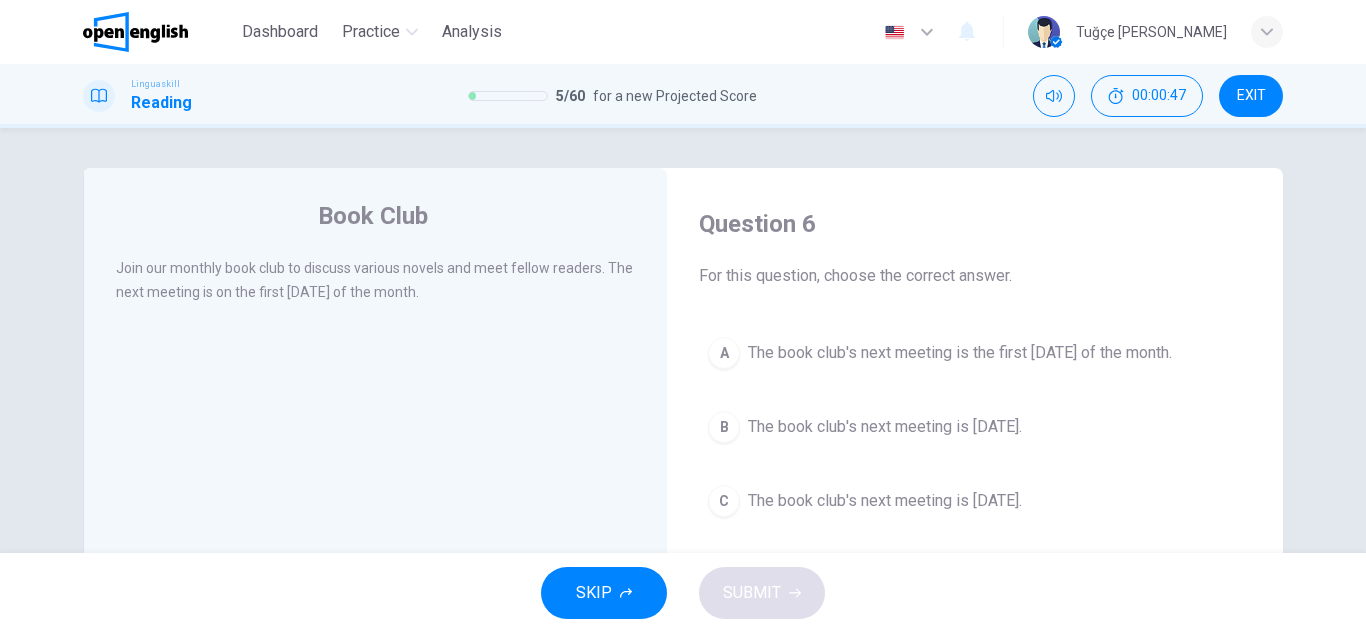 click on "A The book club's next meeting is the first Monday of the month." at bounding box center (975, 353) 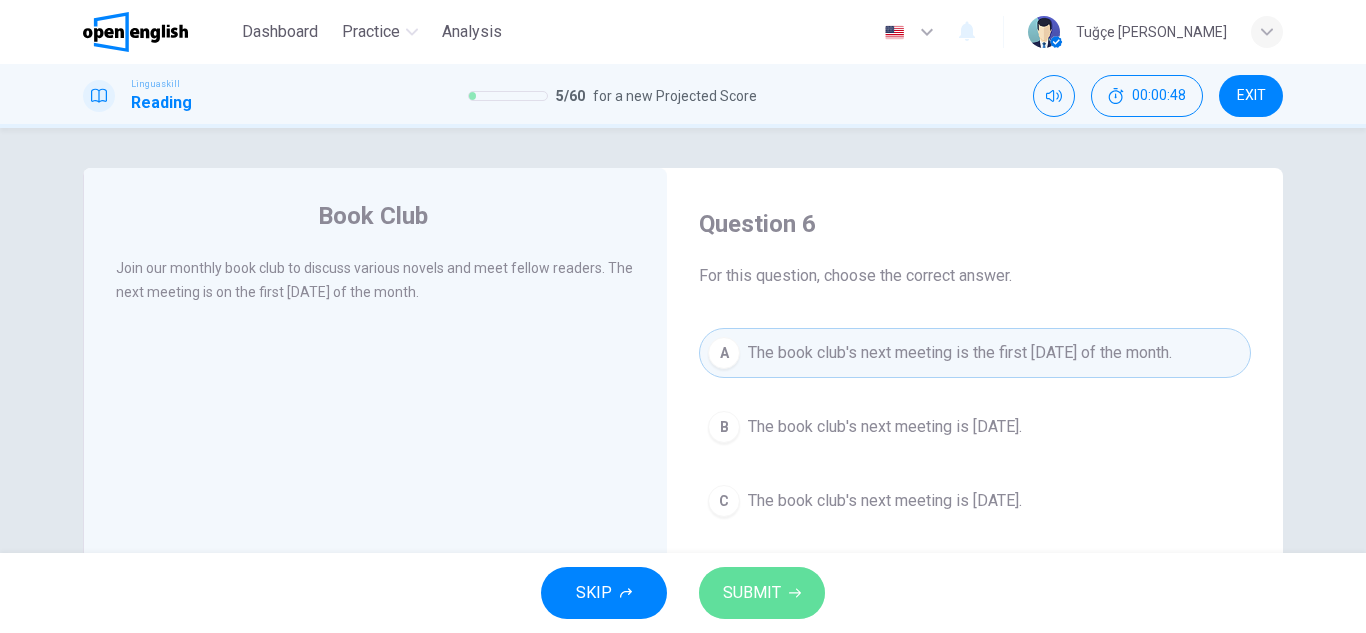 click on "SUBMIT" at bounding box center [752, 593] 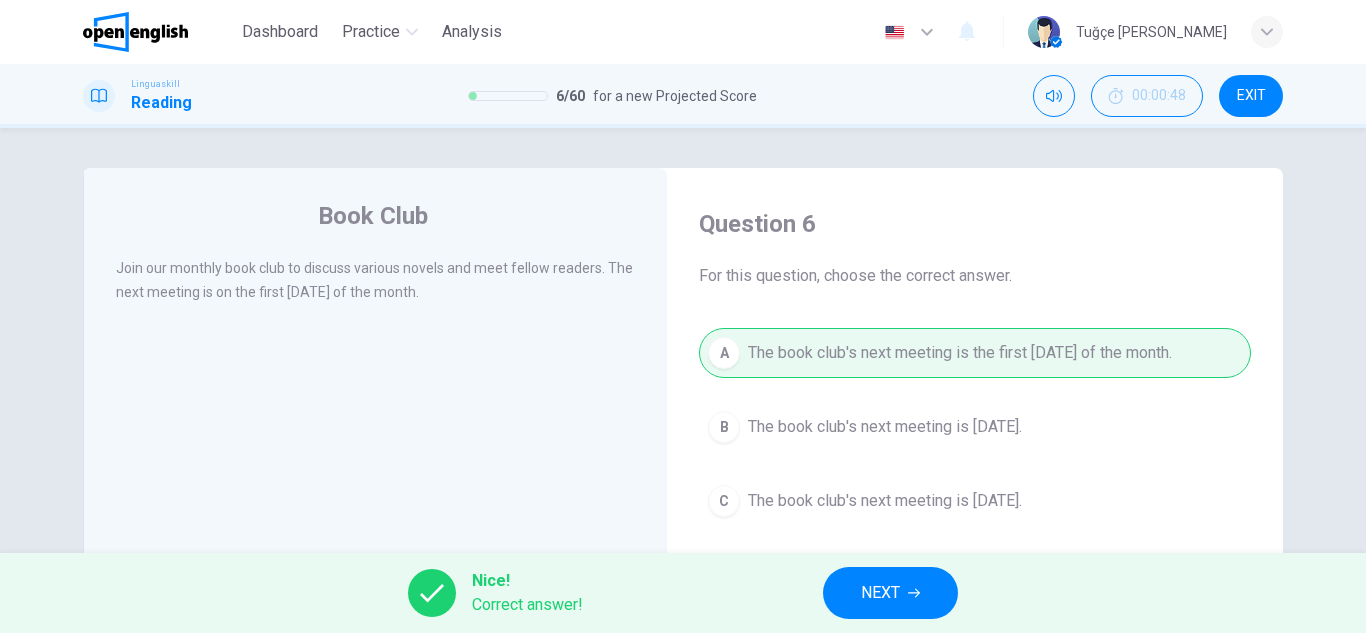 click on "NEXT" at bounding box center [890, 593] 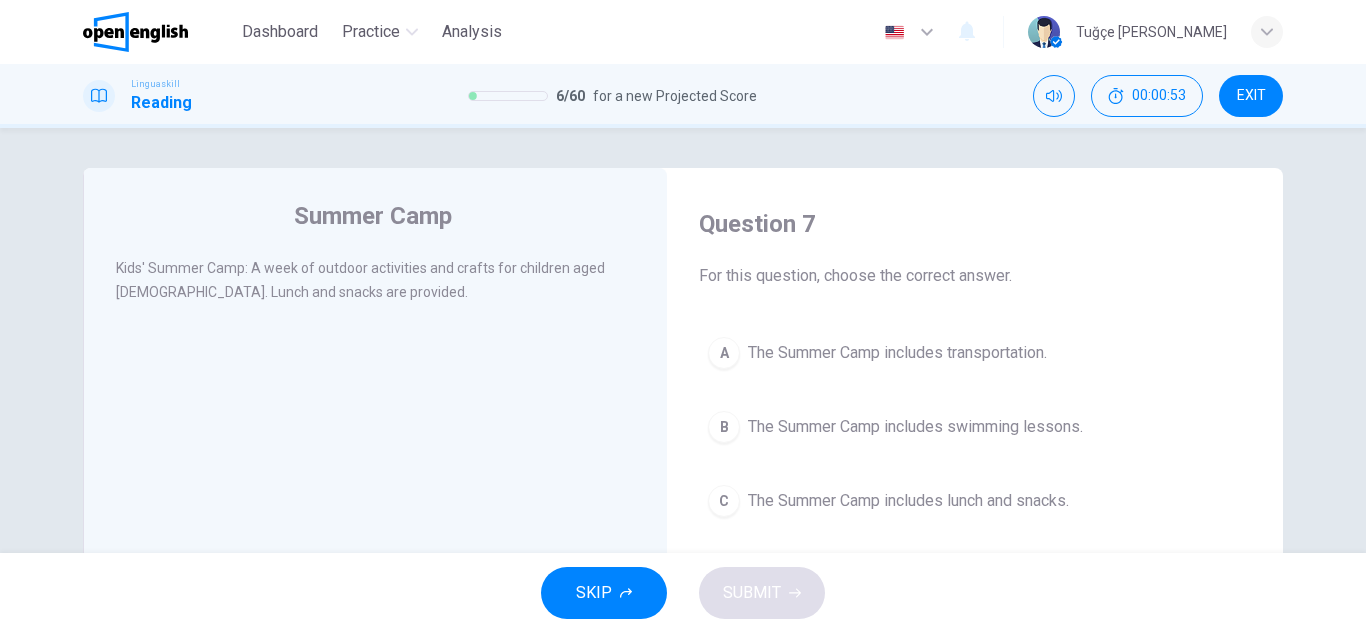 click on "The Summer Camp includes lunch and snacks." at bounding box center (908, 501) 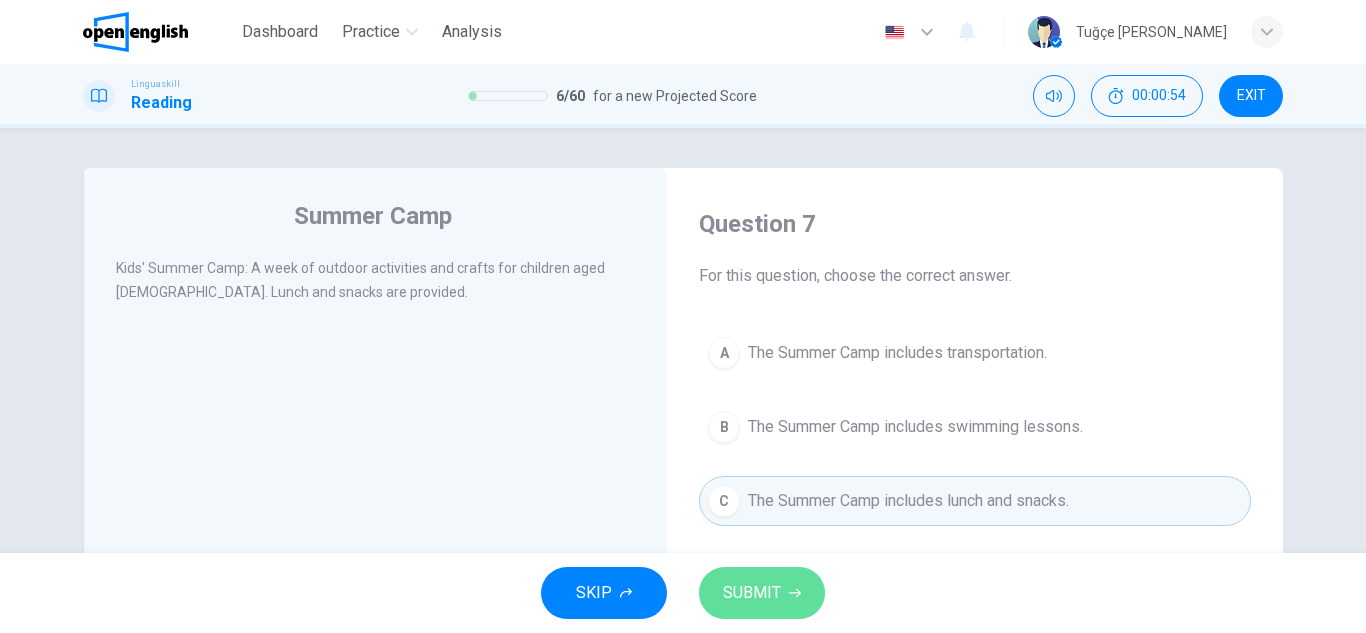 click on "SUBMIT" at bounding box center (762, 593) 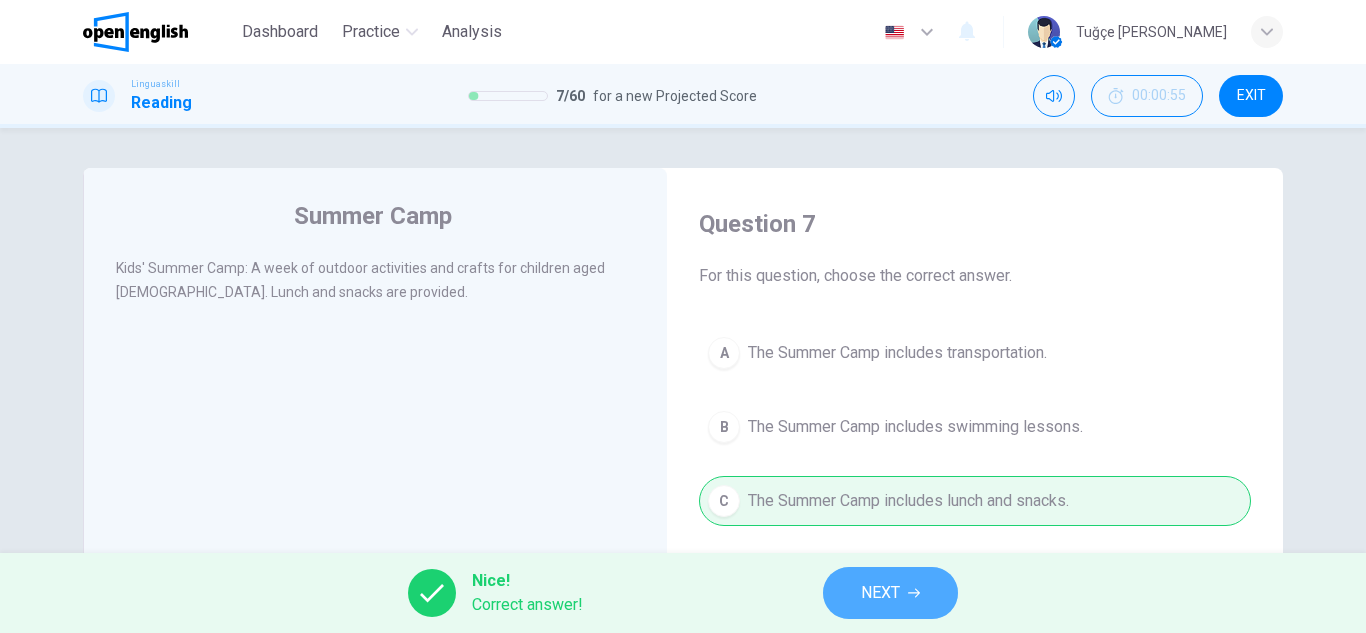 click on "NEXT" at bounding box center (880, 593) 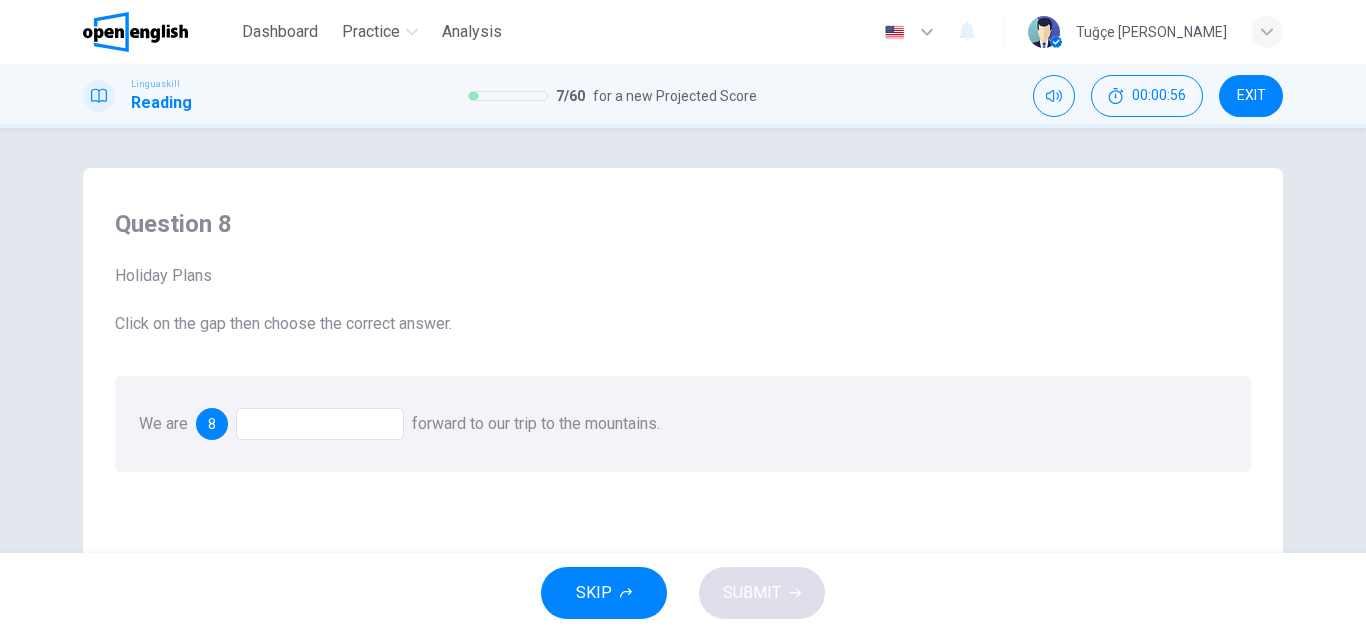 click on "We are  8  forward to our trip to the mountains." at bounding box center [683, 424] 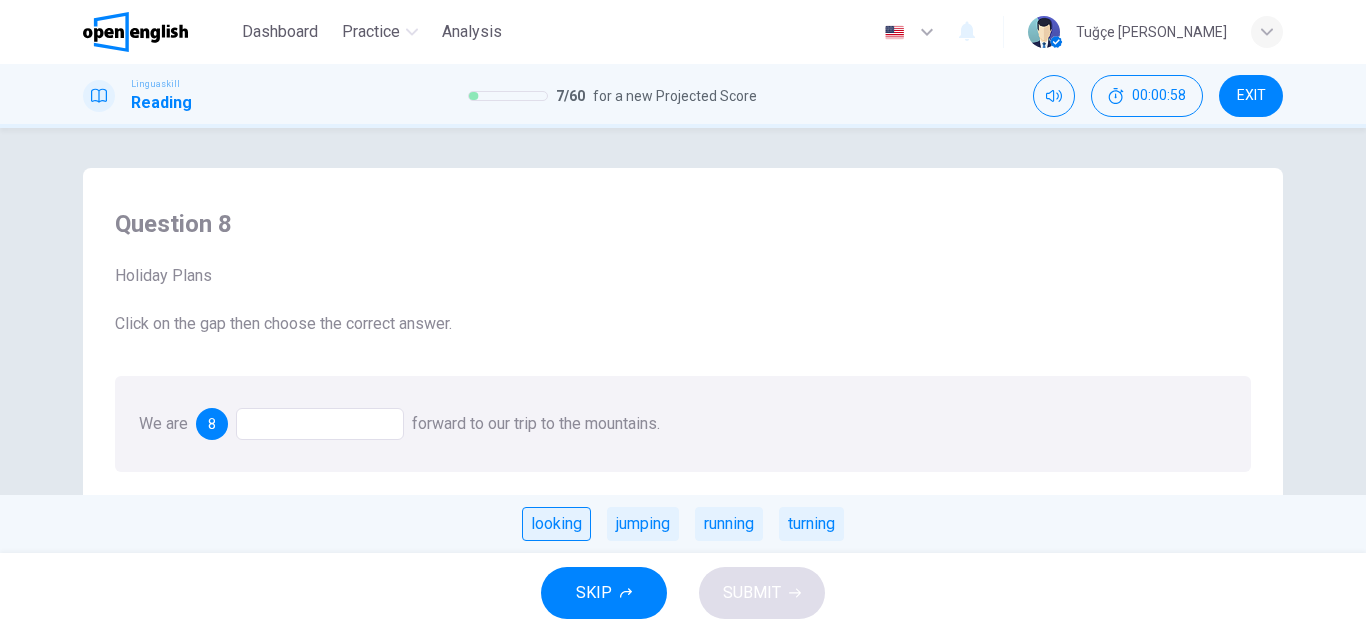click on "looking" at bounding box center (556, 524) 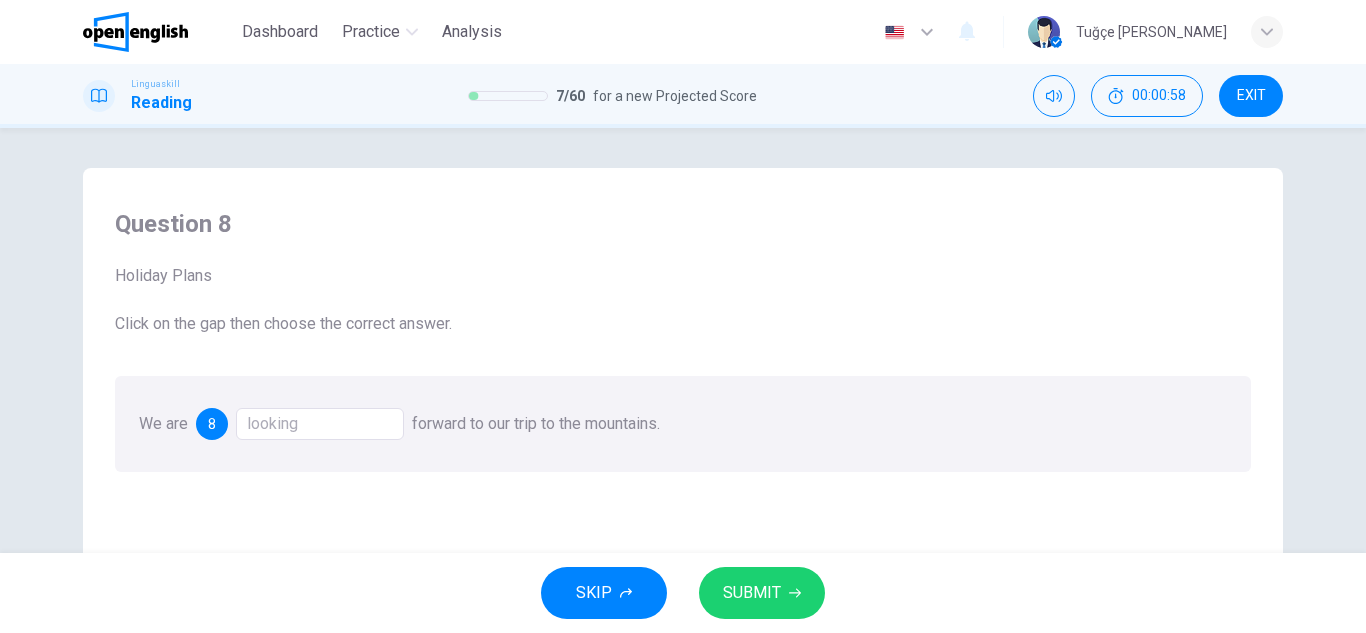 click on "SUBMIT" at bounding box center (752, 593) 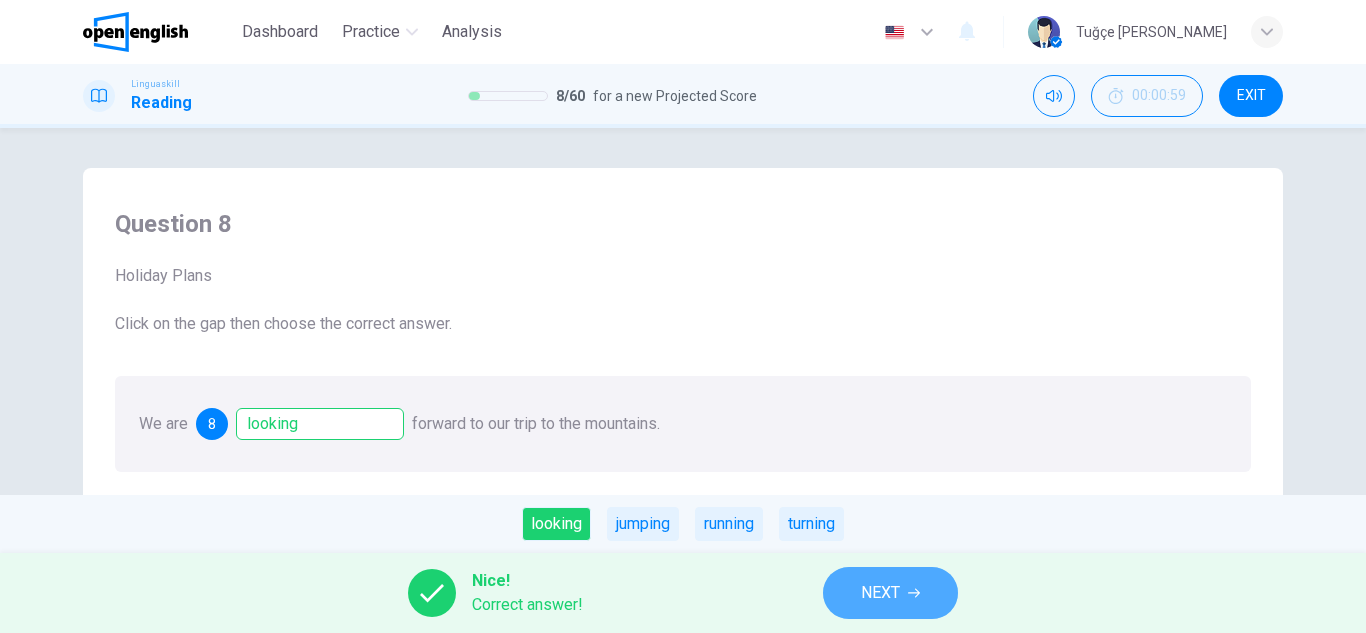 click on "NEXT" at bounding box center [890, 593] 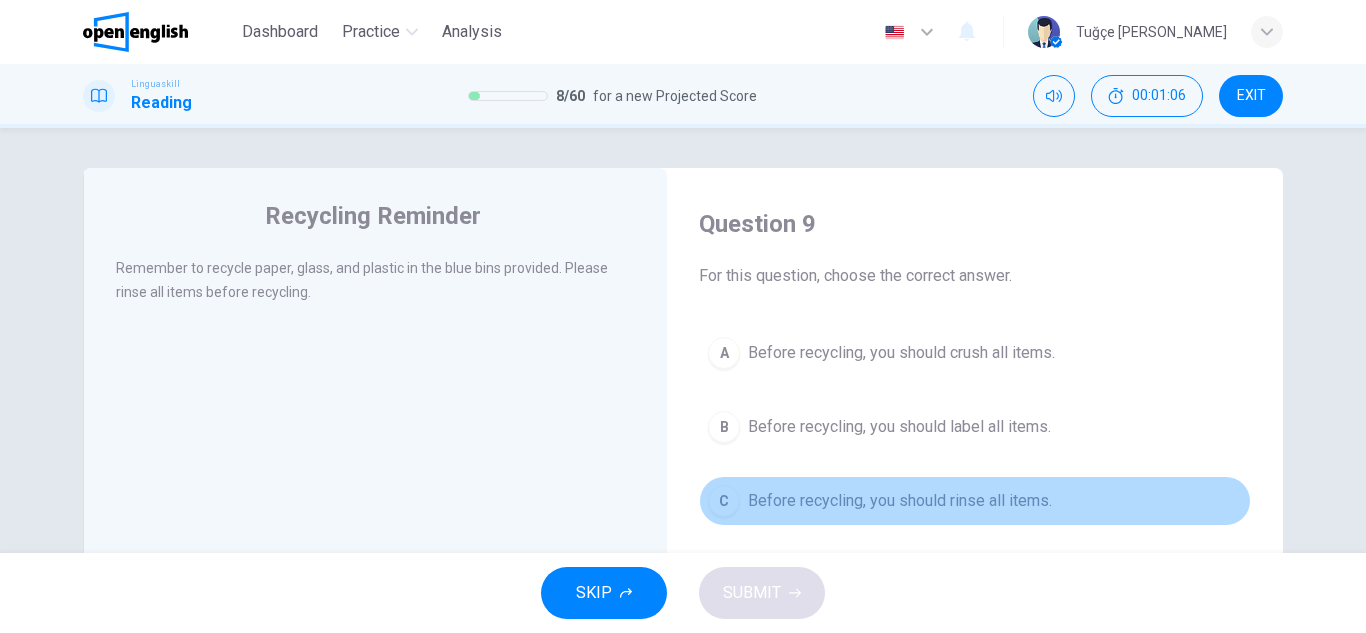 click on "Before recycling, you should rinse all items." at bounding box center (900, 501) 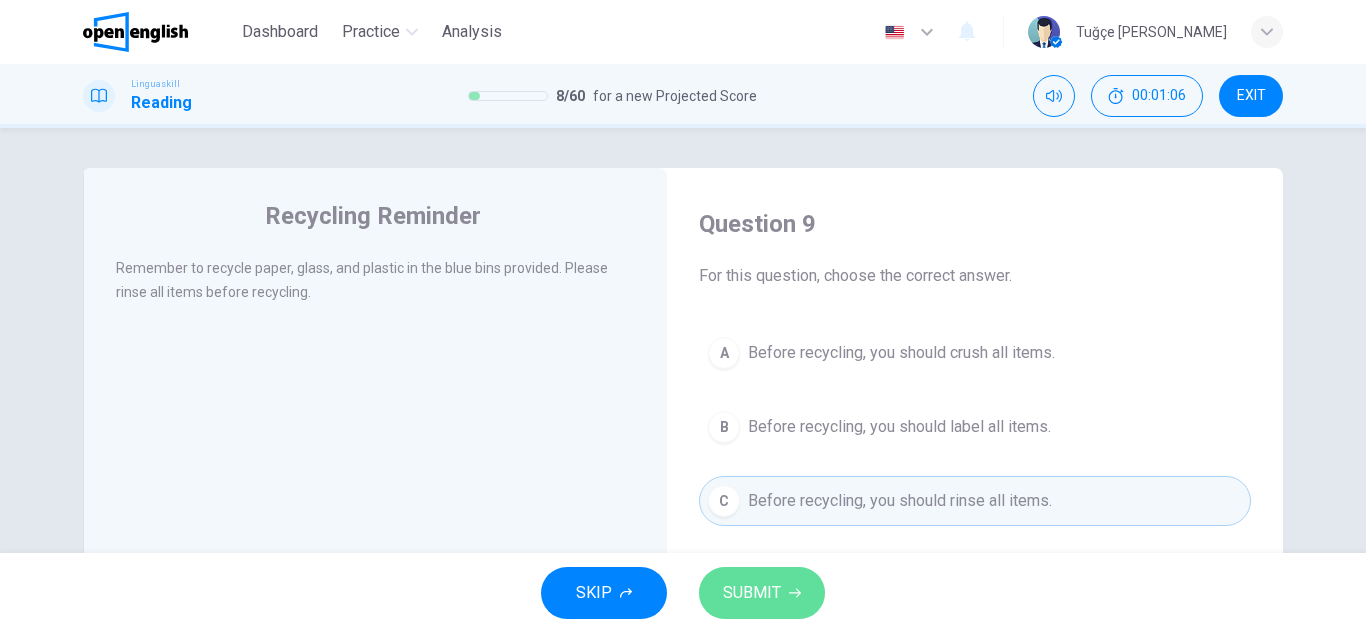 click on "SUBMIT" at bounding box center [762, 593] 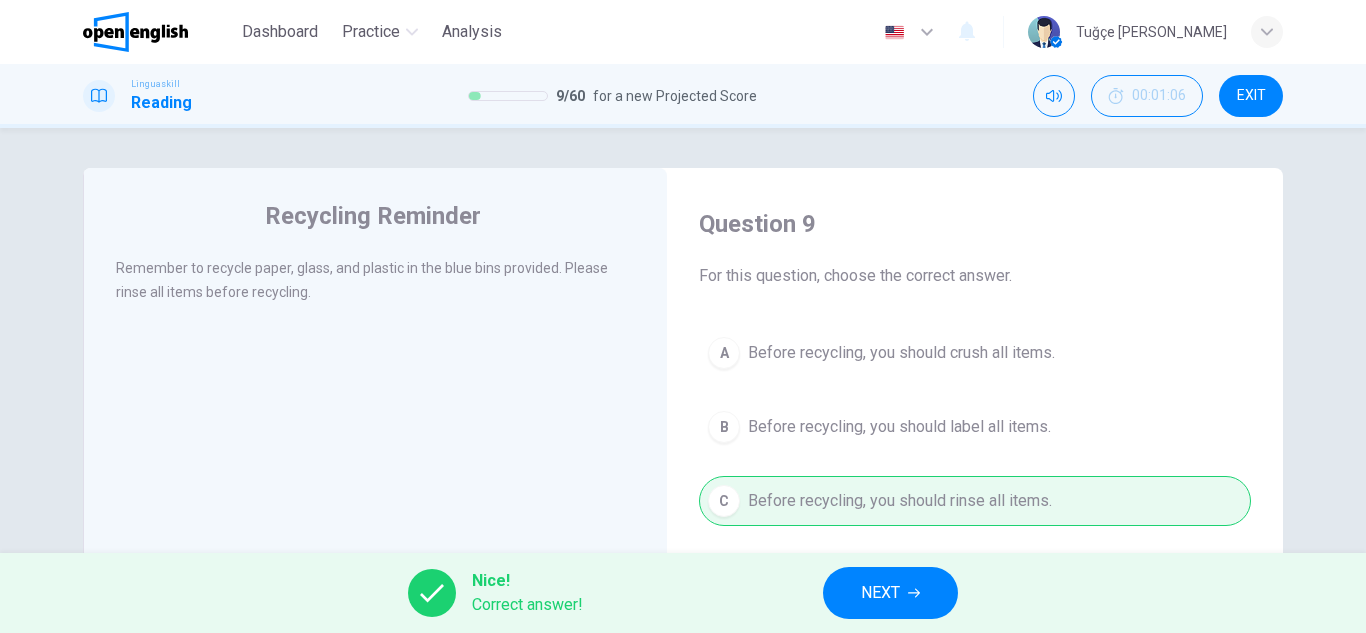 click on "NEXT" at bounding box center (880, 593) 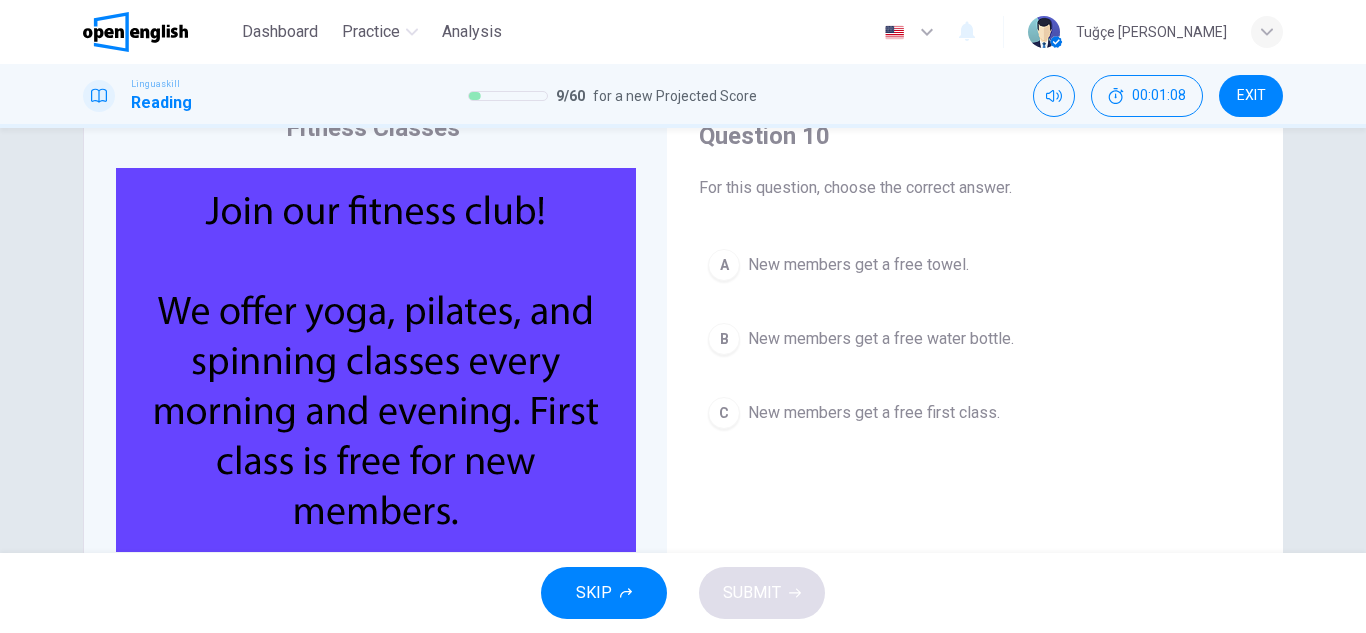 scroll, scrollTop: 200, scrollLeft: 0, axis: vertical 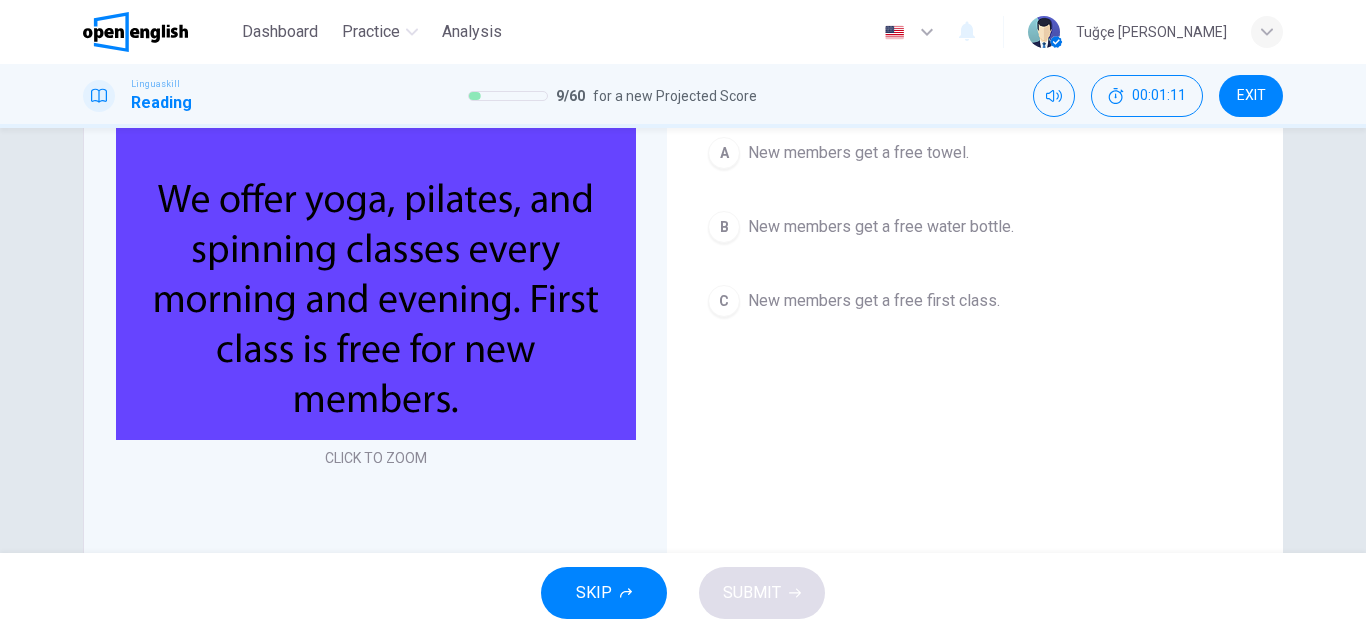 click on "C New members get a free first class." at bounding box center (975, 301) 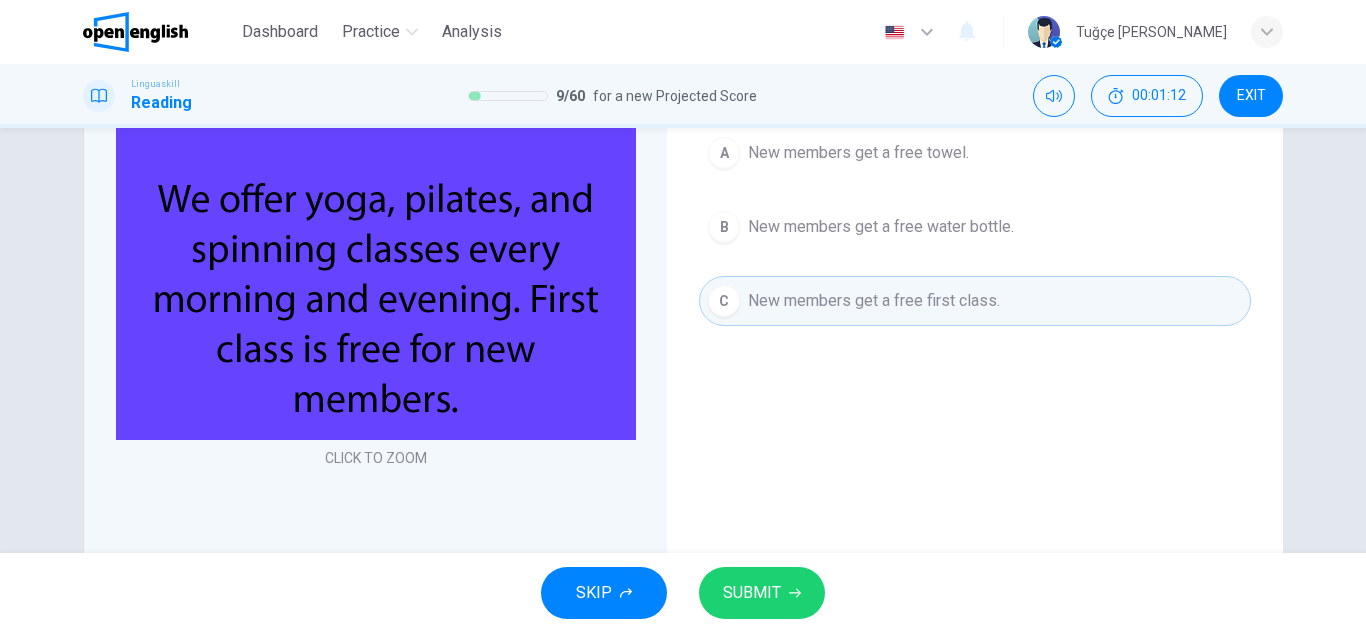 click on "SKIP SUBMIT" at bounding box center [683, 593] 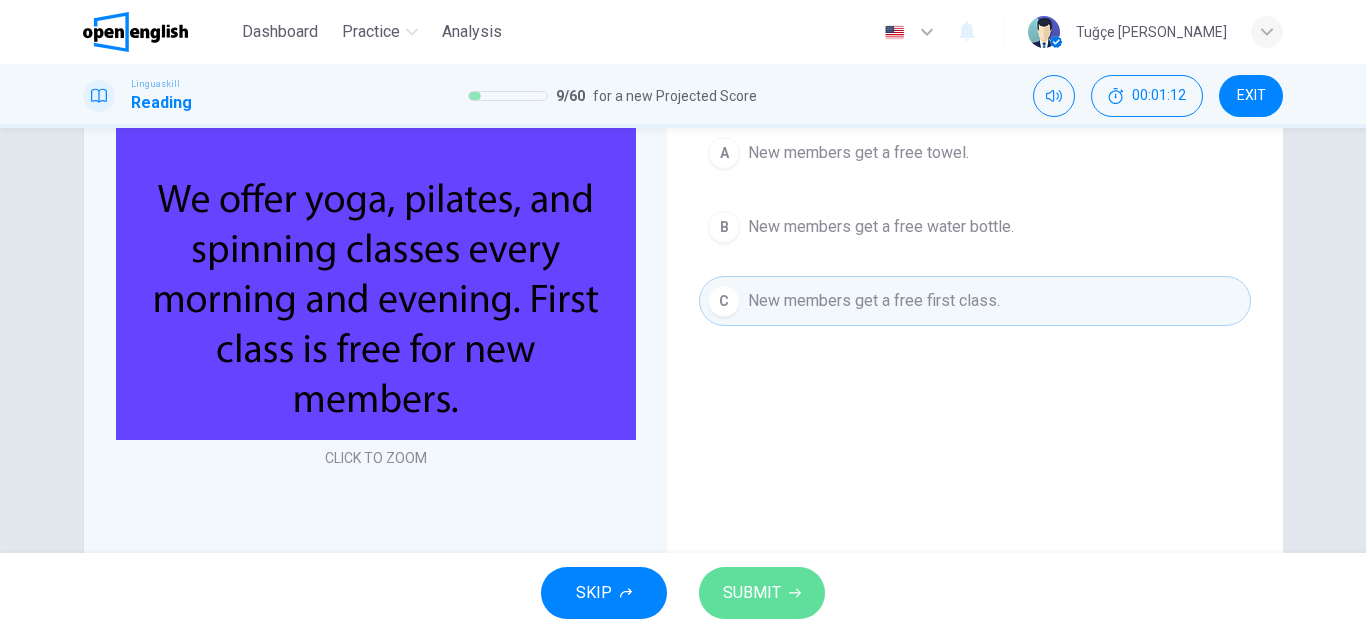 click on "SUBMIT" at bounding box center [762, 593] 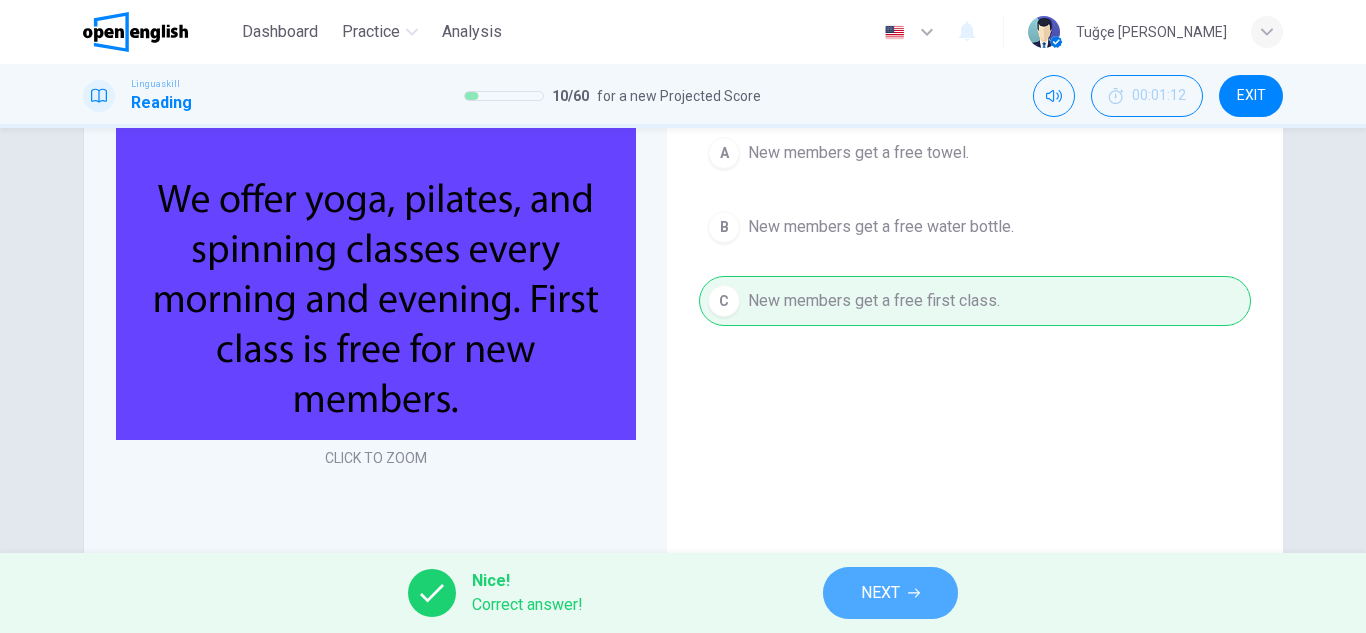 click on "NEXT" at bounding box center [890, 593] 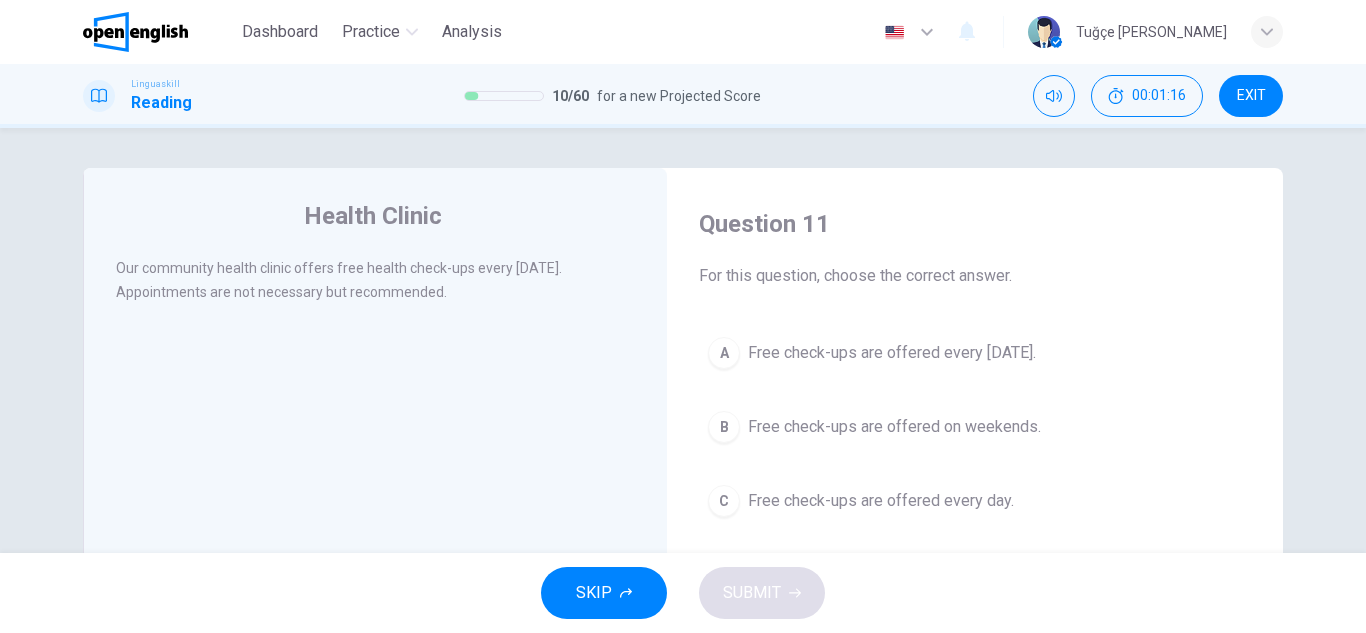 drag, startPoint x: 1019, startPoint y: 342, endPoint x: 878, endPoint y: 472, distance: 191.78374 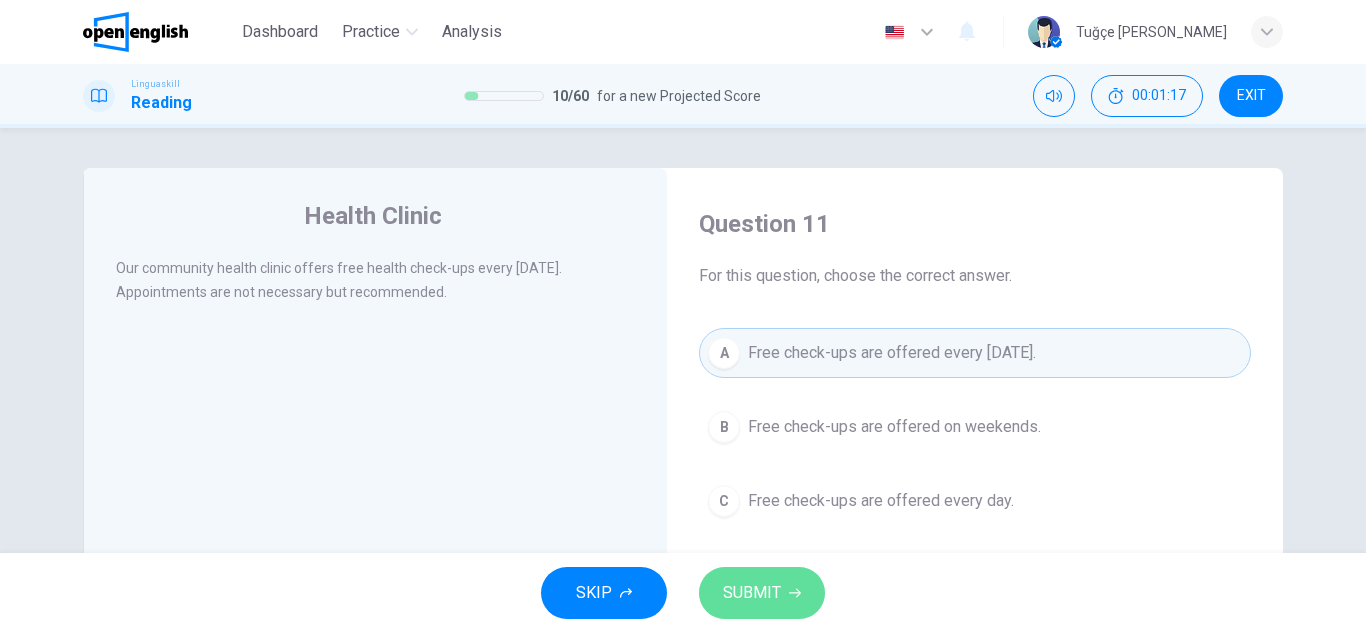 click on "SUBMIT" at bounding box center (762, 593) 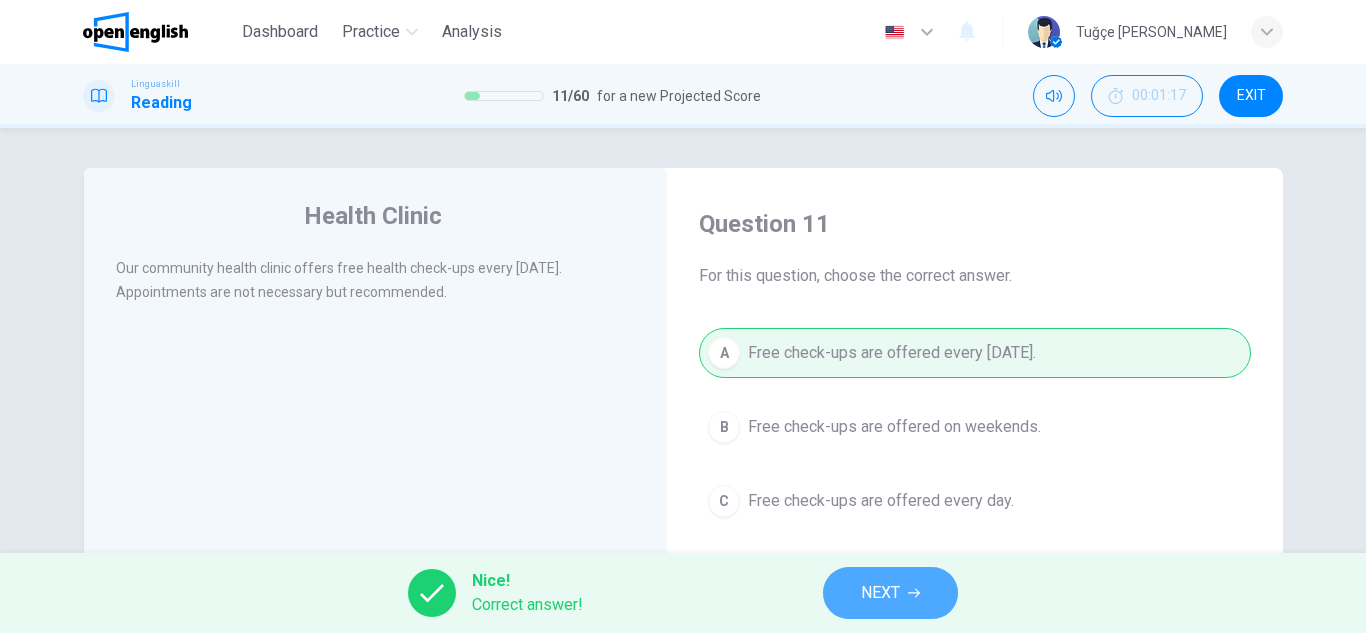 click on "NEXT" at bounding box center [880, 593] 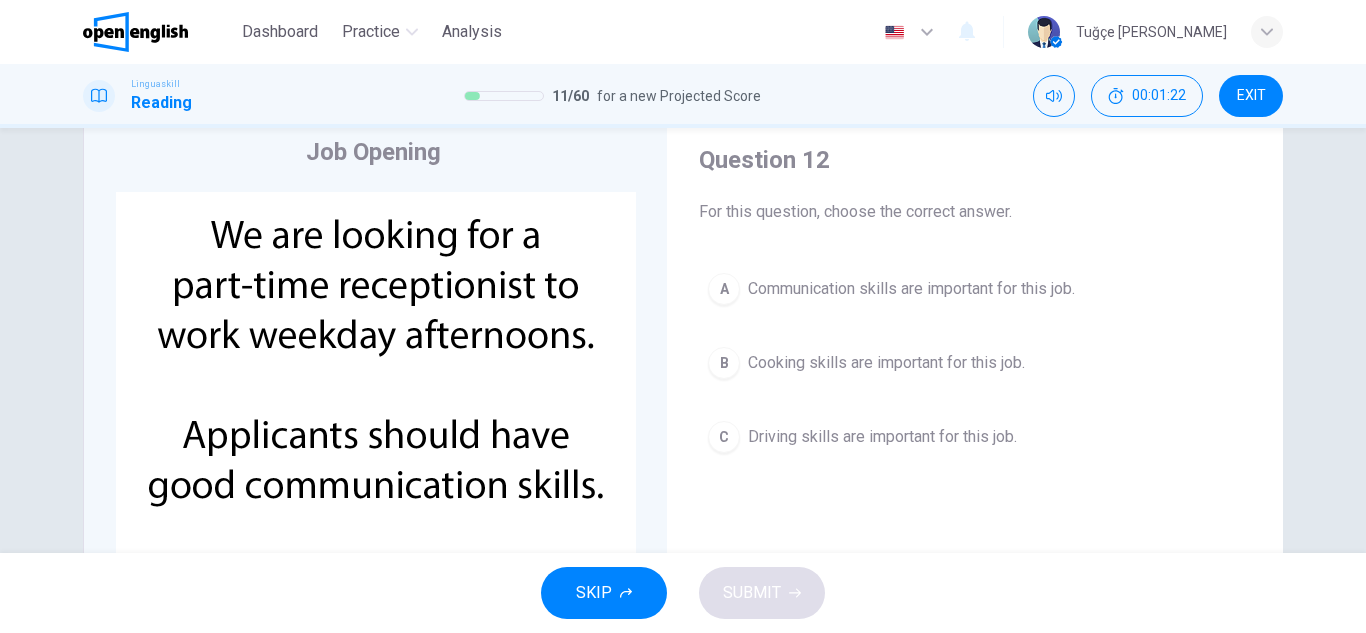 scroll, scrollTop: 100, scrollLeft: 0, axis: vertical 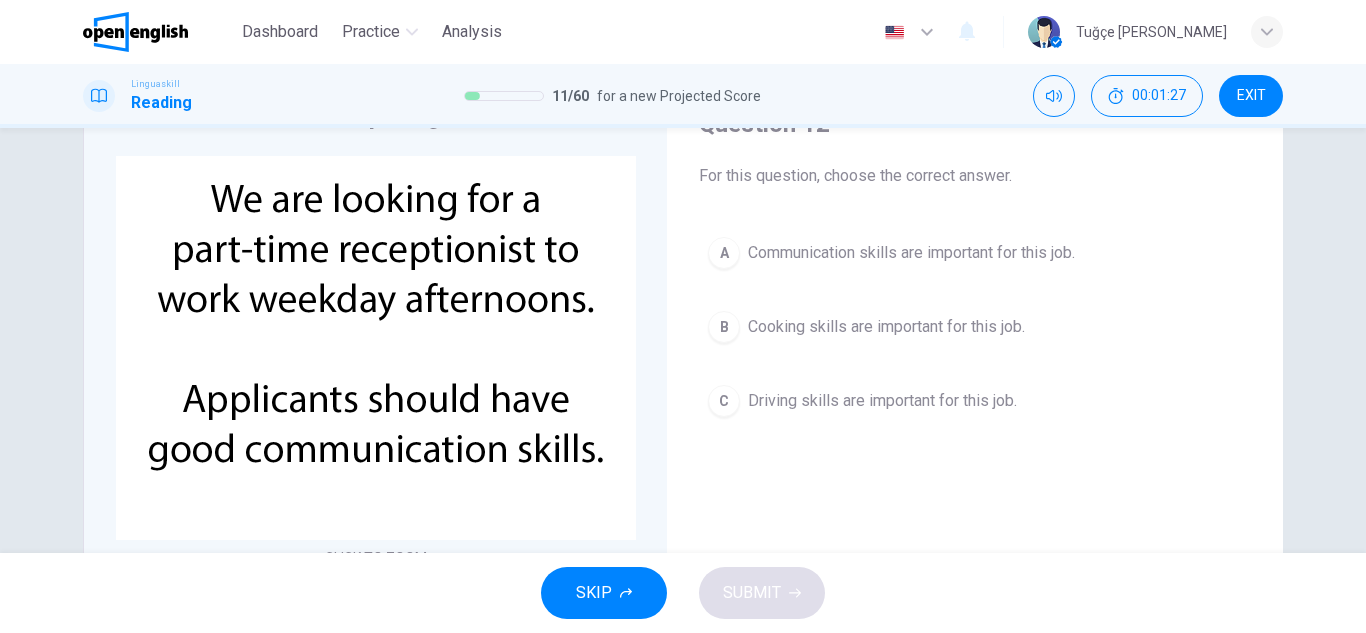 drag, startPoint x: 941, startPoint y: 224, endPoint x: 899, endPoint y: 343, distance: 126.1943 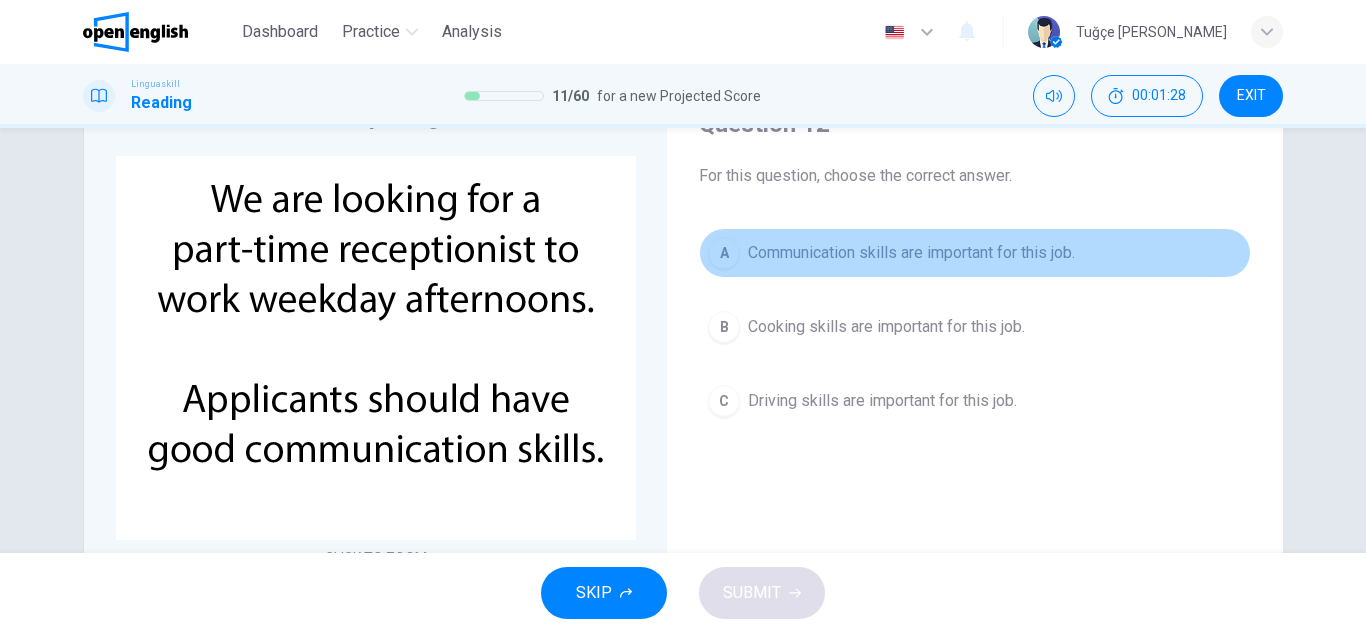 drag, startPoint x: 843, startPoint y: 257, endPoint x: 759, endPoint y: 423, distance: 186.043 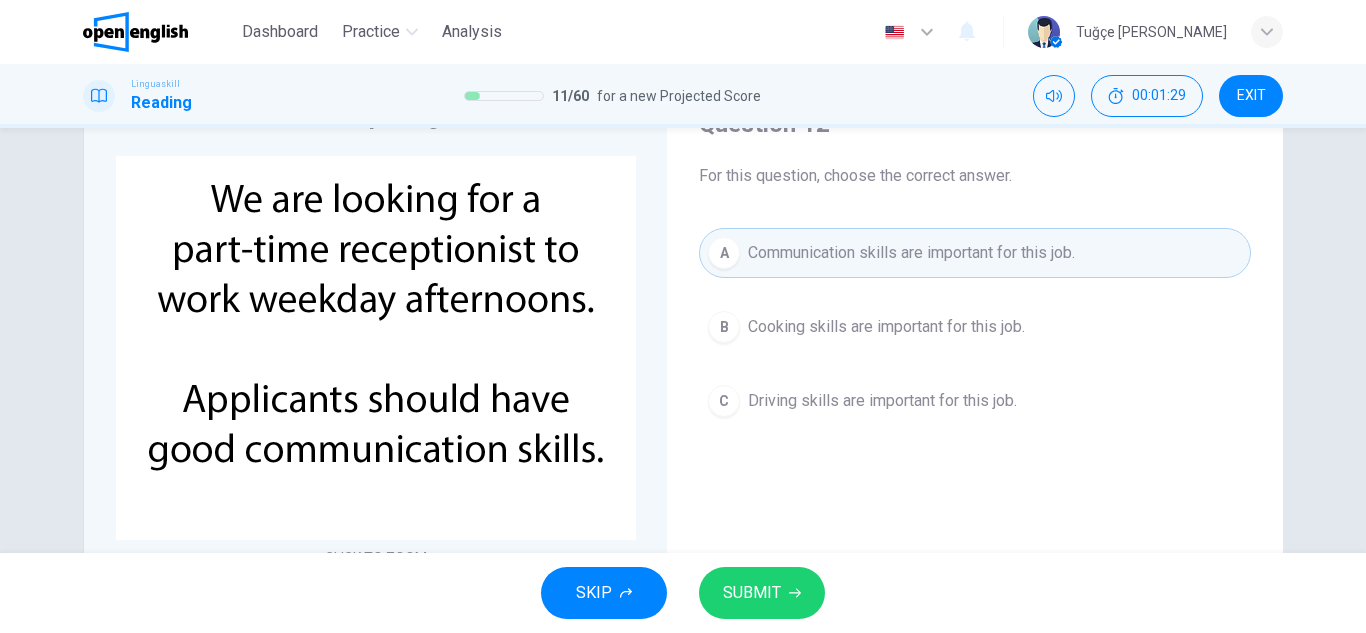 click on "SUBMIT" at bounding box center [752, 593] 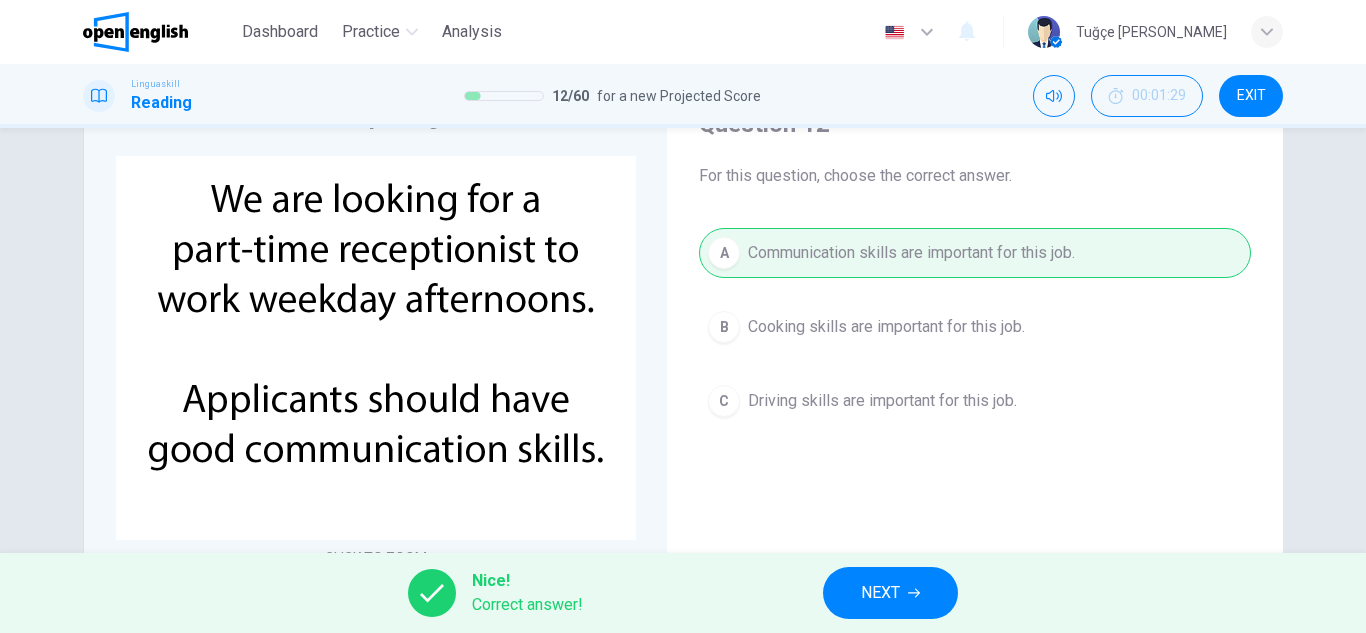 click on "Nice! Correct answer! NEXT" at bounding box center (683, 593) 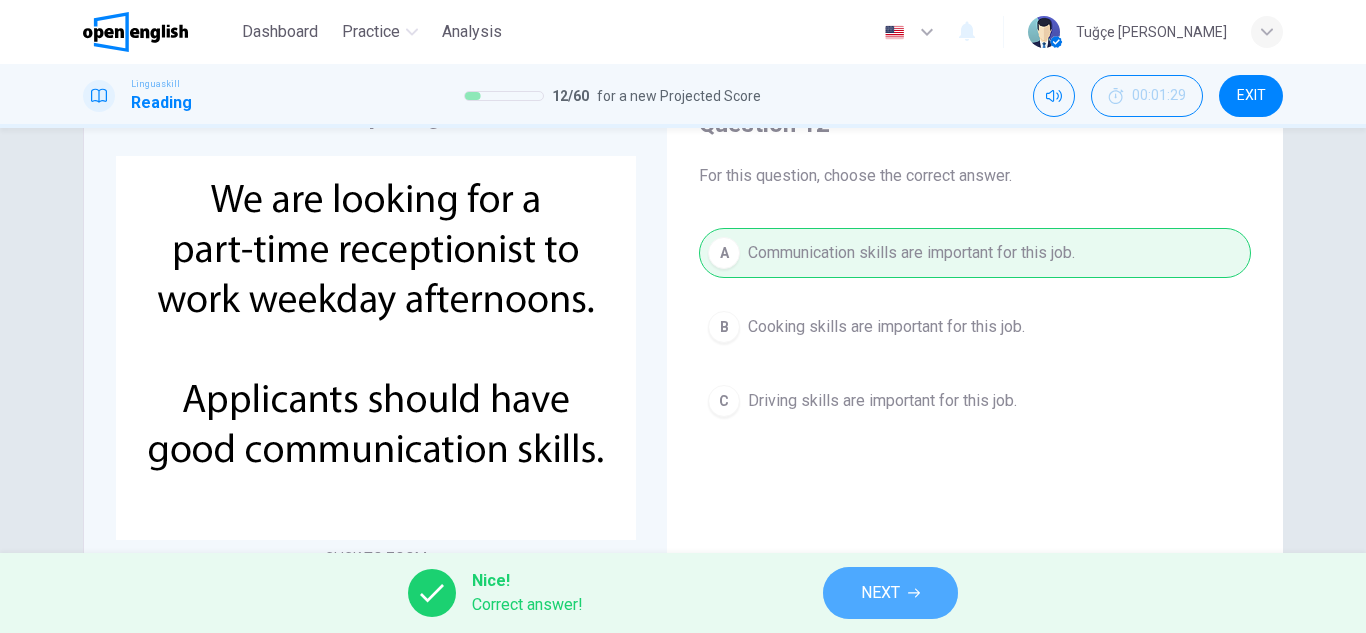 click on "NEXT" at bounding box center [890, 593] 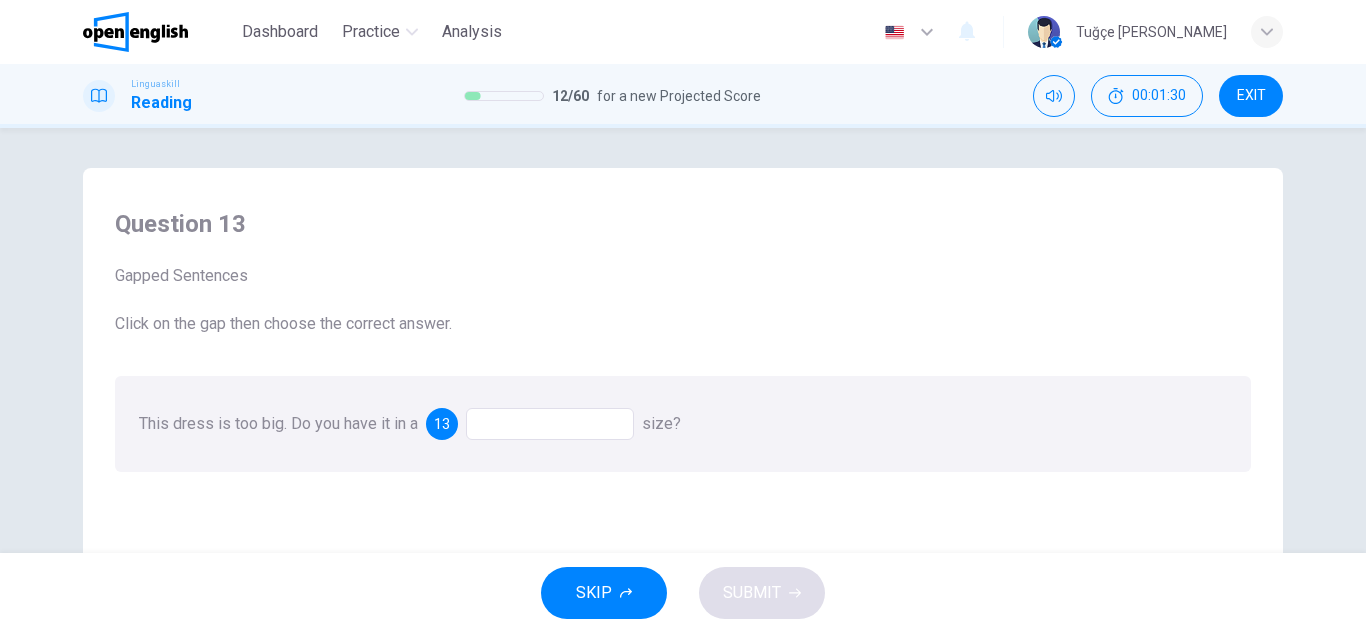 click at bounding box center [550, 424] 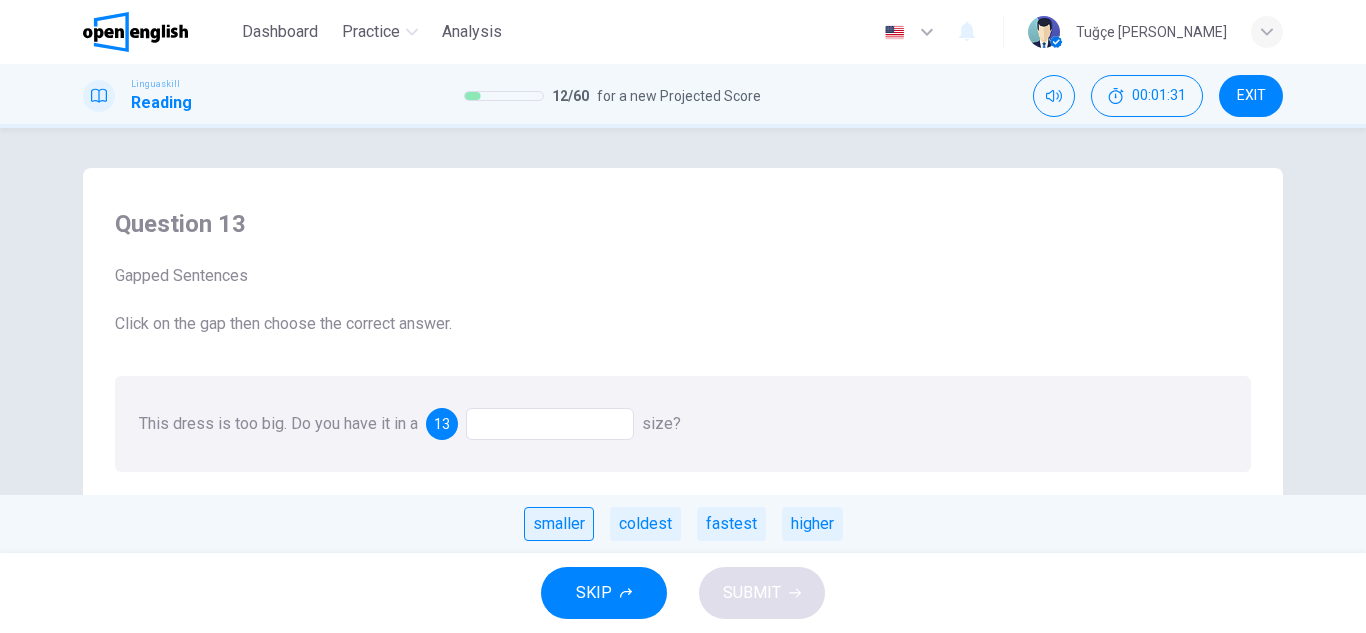 click on "smaller" at bounding box center (559, 524) 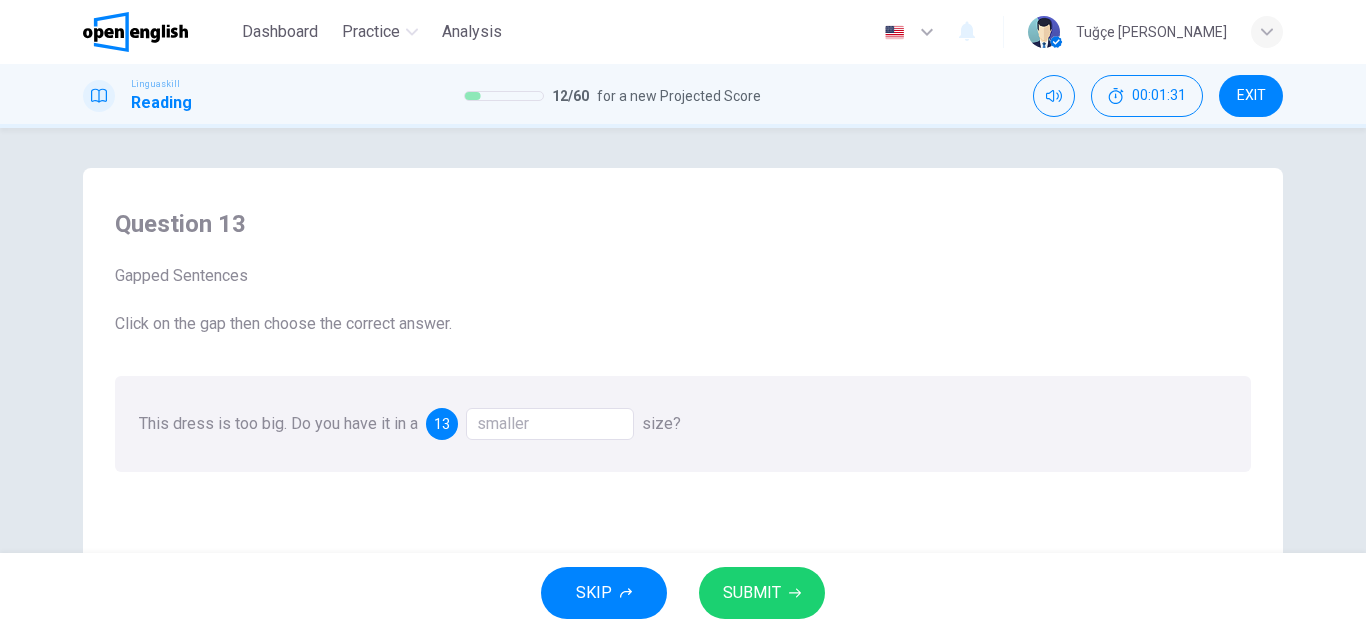 click on "SKIP SUBMIT" at bounding box center (683, 593) 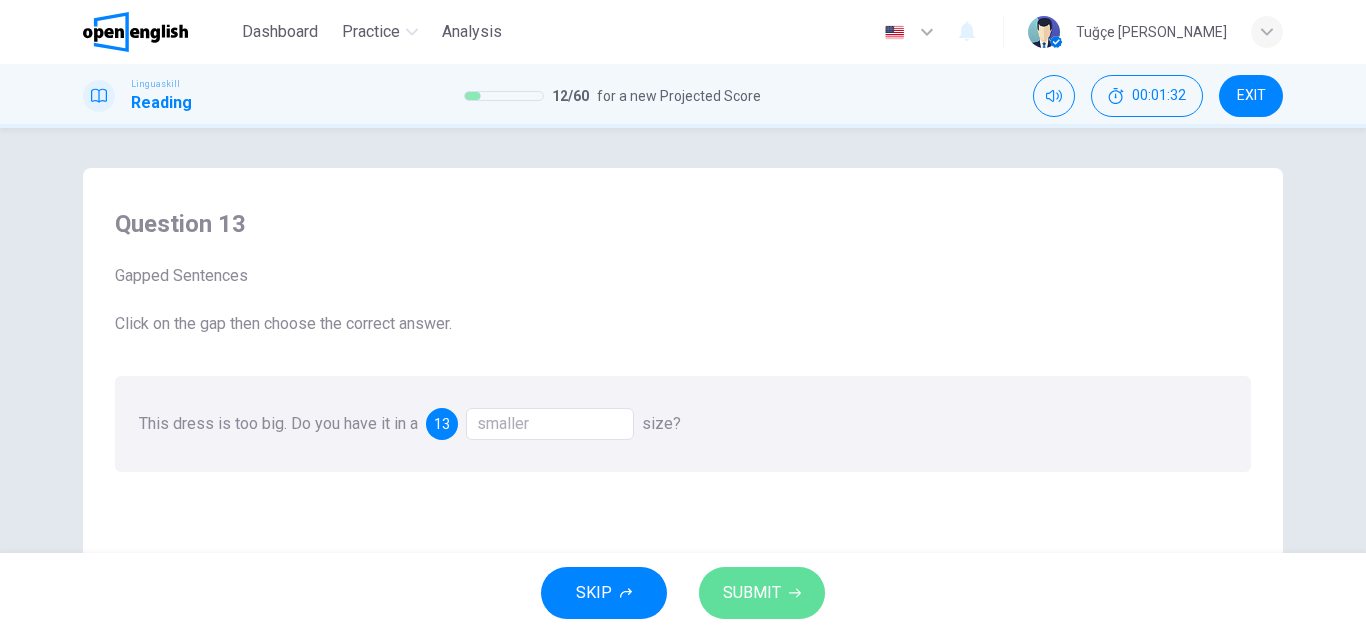 click on "SUBMIT" at bounding box center (752, 593) 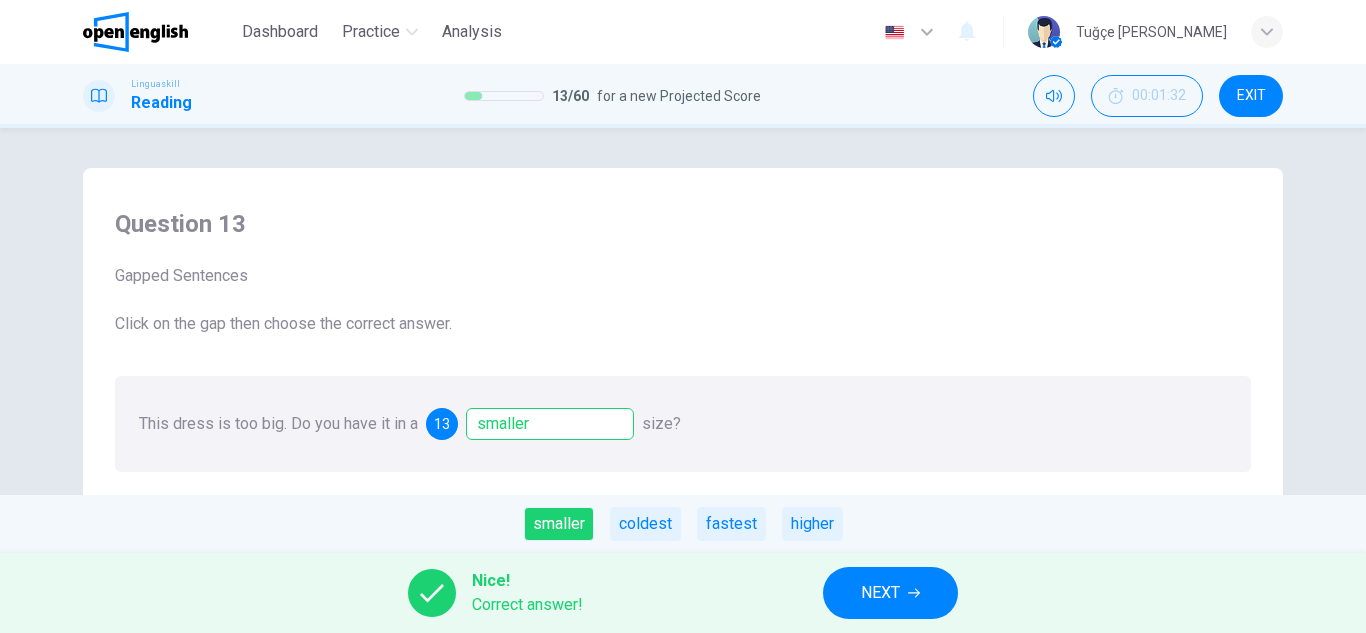 click on "NEXT" at bounding box center [890, 593] 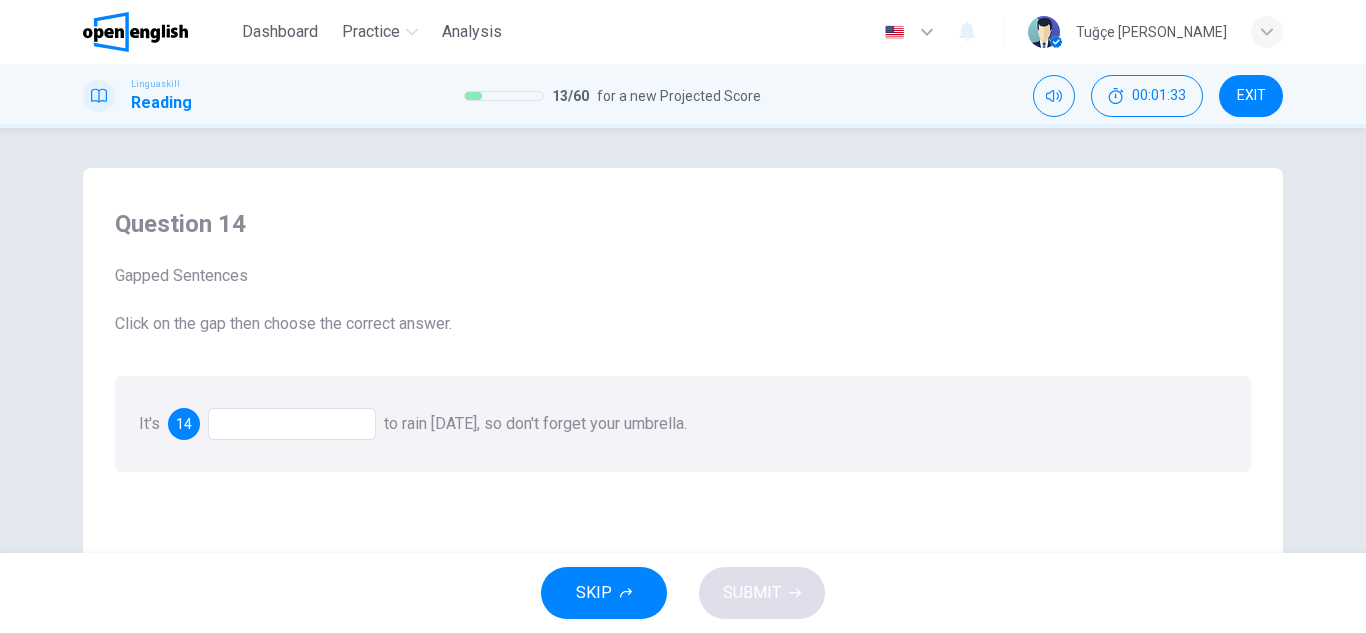 click at bounding box center (292, 424) 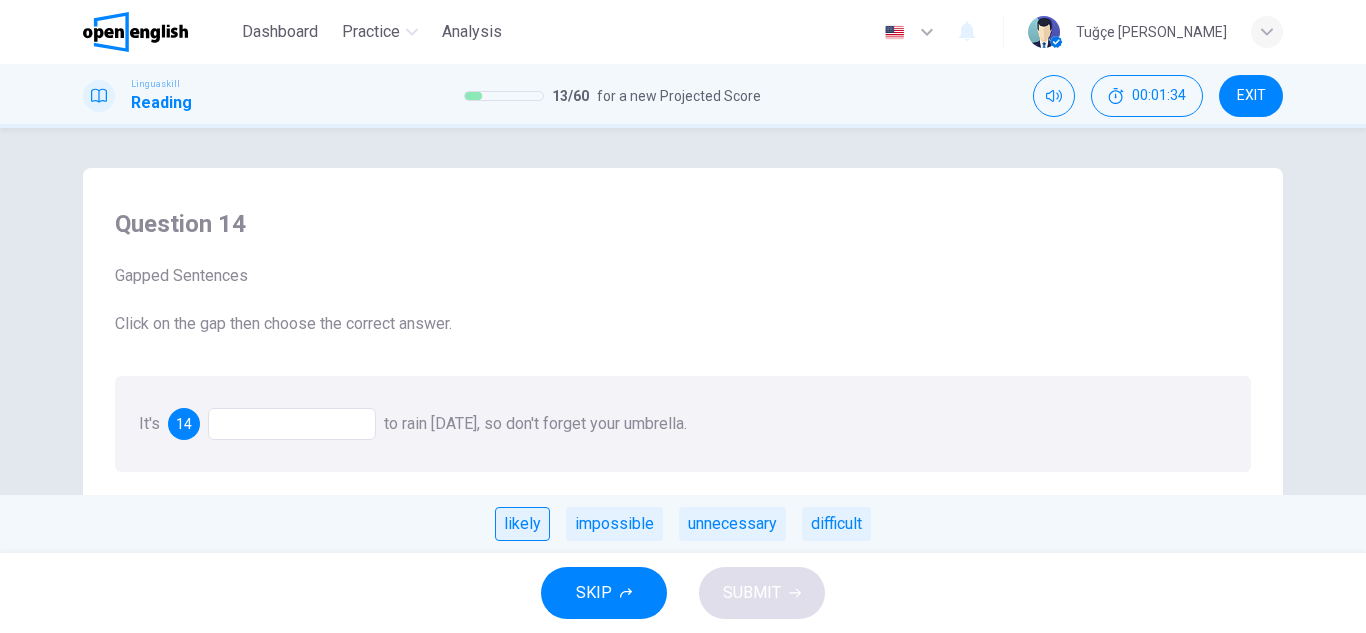 click on "likely" at bounding box center [522, 524] 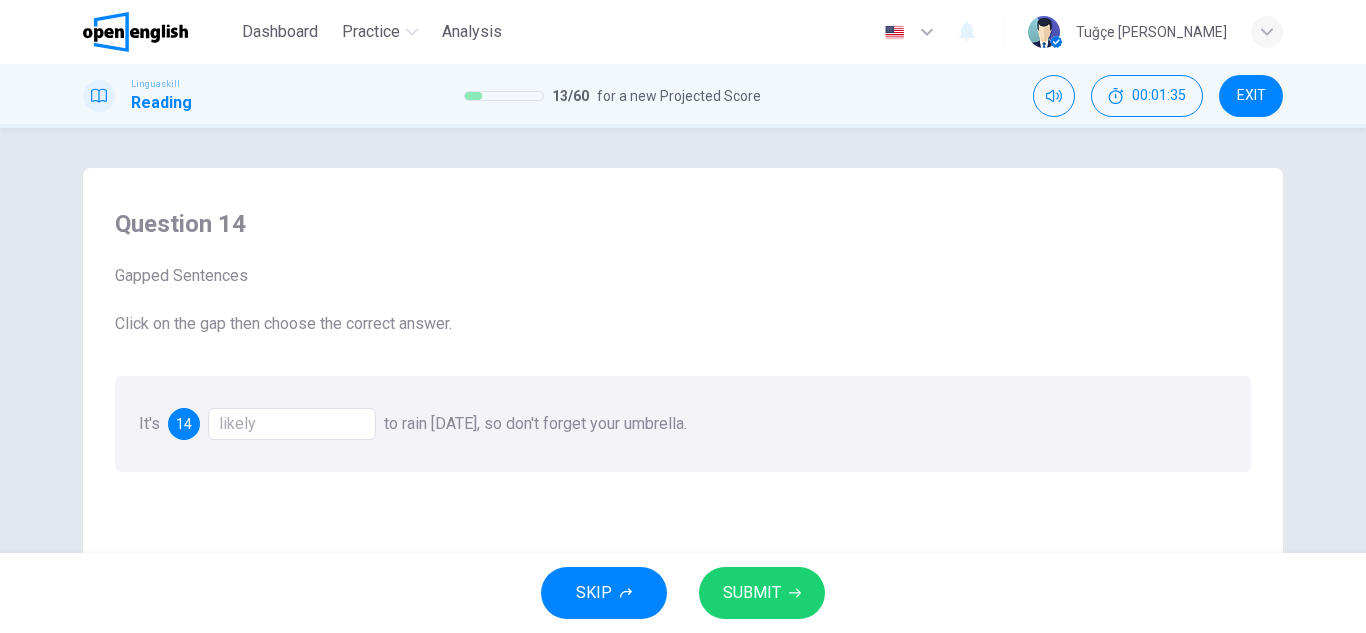 click on "SUBMIT" at bounding box center [762, 593] 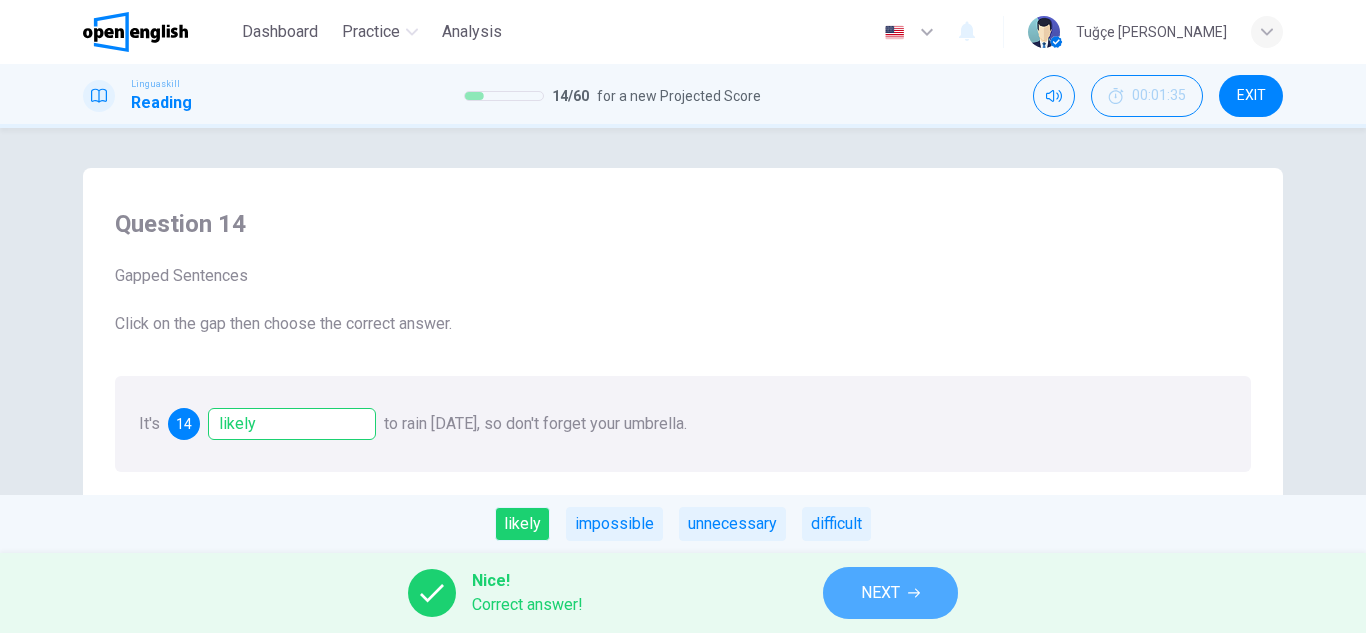 click on "NEXT" at bounding box center (890, 593) 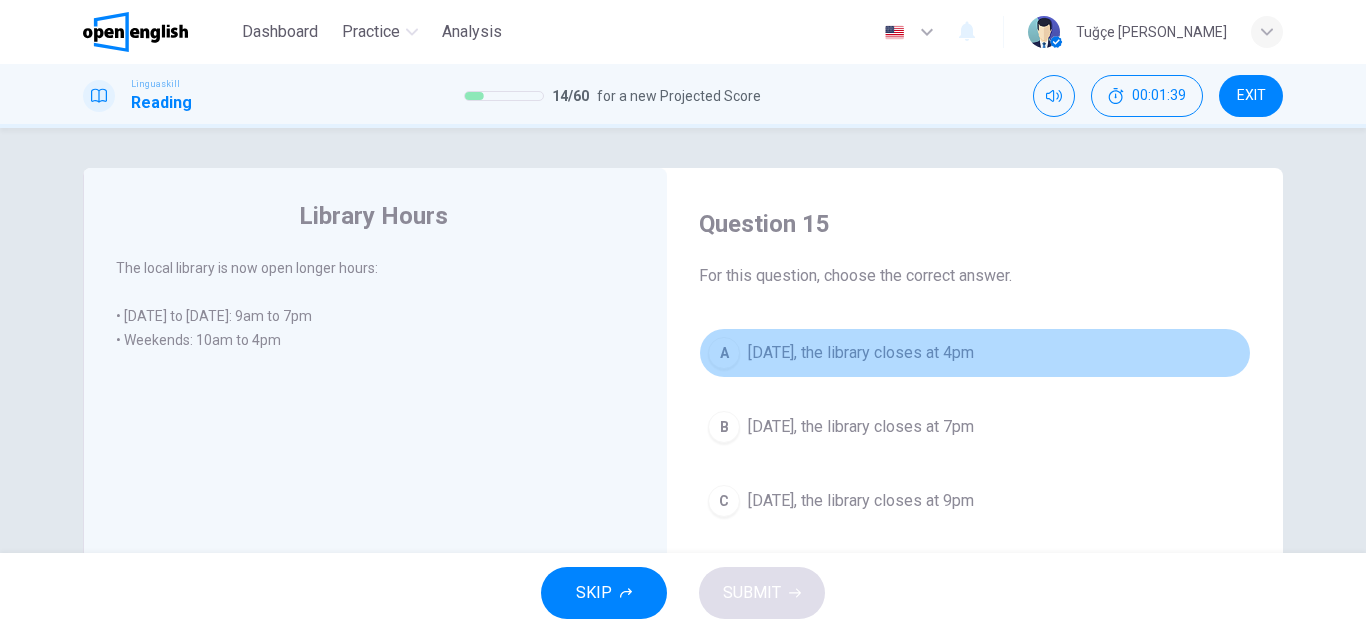 click on "On Saturday, the library closes at 4pm" at bounding box center [861, 353] 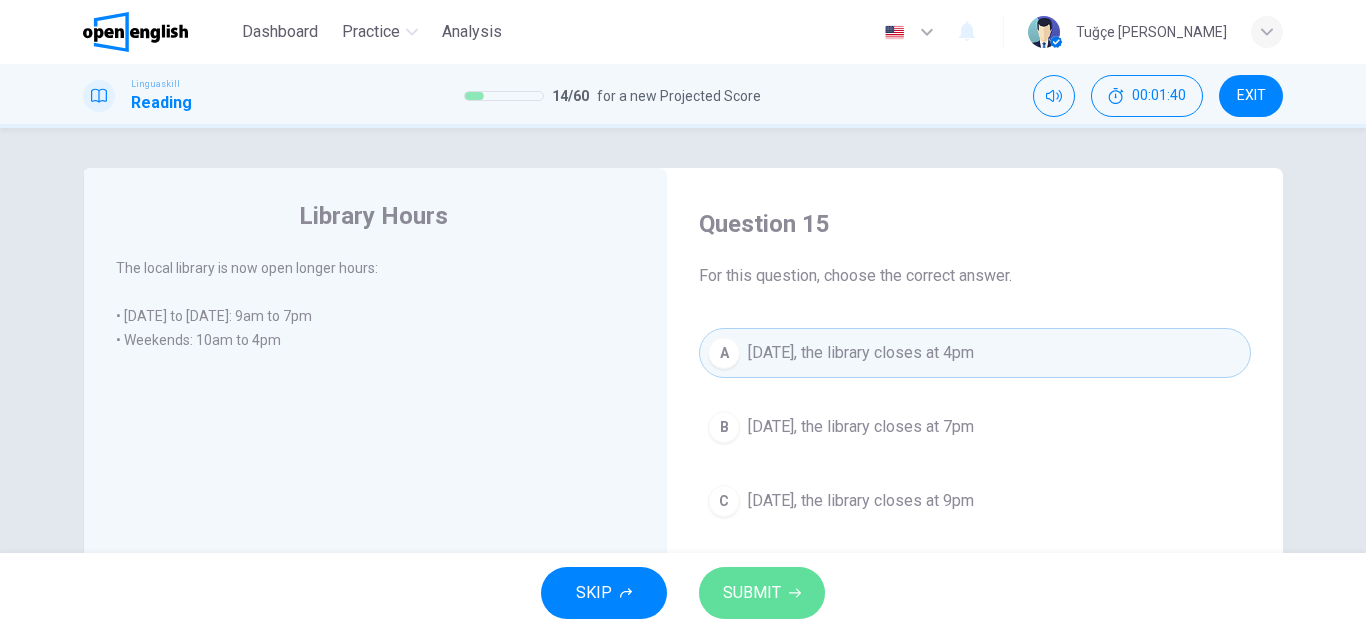 click on "SUBMIT" at bounding box center [762, 593] 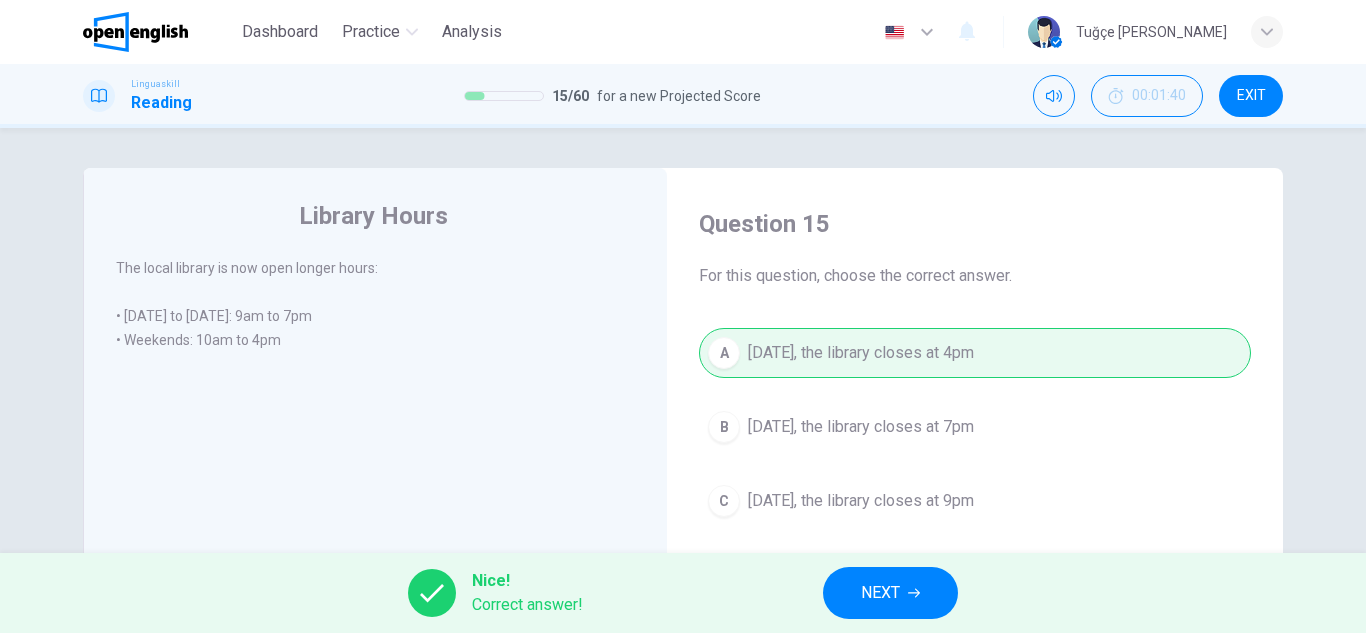 click on "NEXT" at bounding box center [880, 593] 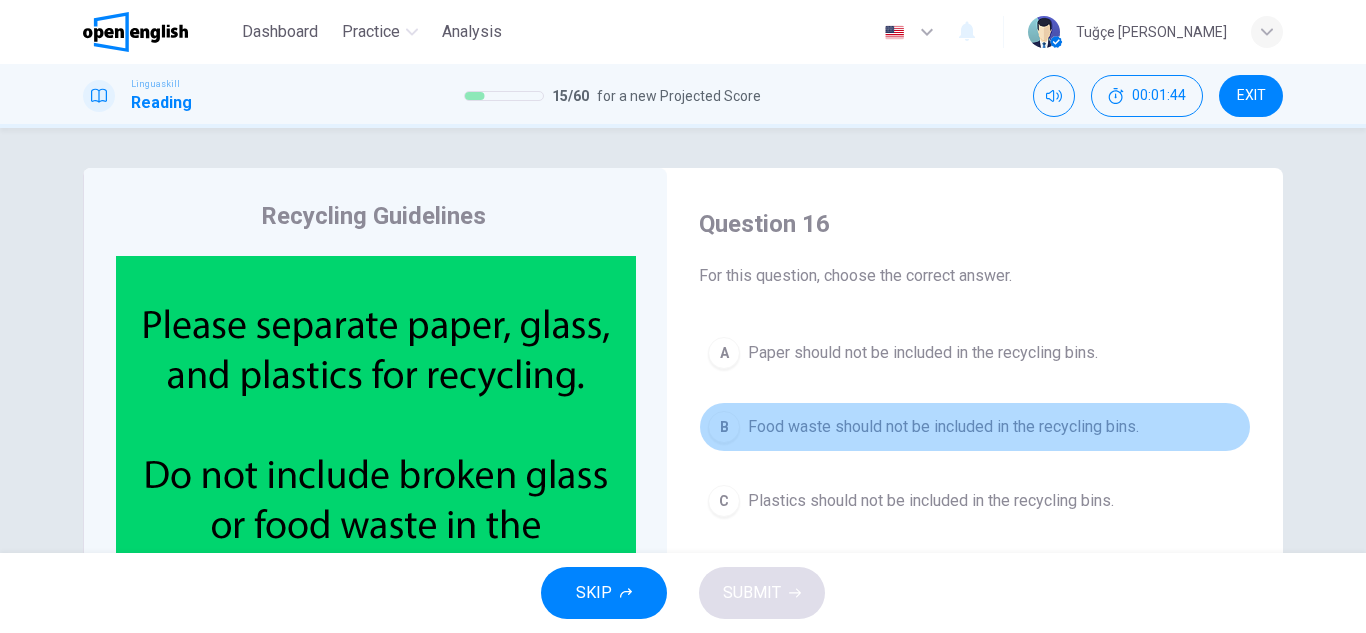 drag, startPoint x: 839, startPoint y: 411, endPoint x: 825, endPoint y: 444, distance: 35.846897 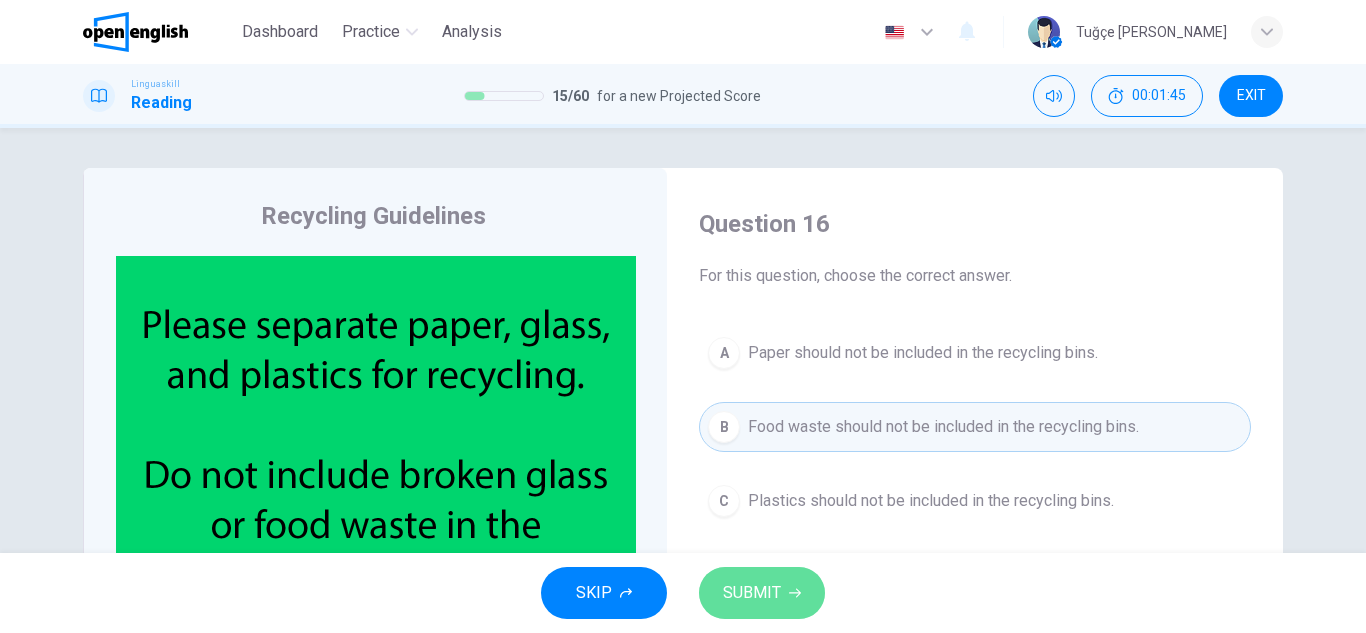 click on "SUBMIT" at bounding box center [762, 593] 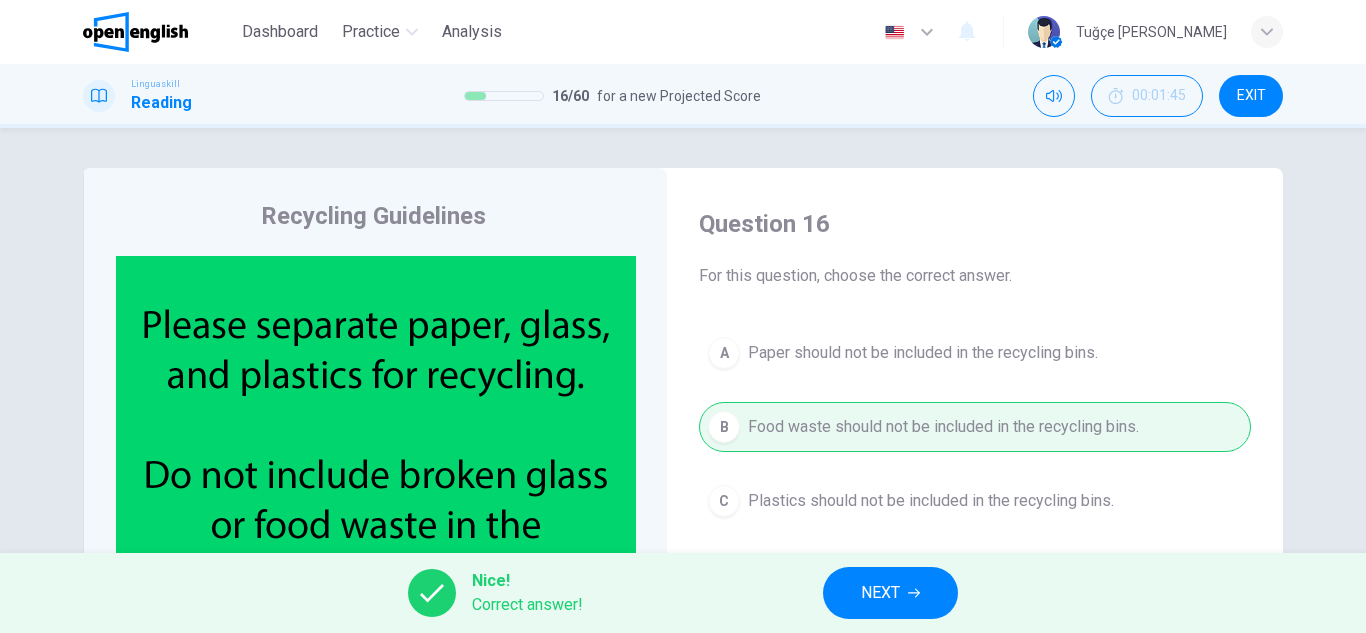 click on "Nice! Correct answer! NEXT" at bounding box center [683, 593] 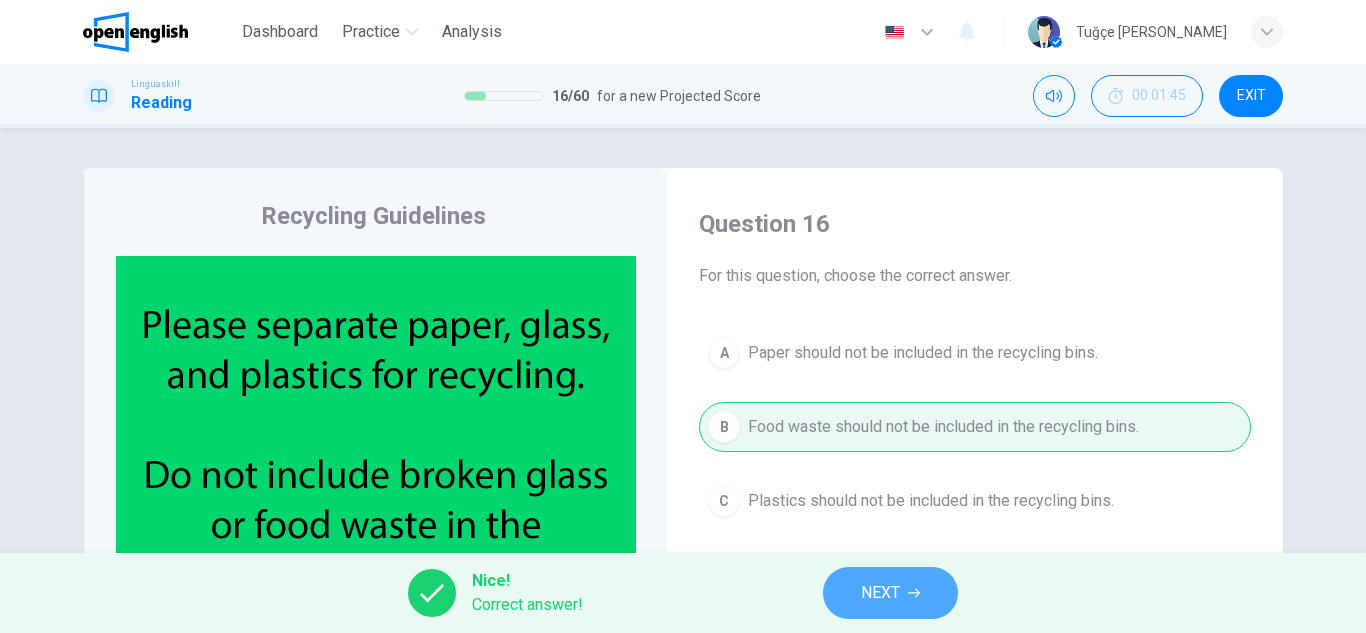 click on "NEXT" at bounding box center [890, 593] 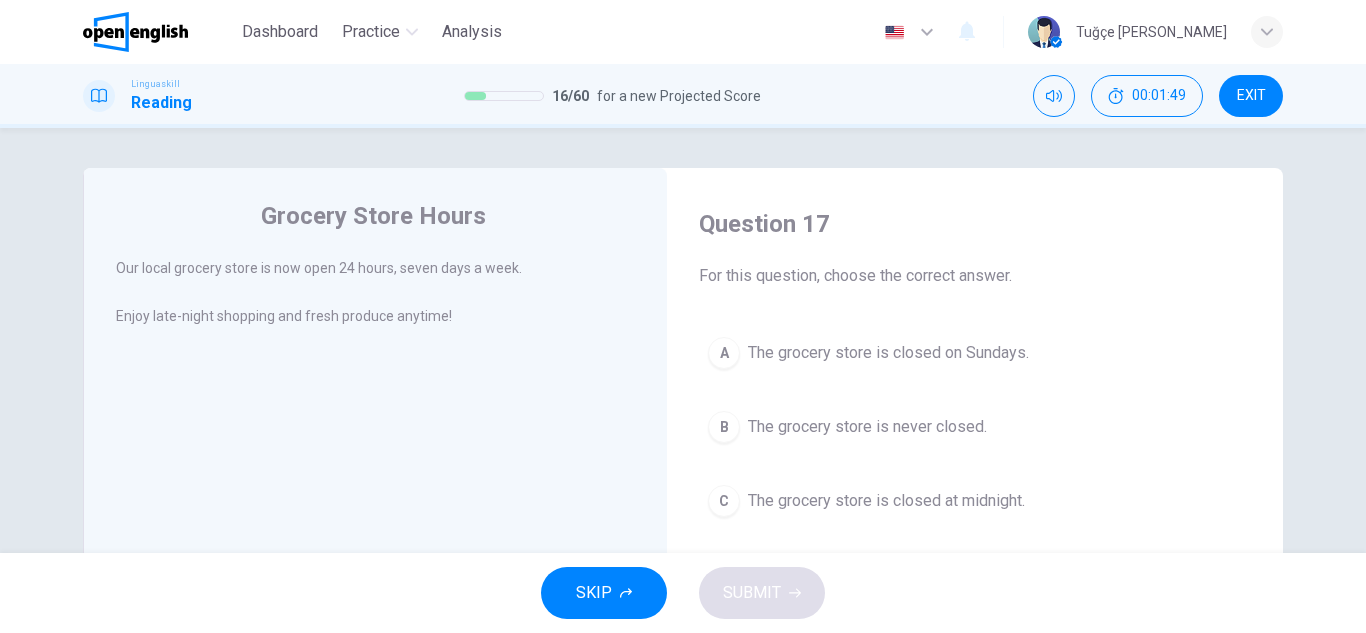 click on "B The grocery store is never closed." at bounding box center (975, 427) 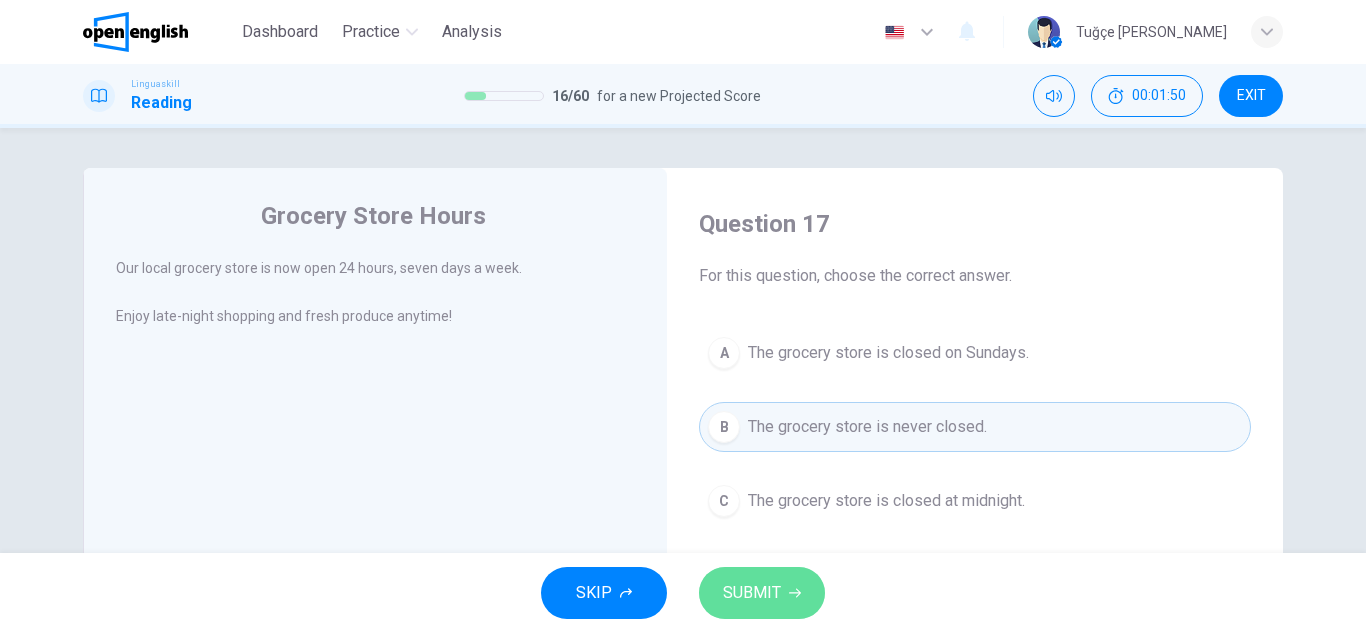 click on "SUBMIT" at bounding box center [752, 593] 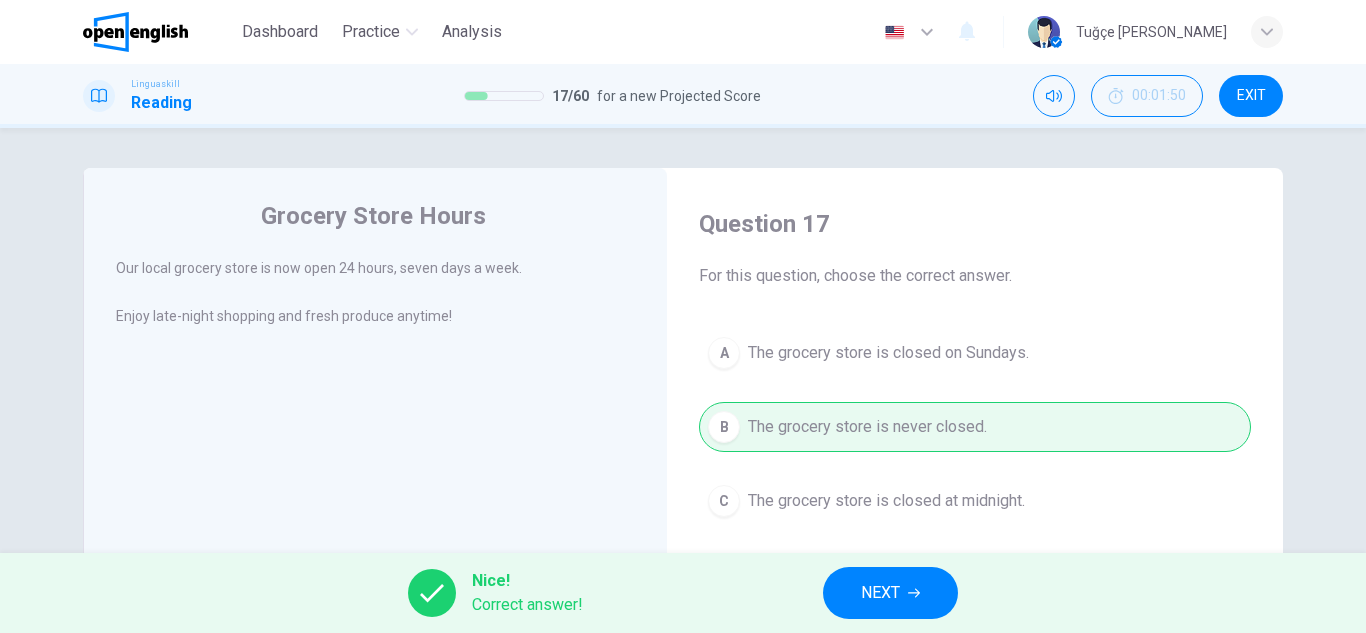 click on "NEXT" at bounding box center (880, 593) 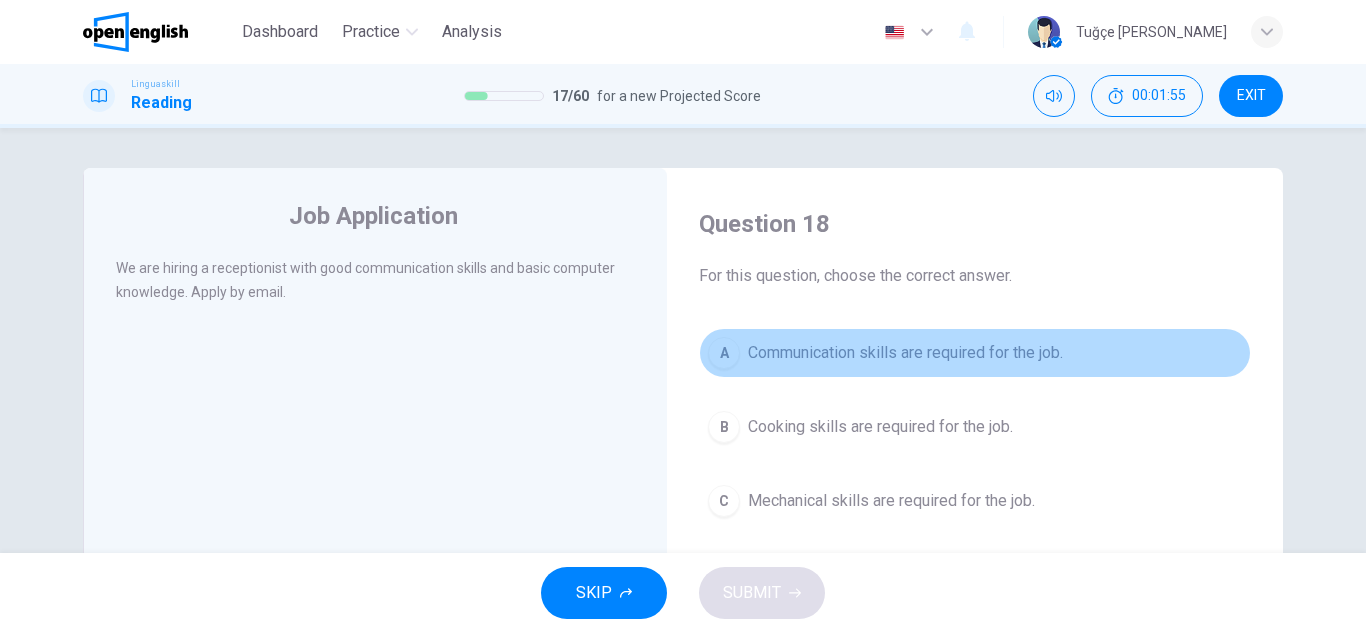 click on "Communication skills are required for the job." at bounding box center (905, 353) 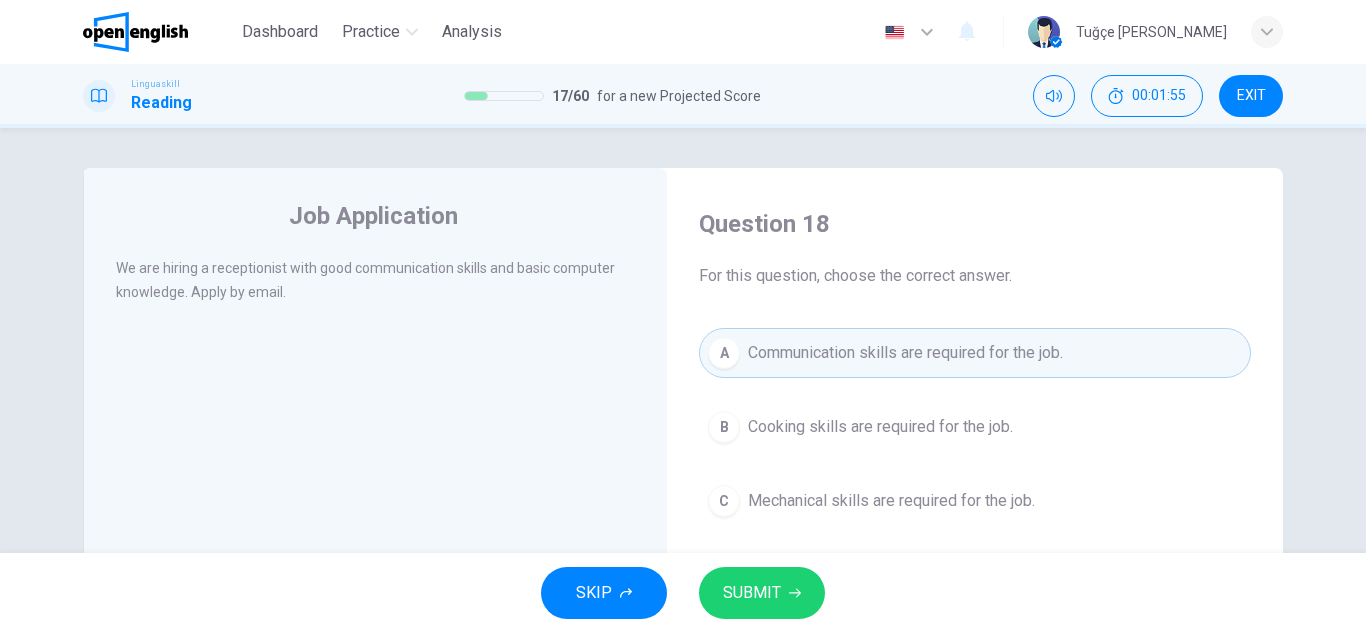 click on "SUBMIT" at bounding box center (762, 593) 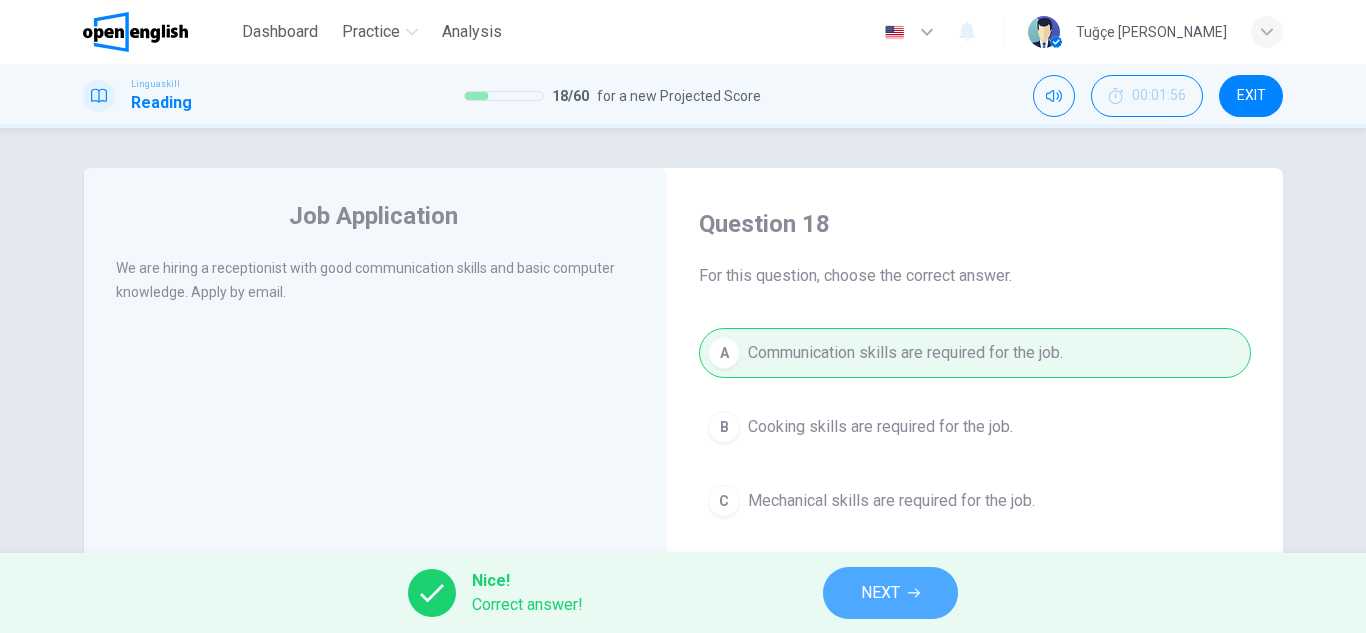 click on "NEXT" at bounding box center (880, 593) 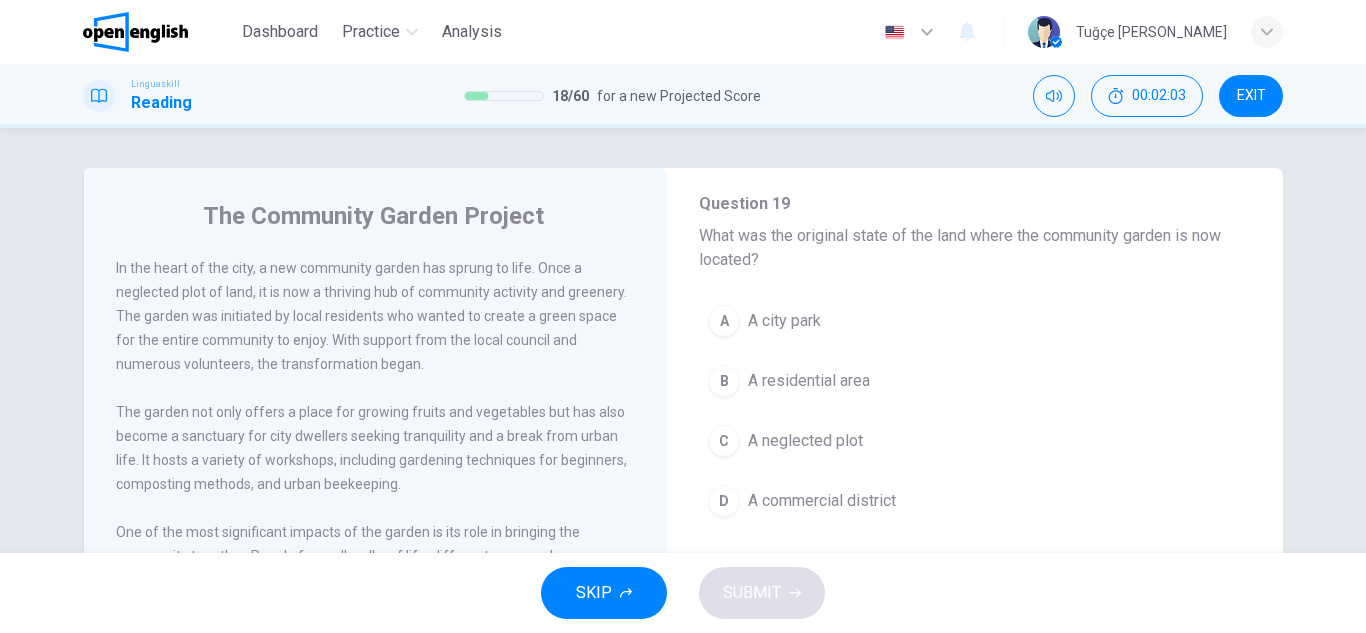 scroll, scrollTop: 100, scrollLeft: 0, axis: vertical 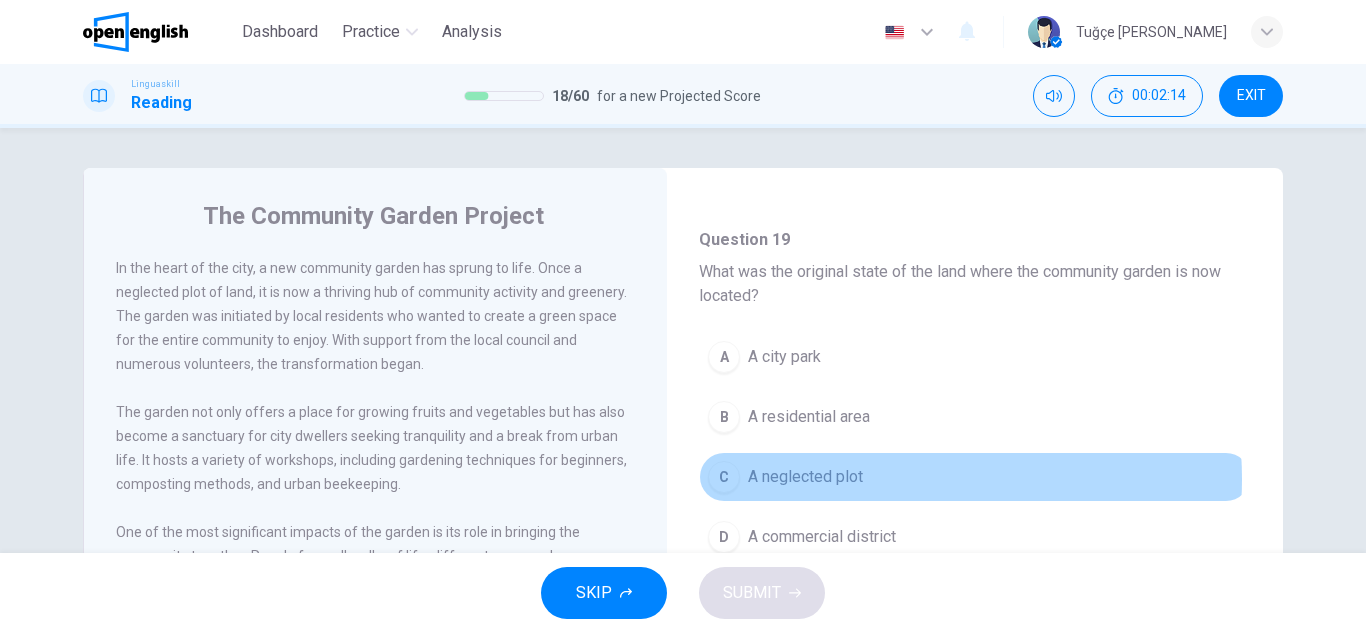 click on "C A neglected plot" at bounding box center [975, 477] 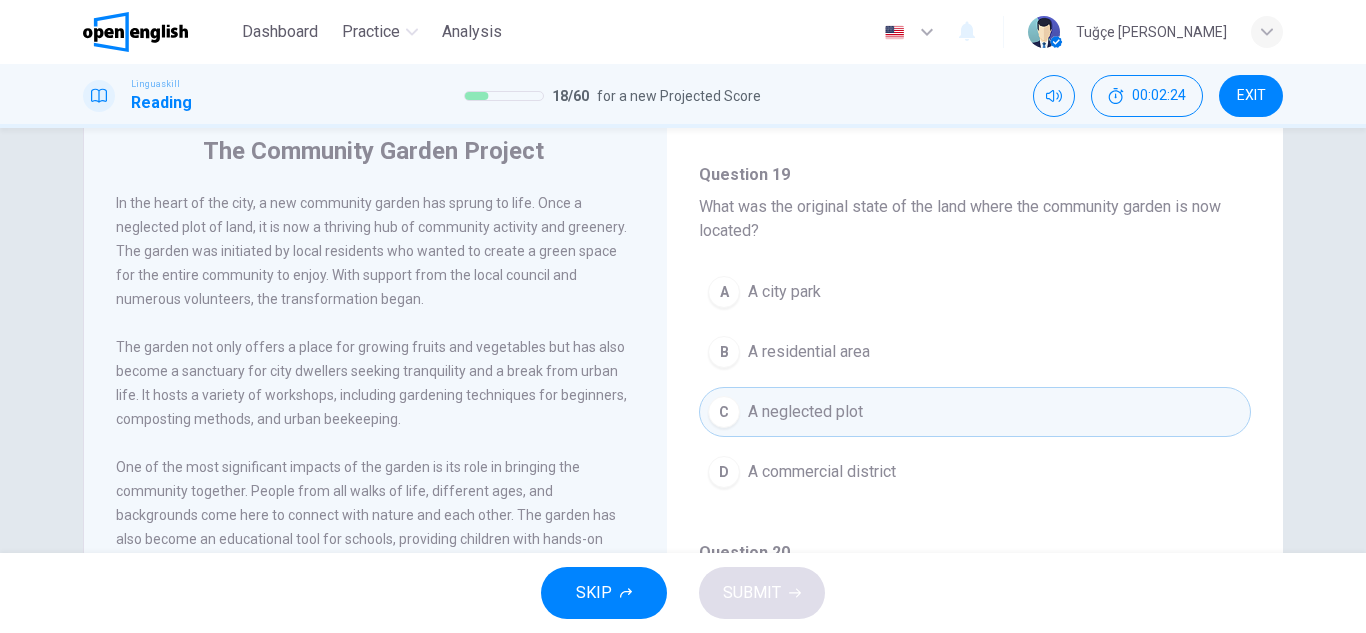 scroll, scrollTop: 100, scrollLeft: 0, axis: vertical 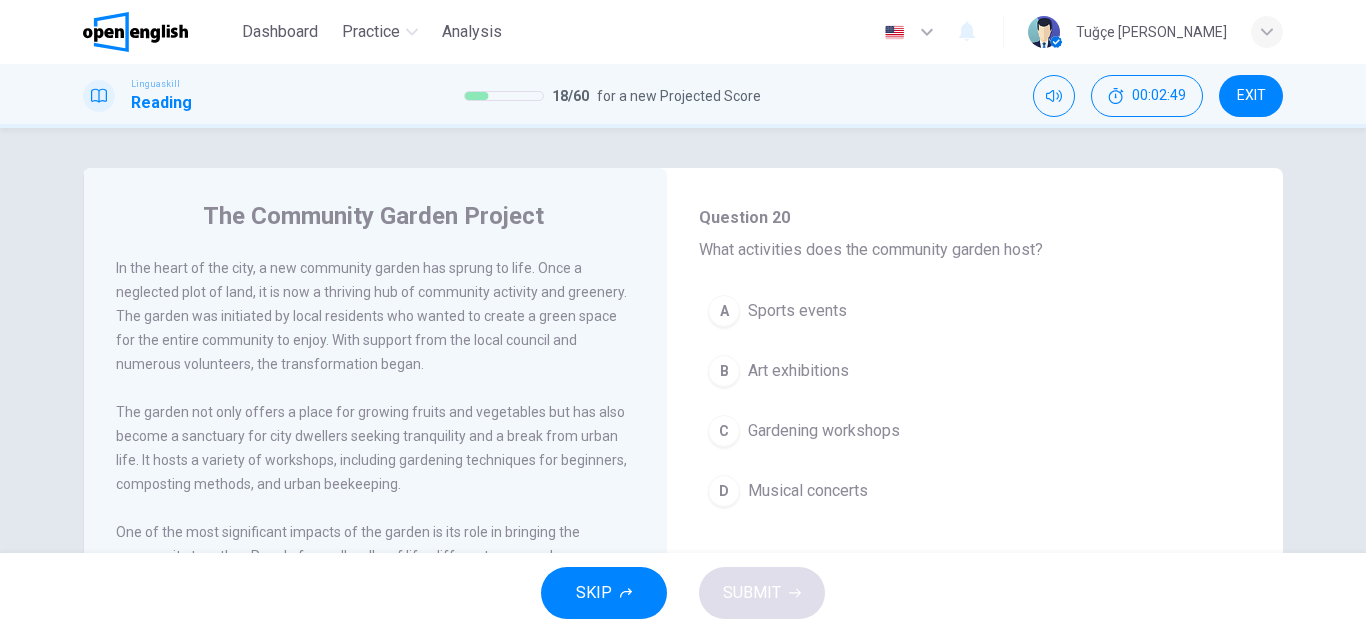 click on "Gardening workshops" at bounding box center (824, 431) 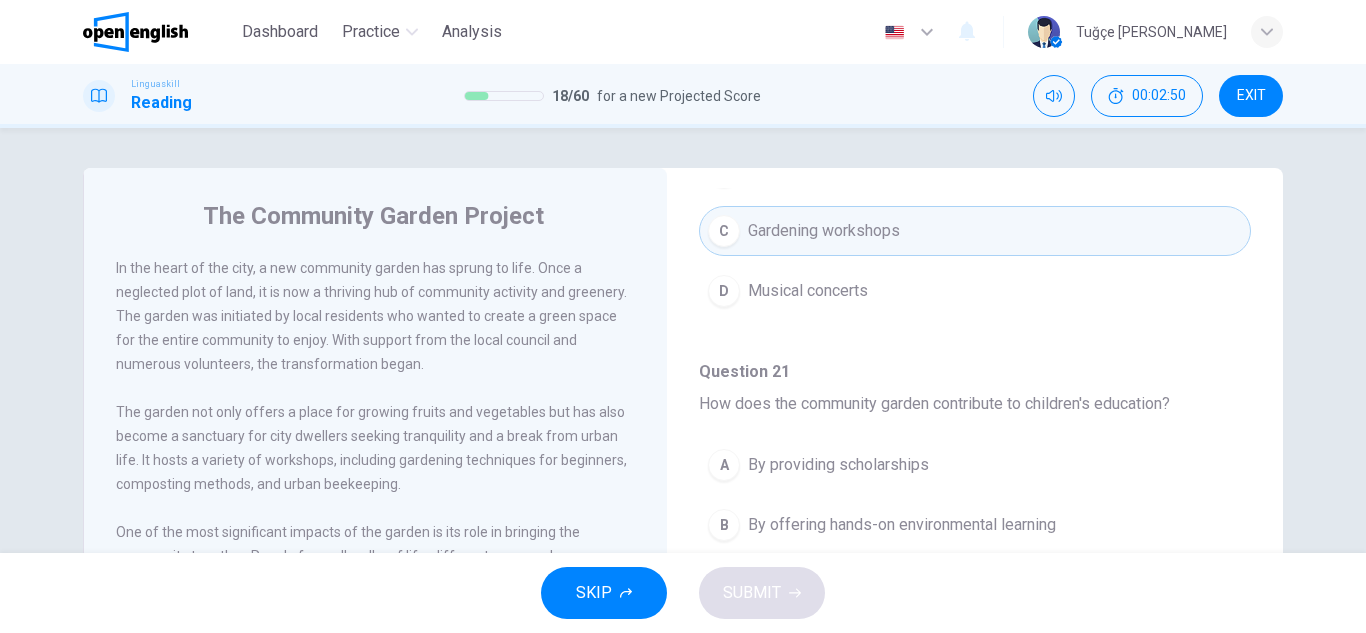 scroll, scrollTop: 800, scrollLeft: 0, axis: vertical 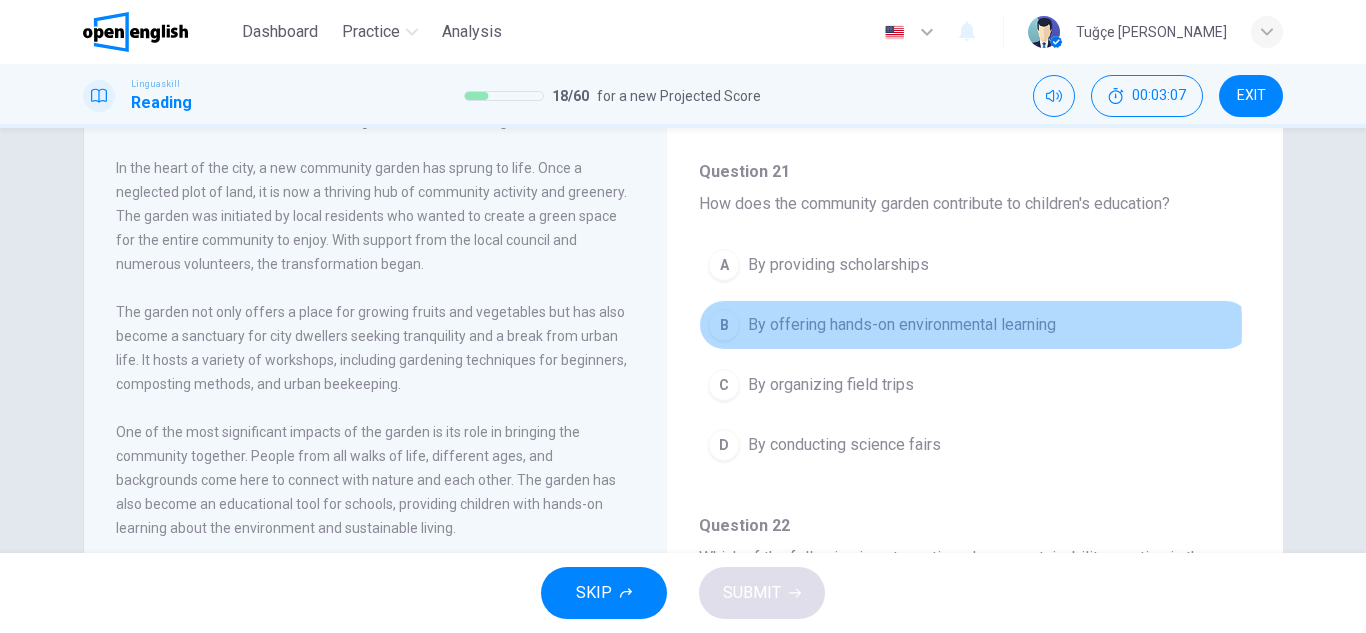 click on "By offering hands-on environmental learning" at bounding box center [902, 325] 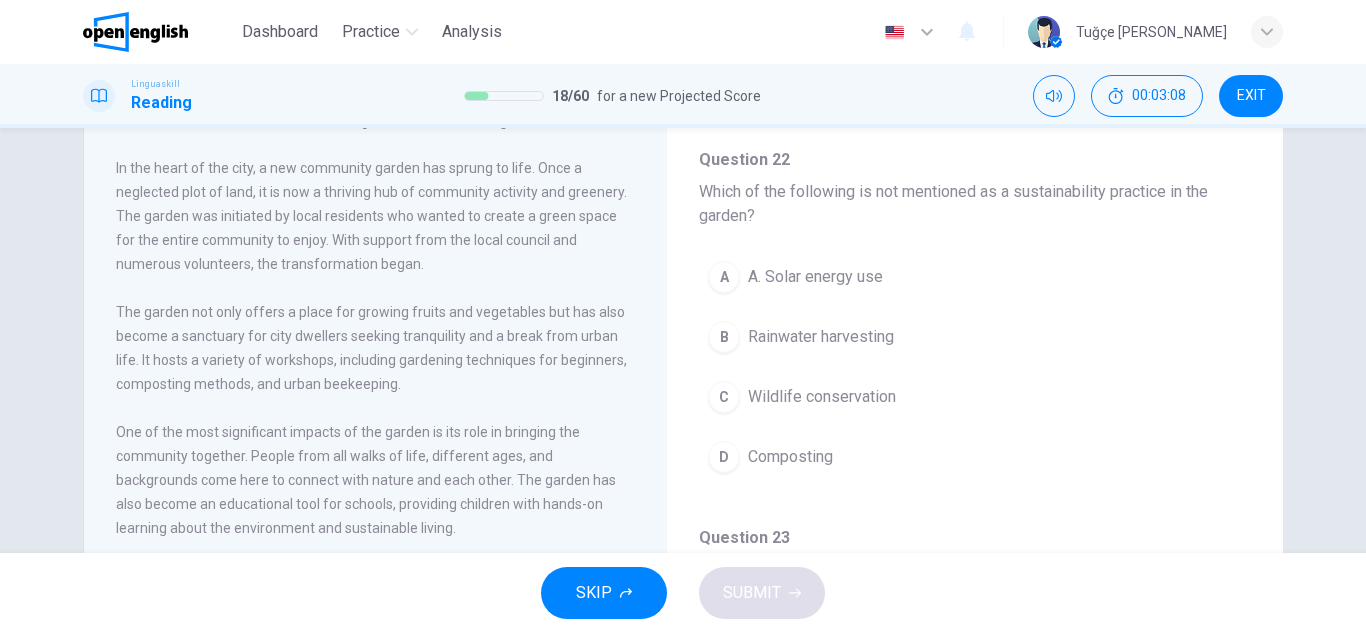 scroll, scrollTop: 1200, scrollLeft: 0, axis: vertical 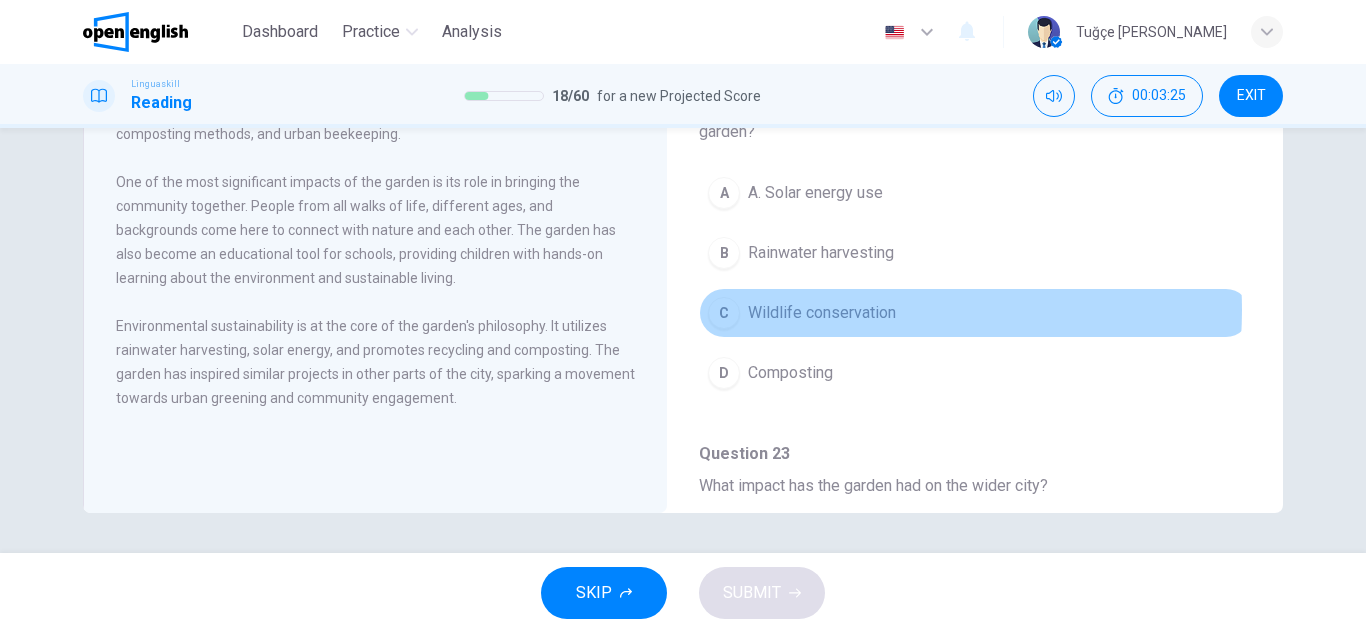 click on "Wildlife conservation" at bounding box center (822, 313) 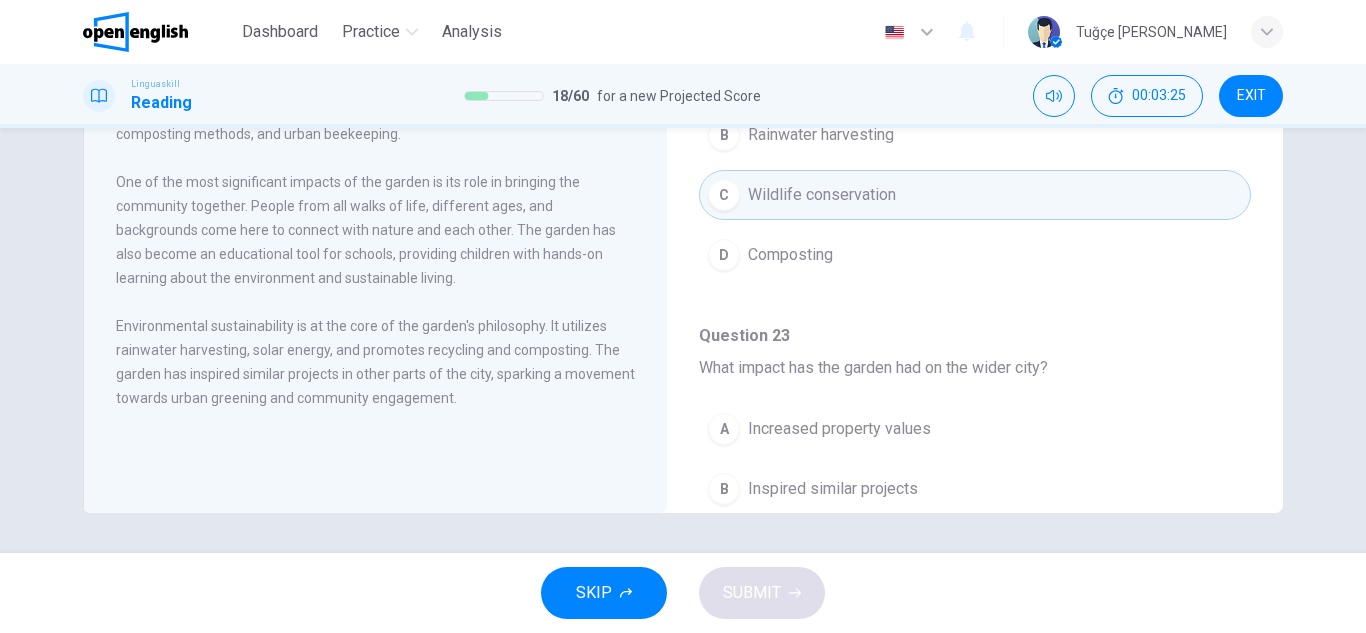 scroll, scrollTop: 1299, scrollLeft: 0, axis: vertical 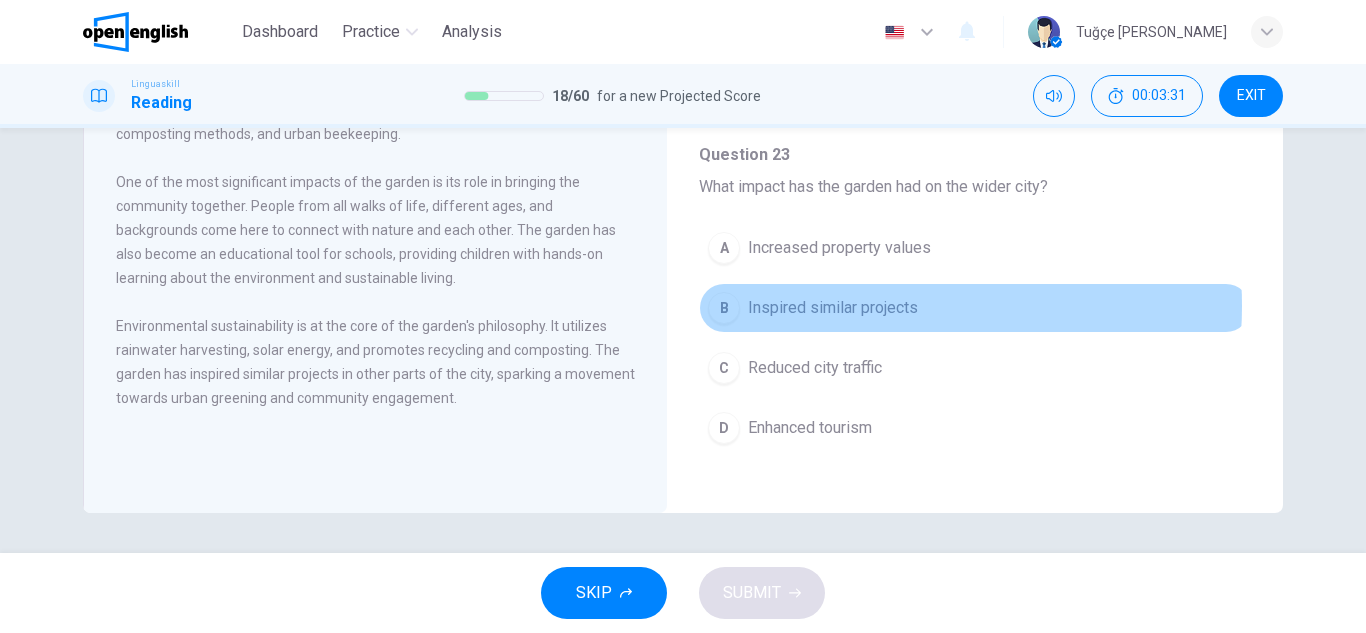 click on "Inspired similar projects" at bounding box center [833, 308] 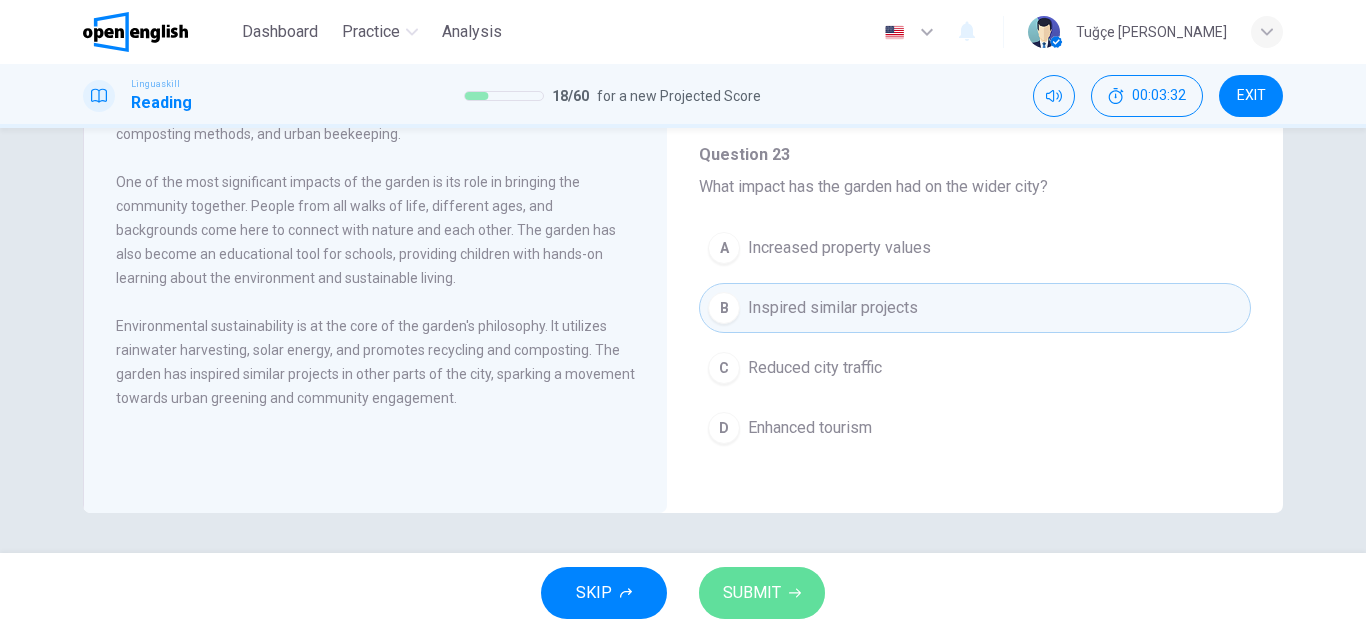 click on "SUBMIT" at bounding box center (752, 593) 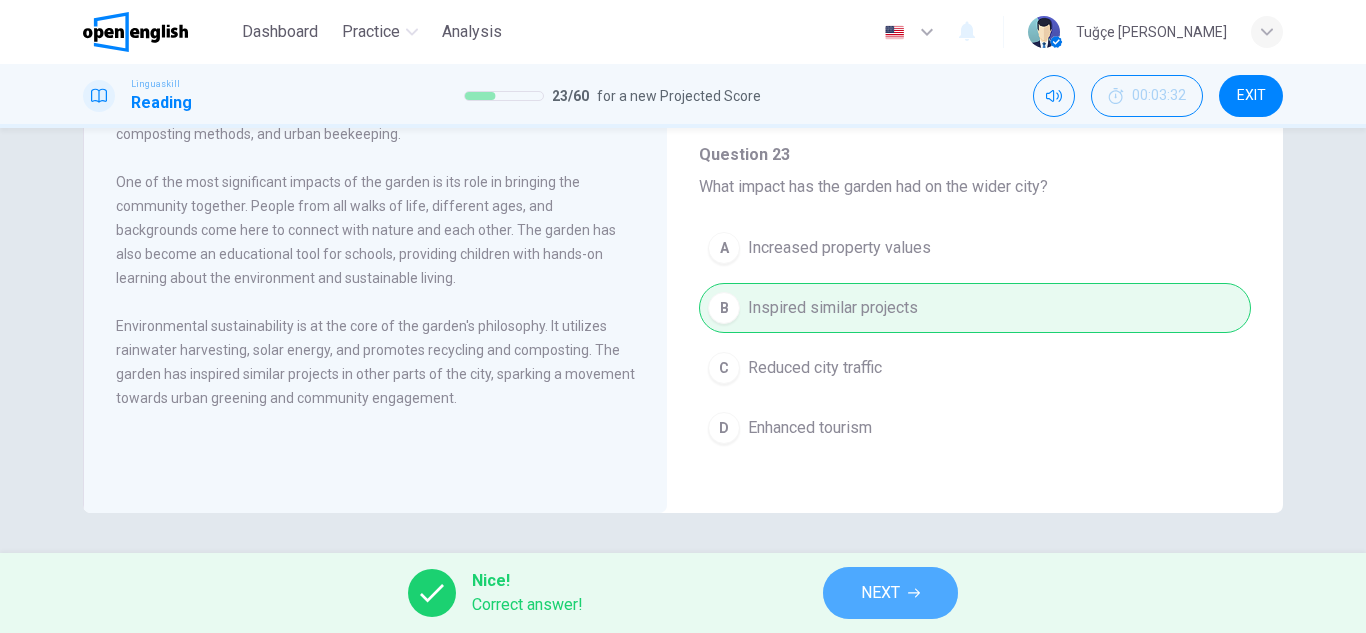 click 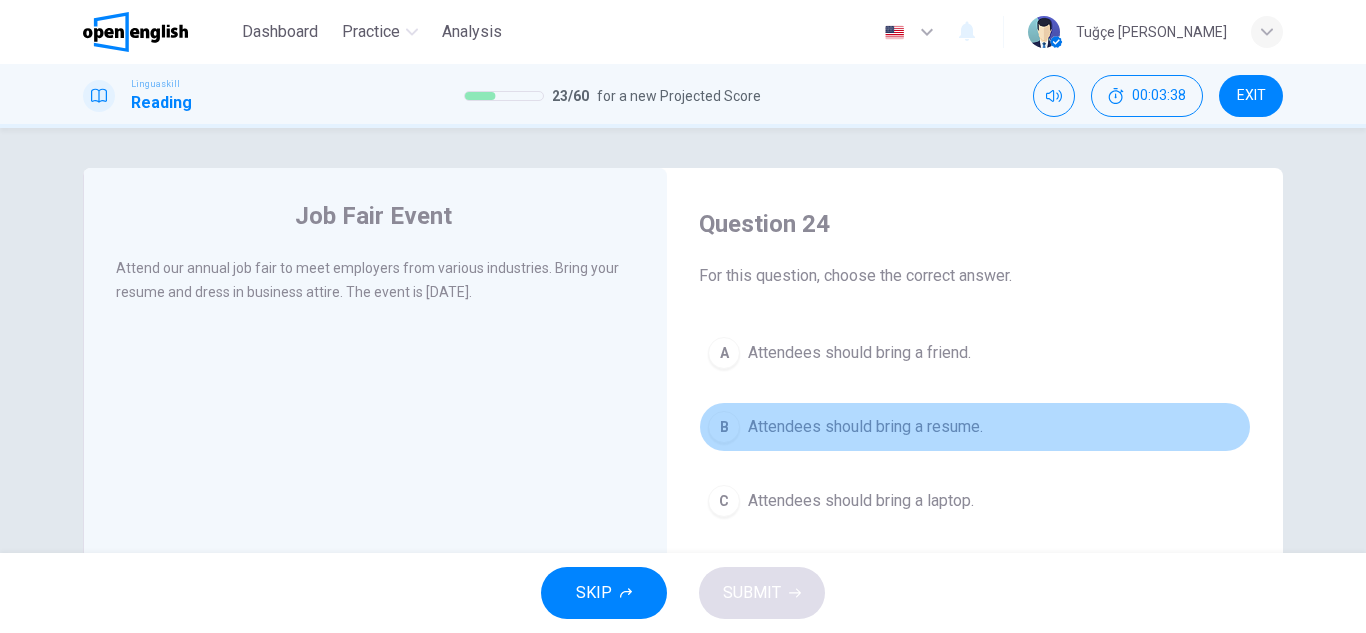 click on "Attendees should bring a resume." at bounding box center (865, 427) 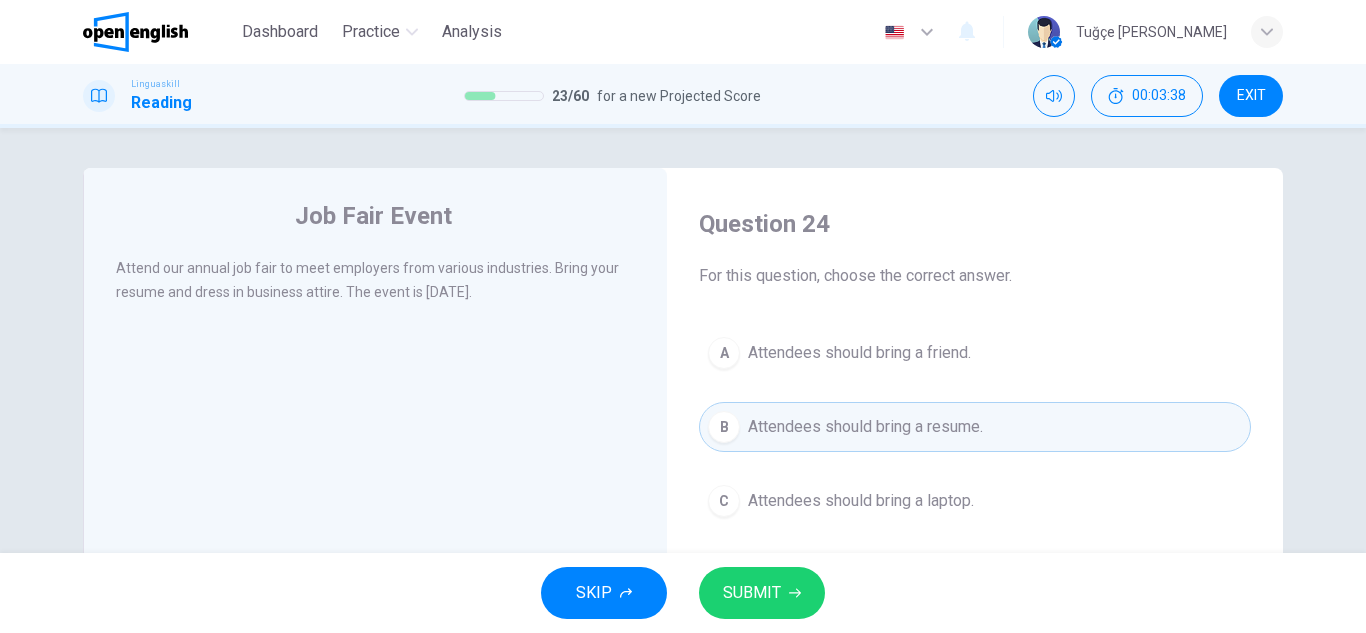 click on "SUBMIT" at bounding box center [762, 593] 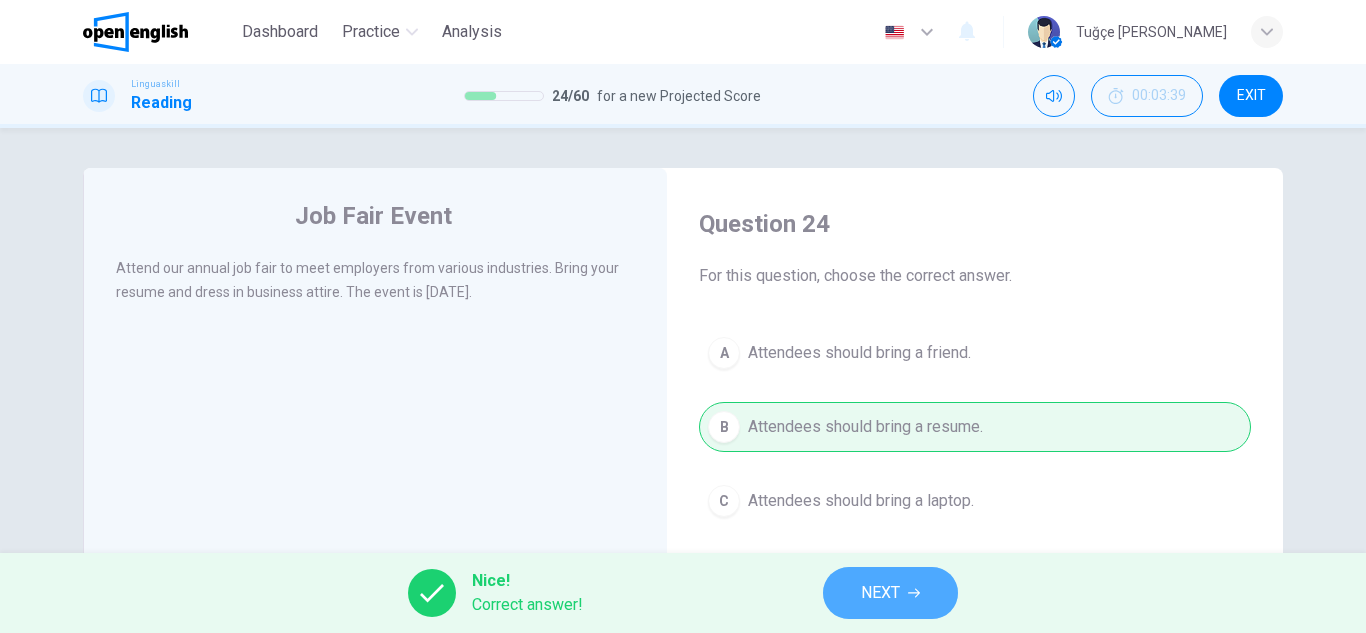click on "NEXT" at bounding box center [880, 593] 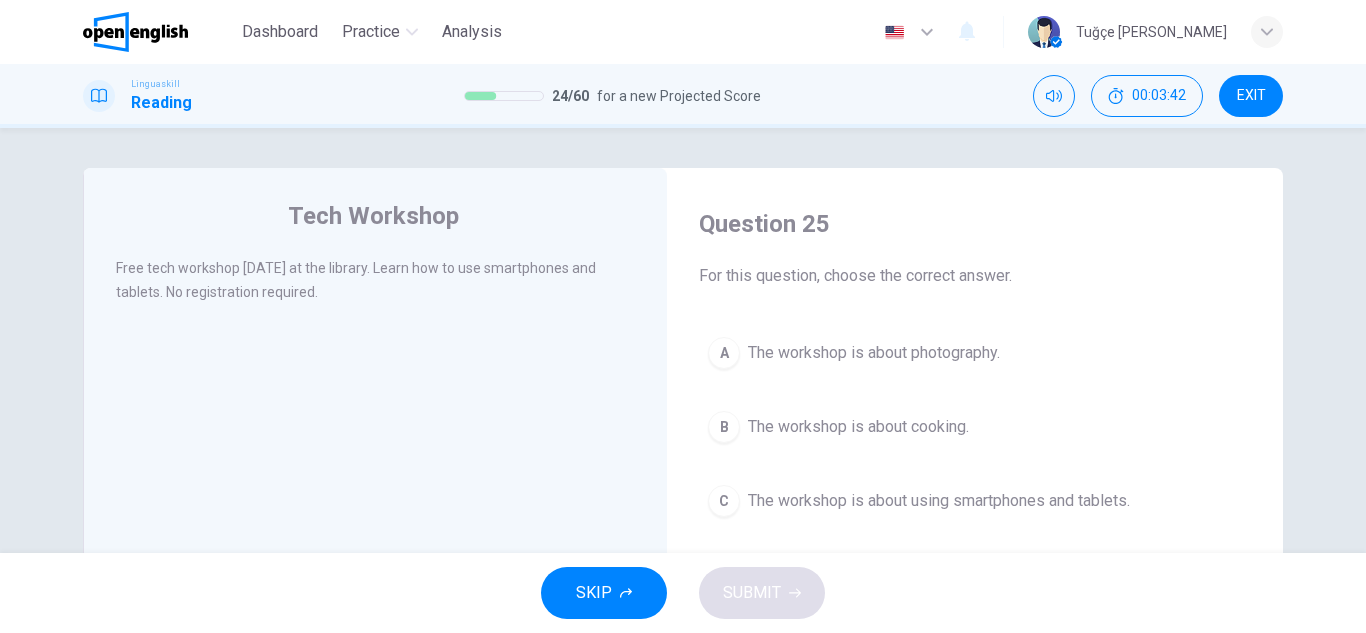 click on "The workshop is about using smartphones and tablets." at bounding box center [939, 501] 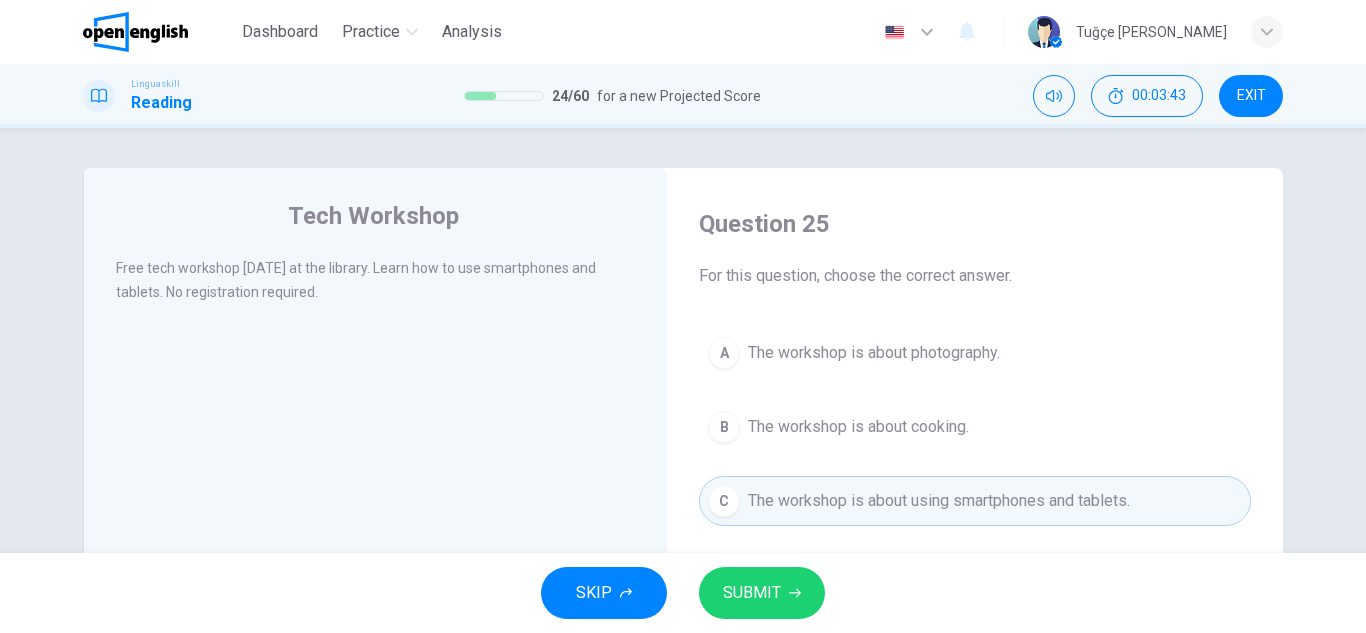 click on "SUBMIT" at bounding box center (762, 593) 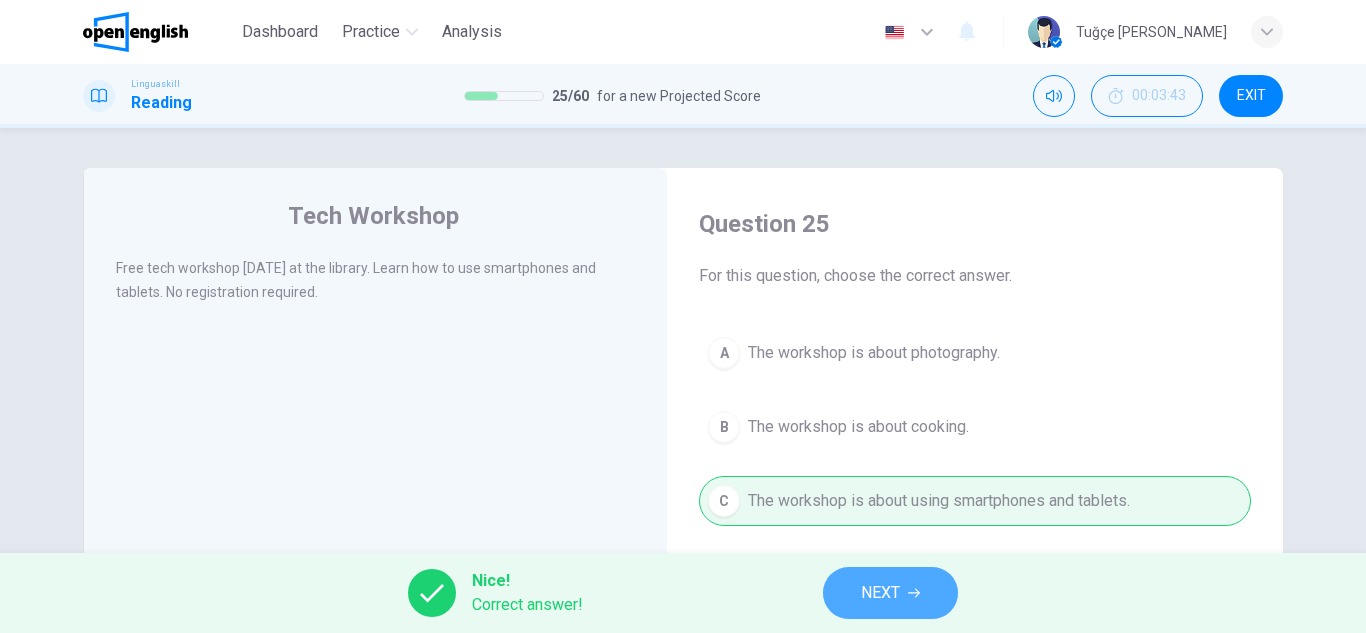 click on "NEXT" at bounding box center (890, 593) 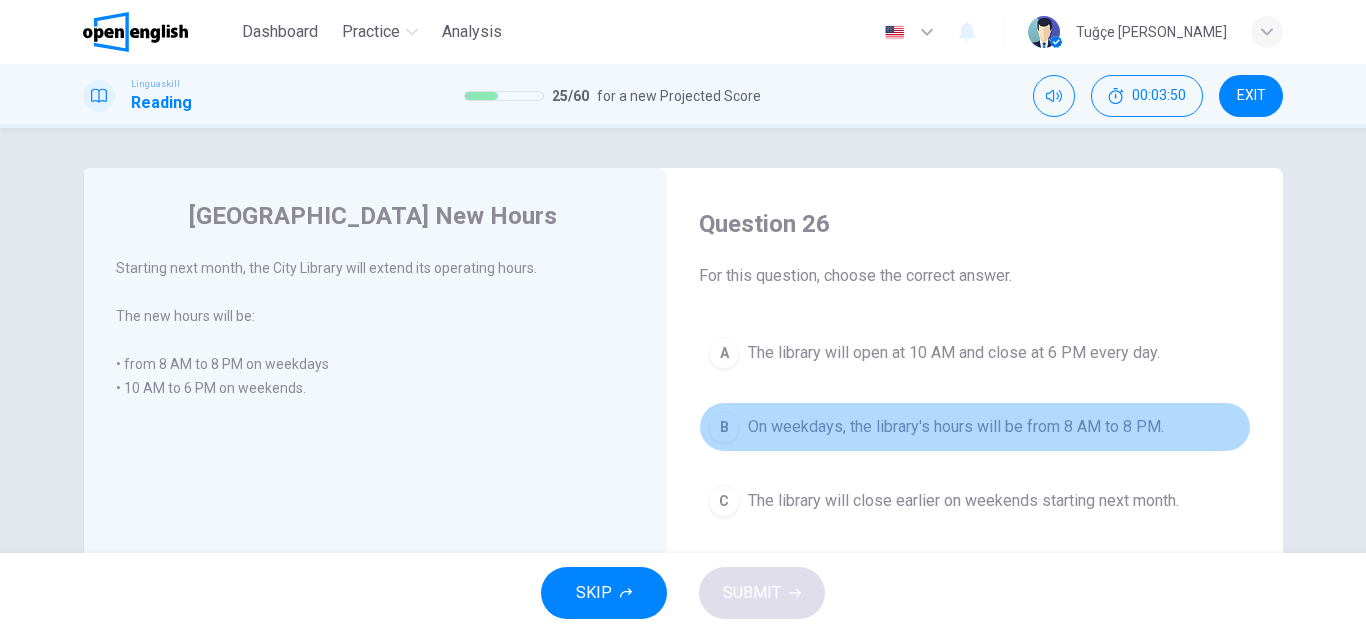 click on "B On weekdays, the library's hours will be from 8 AM to 8 PM." at bounding box center [975, 427] 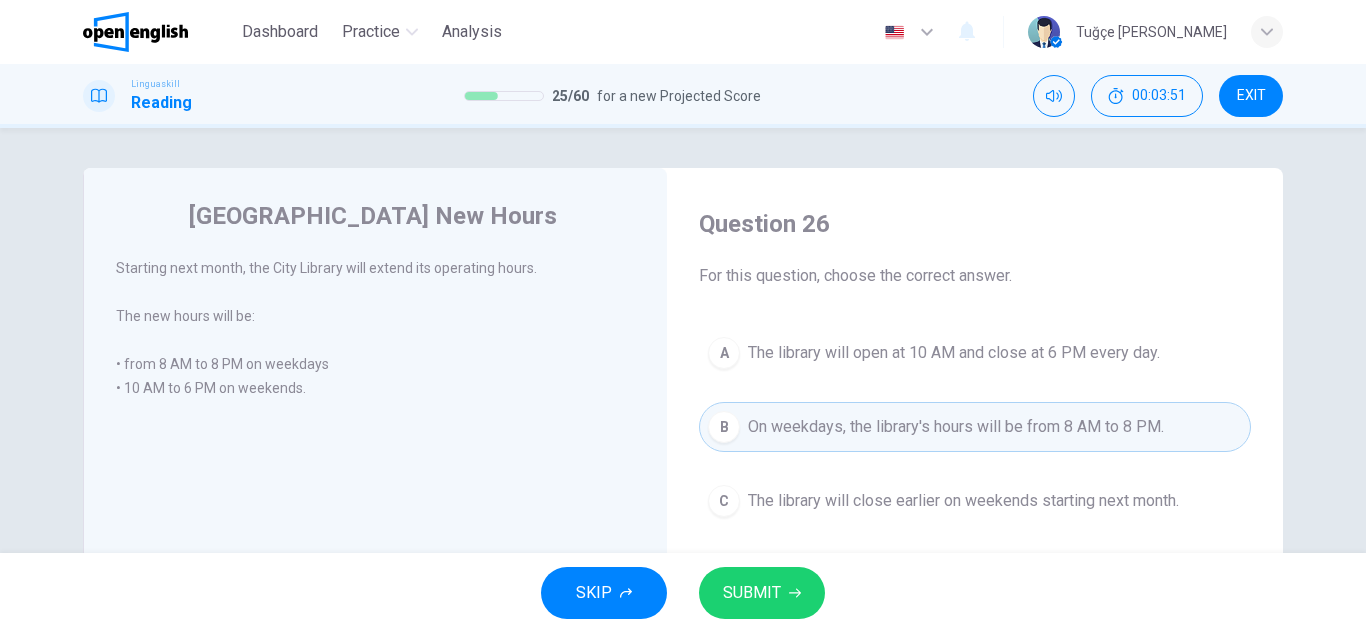 click 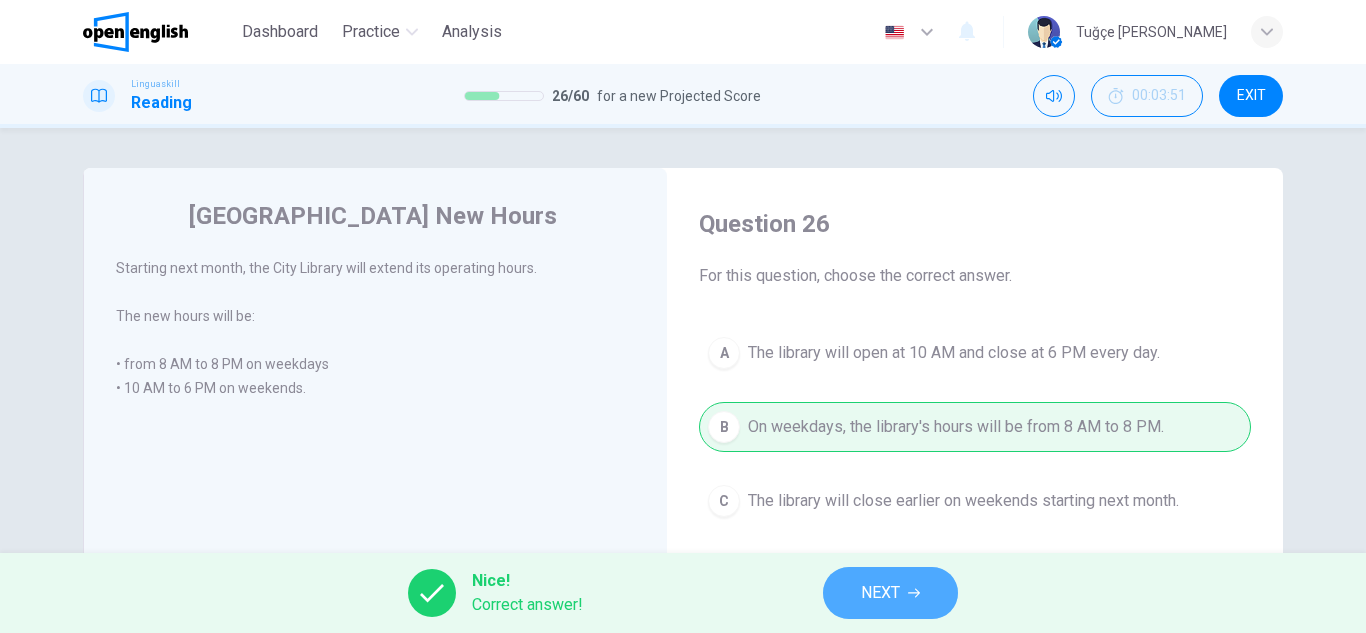 click on "NEXT" at bounding box center (890, 593) 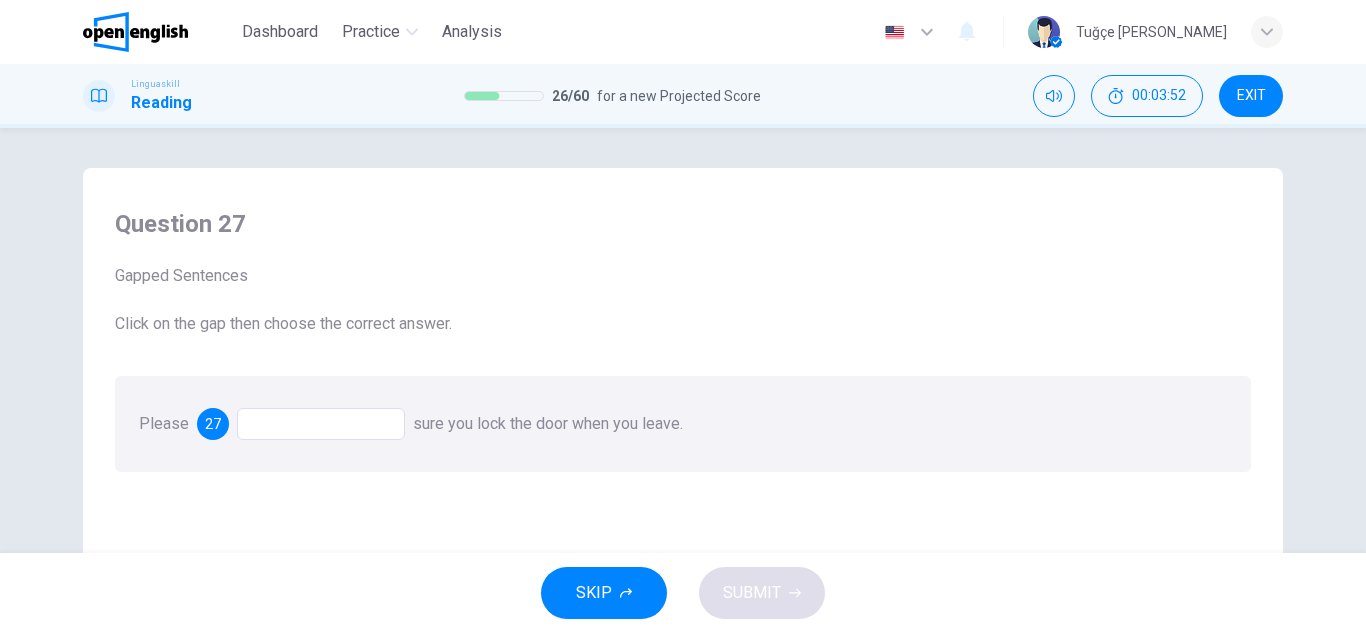 click at bounding box center (321, 424) 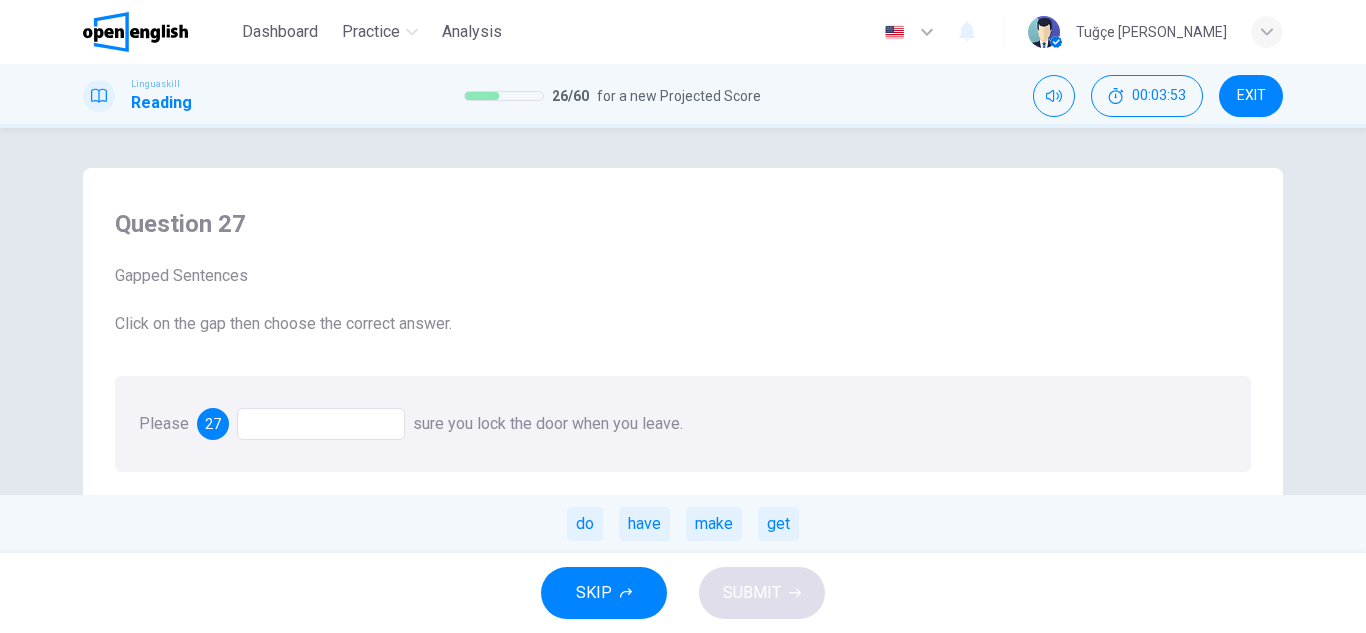 click on "make" at bounding box center [714, 524] 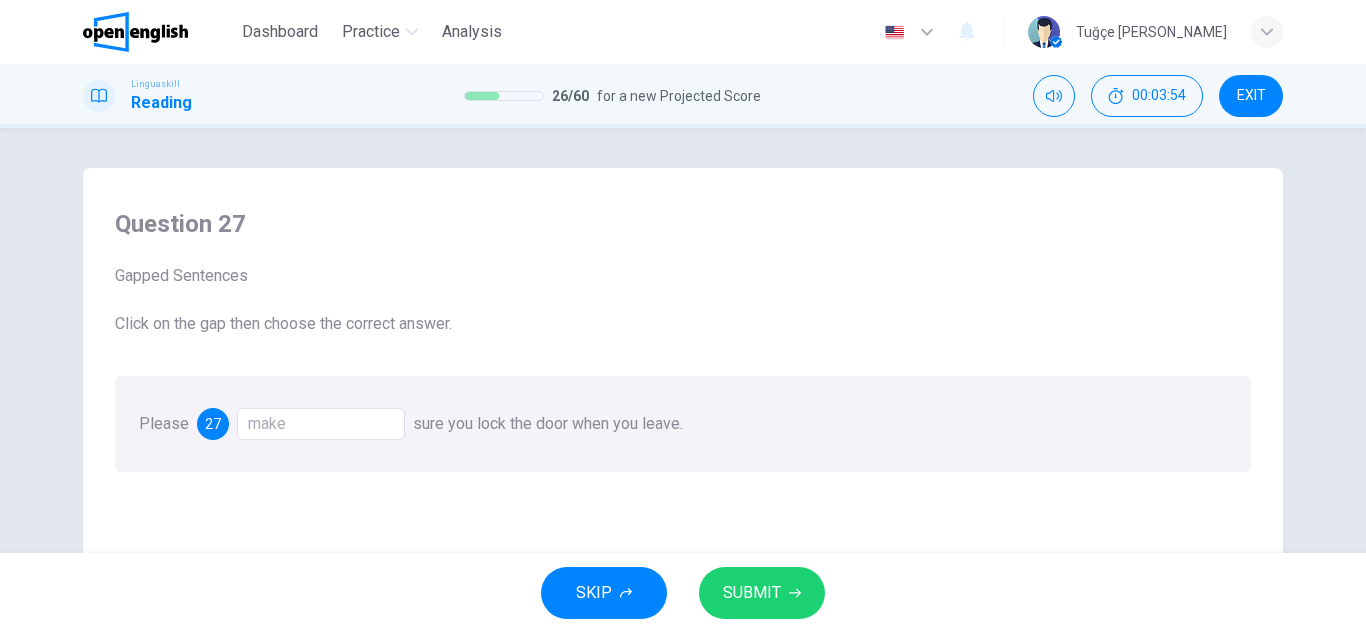 click on "SUBMIT" at bounding box center (762, 593) 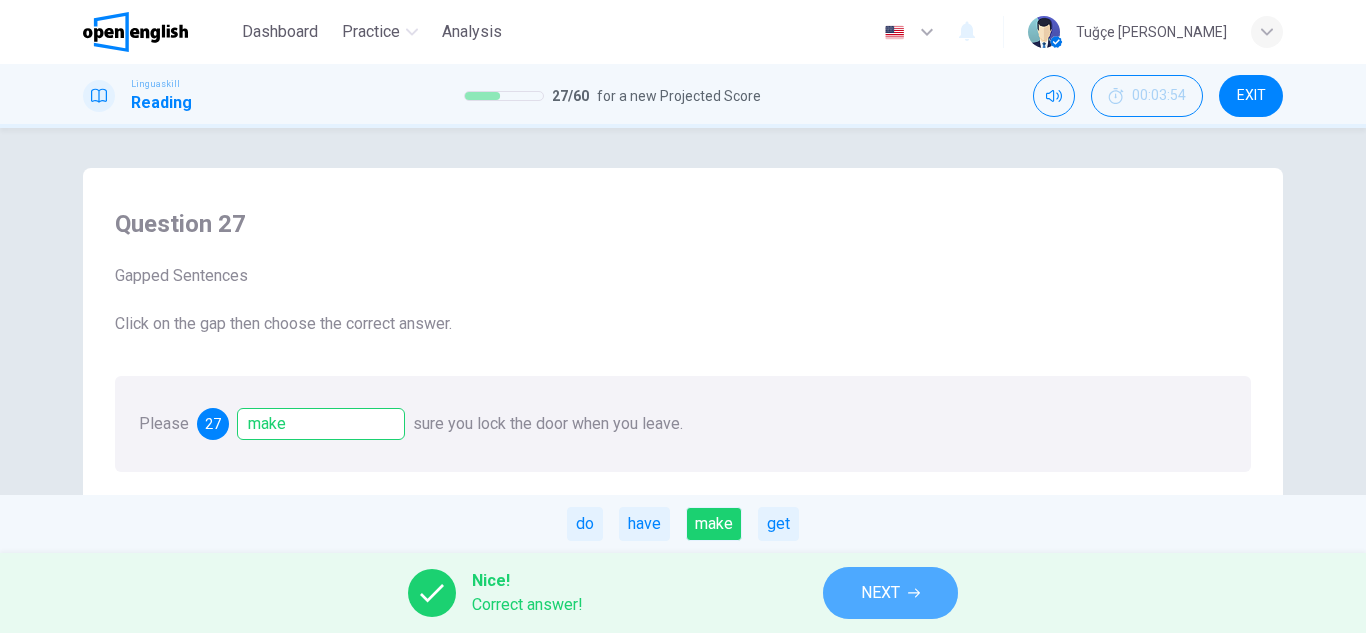 click on "NEXT" at bounding box center (890, 593) 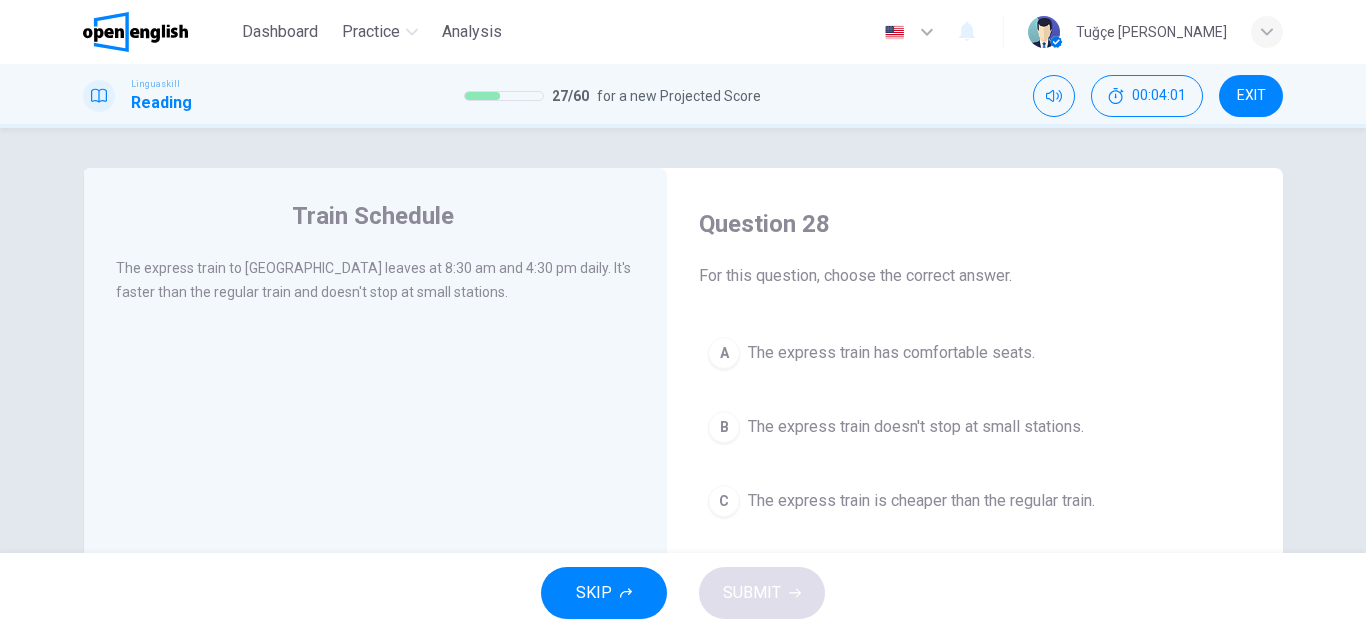 click on "The express train doesn't stop at small stations." at bounding box center (916, 427) 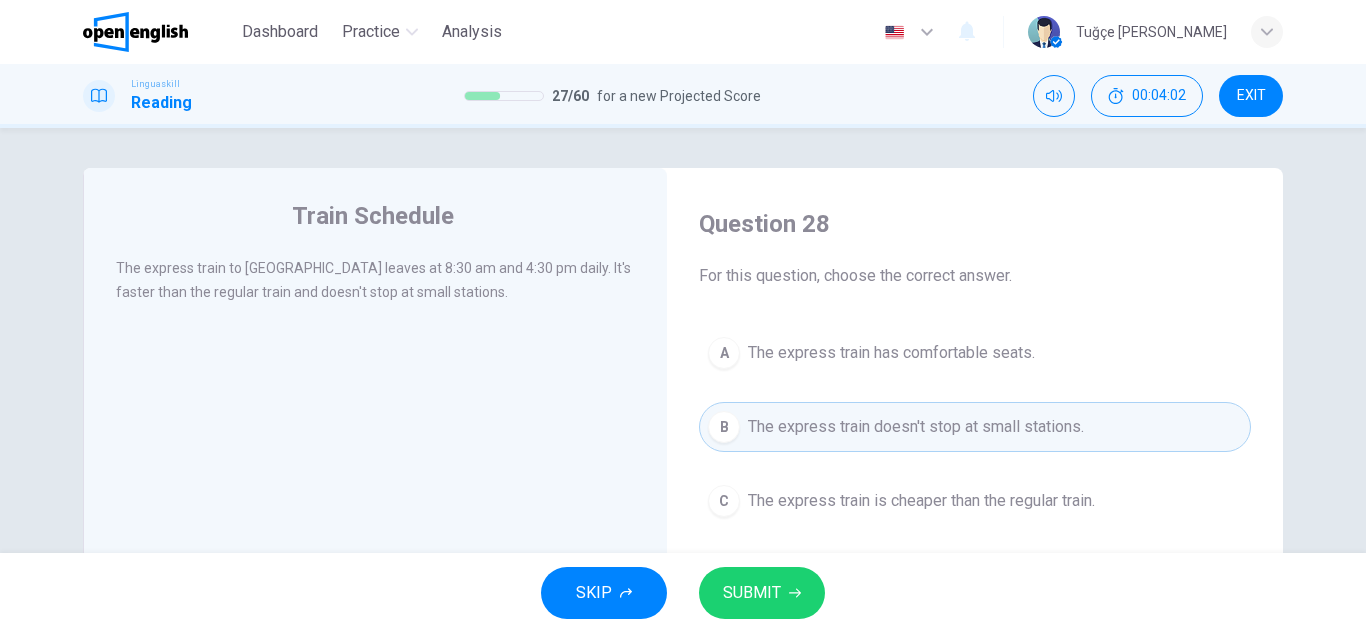 click on "SKIP SUBMIT" at bounding box center [683, 593] 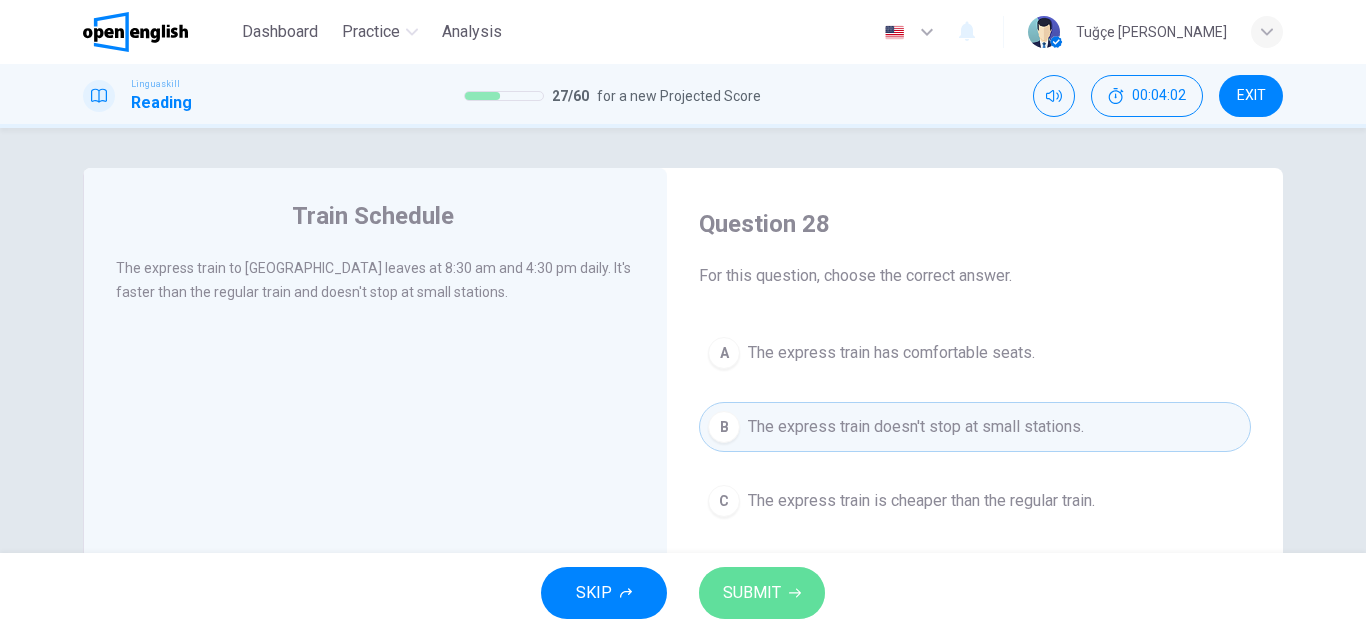 click on "SUBMIT" at bounding box center [762, 593] 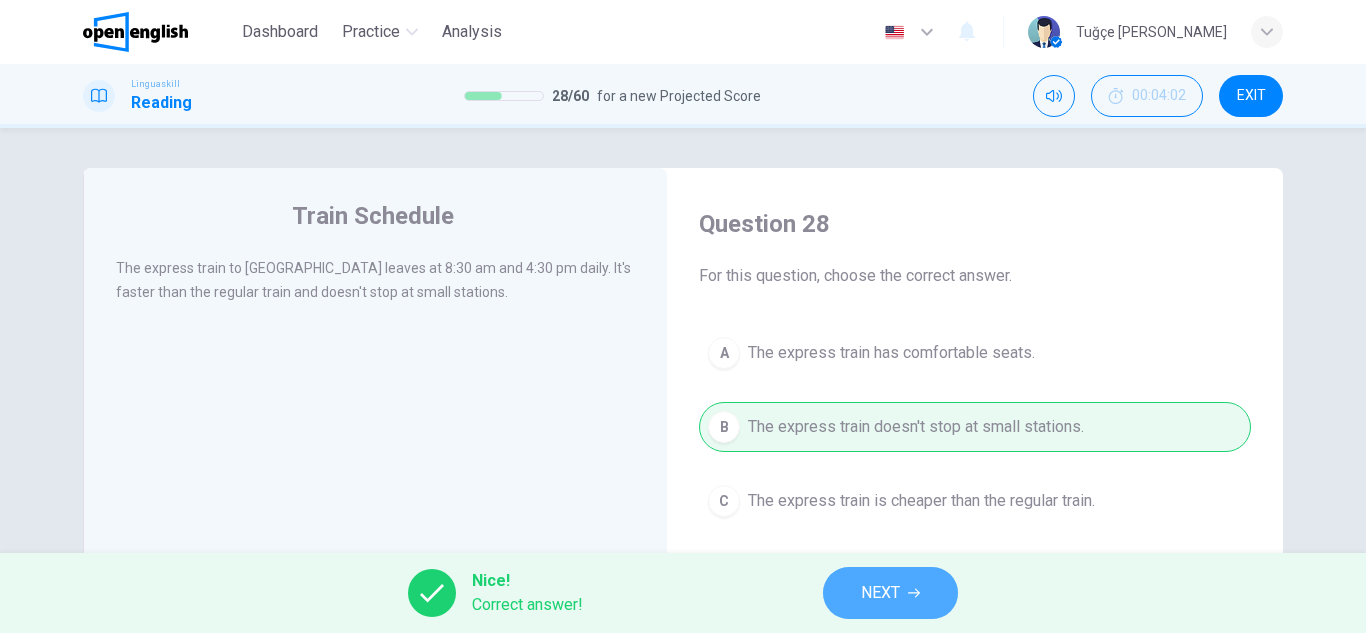 click 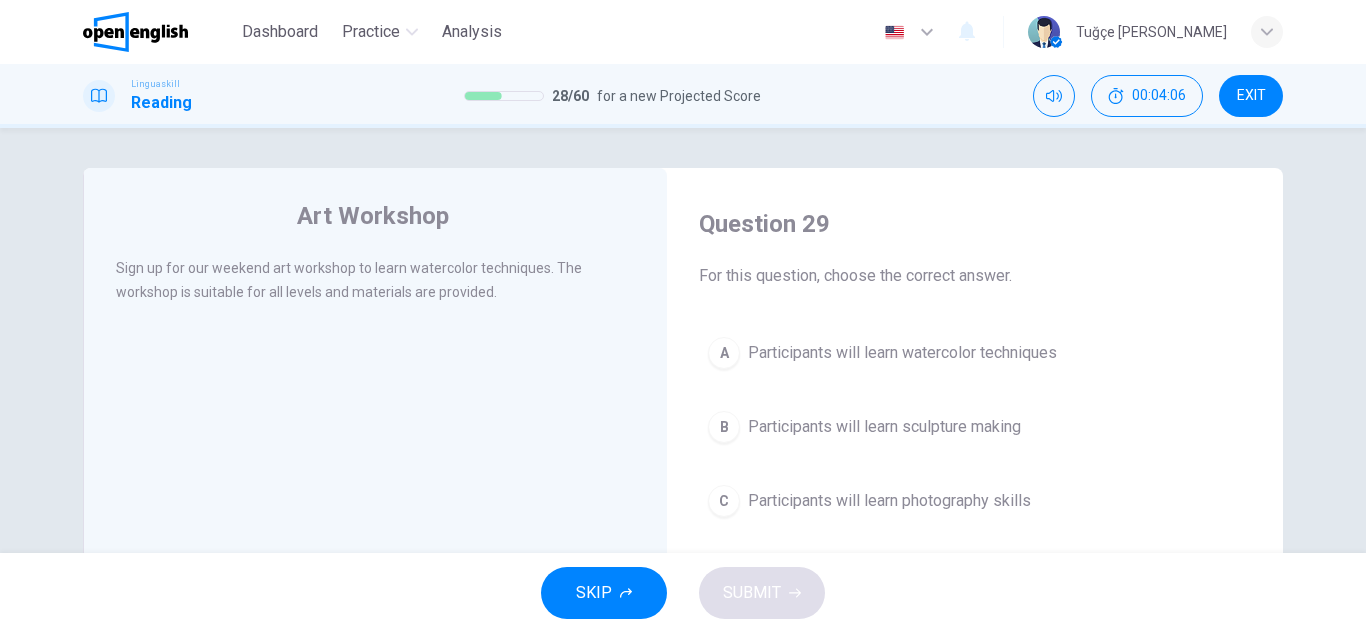 drag, startPoint x: 871, startPoint y: 309, endPoint x: 870, endPoint y: 382, distance: 73.00685 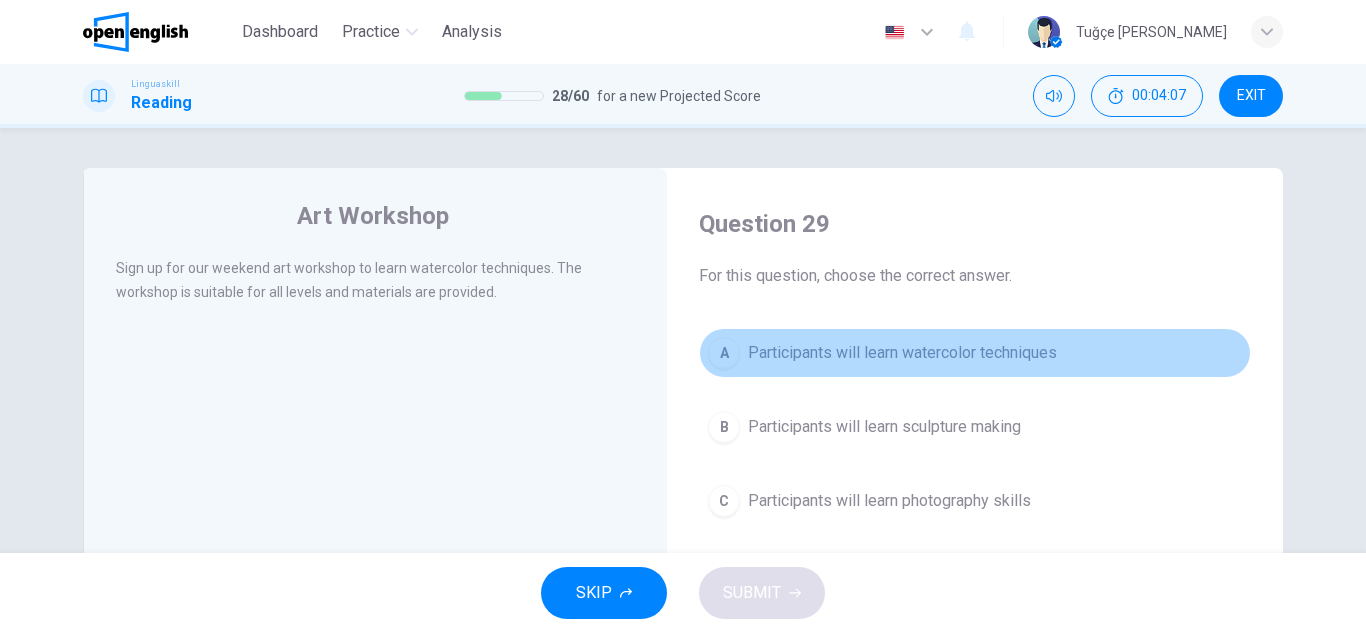 drag, startPoint x: 884, startPoint y: 346, endPoint x: 829, endPoint y: 522, distance: 184.3936 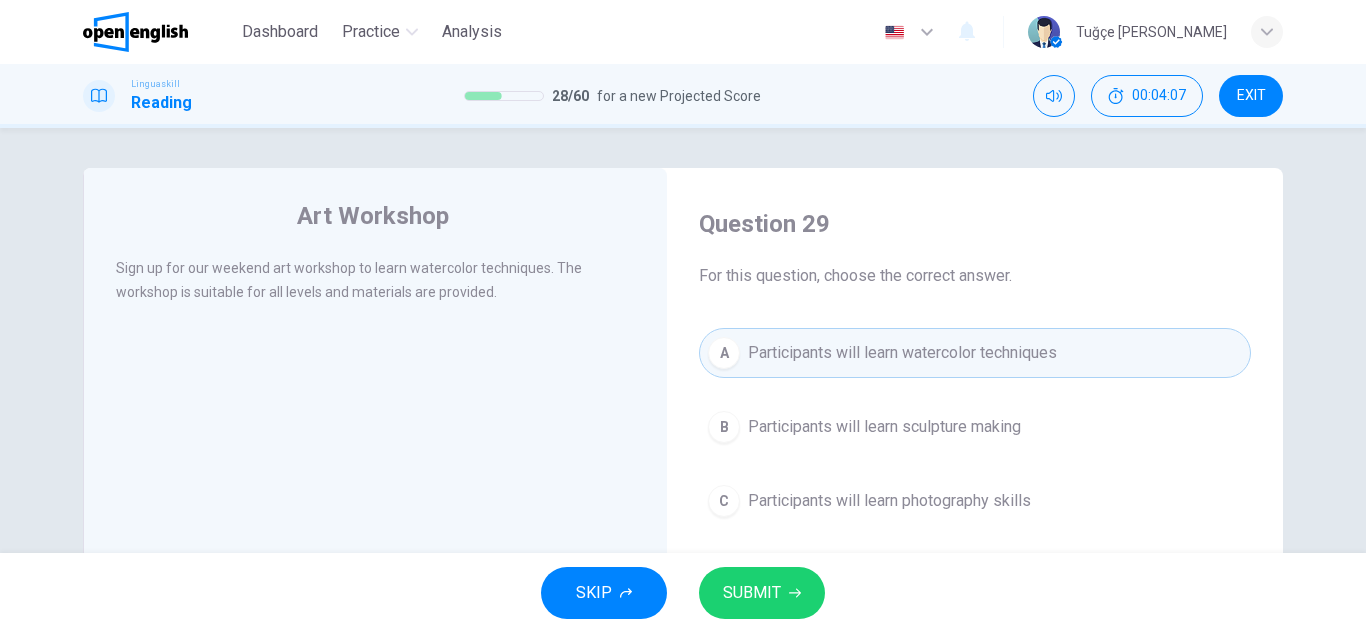 click on "SUBMIT" at bounding box center (762, 593) 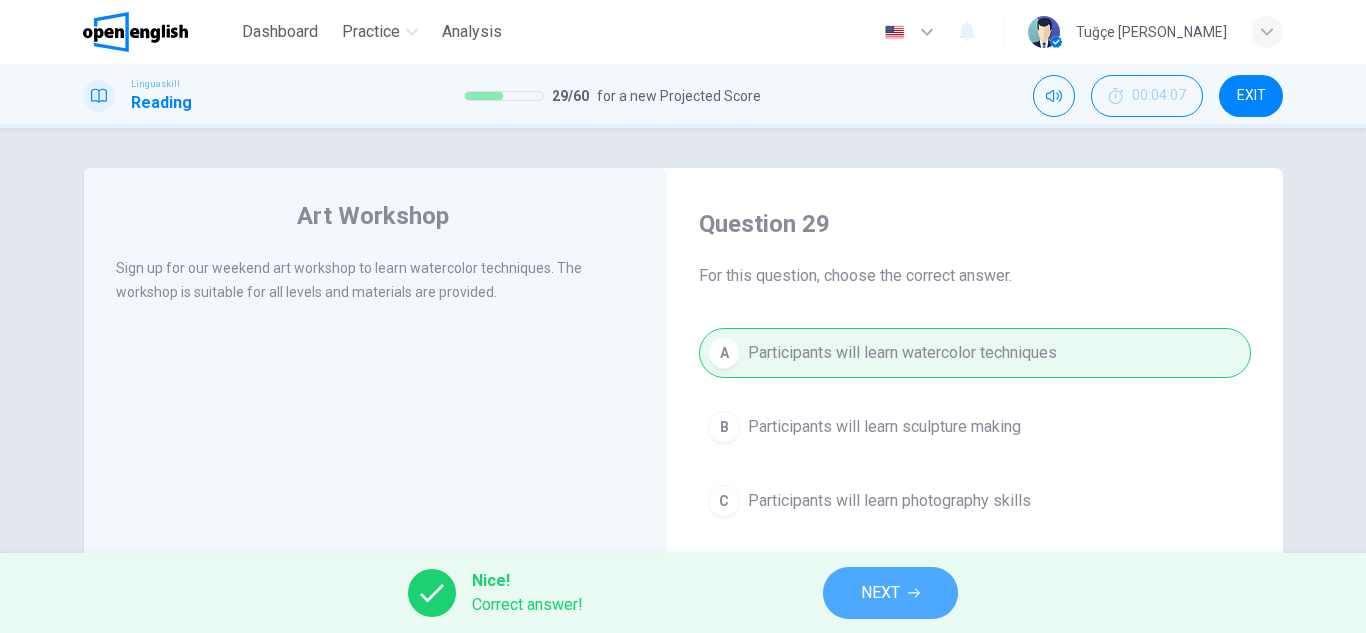click on "NEXT" at bounding box center (890, 593) 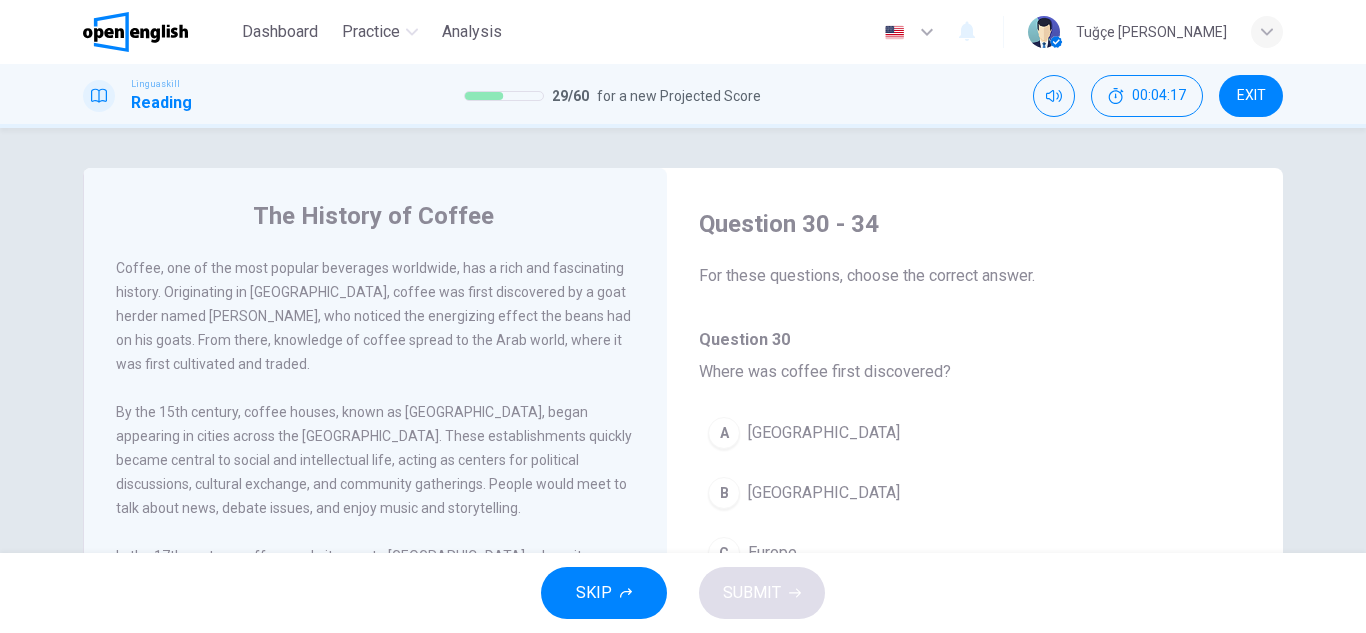 click on "Ethiopia" at bounding box center [824, 493] 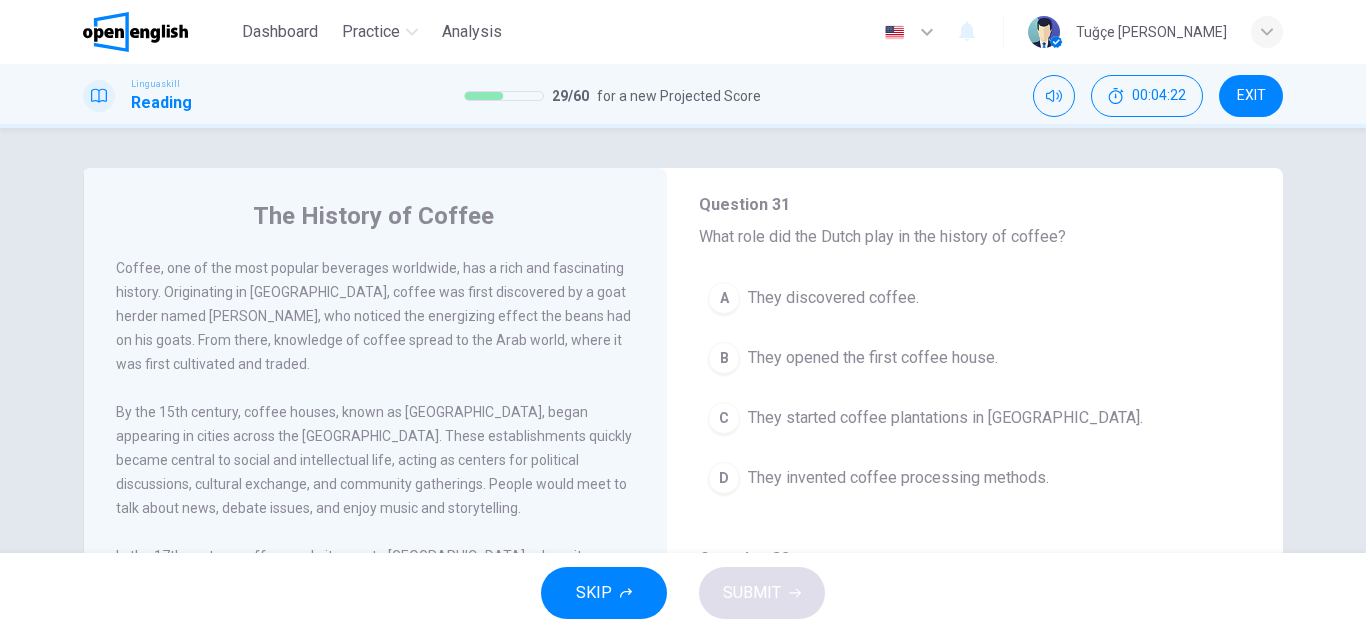 scroll, scrollTop: 500, scrollLeft: 0, axis: vertical 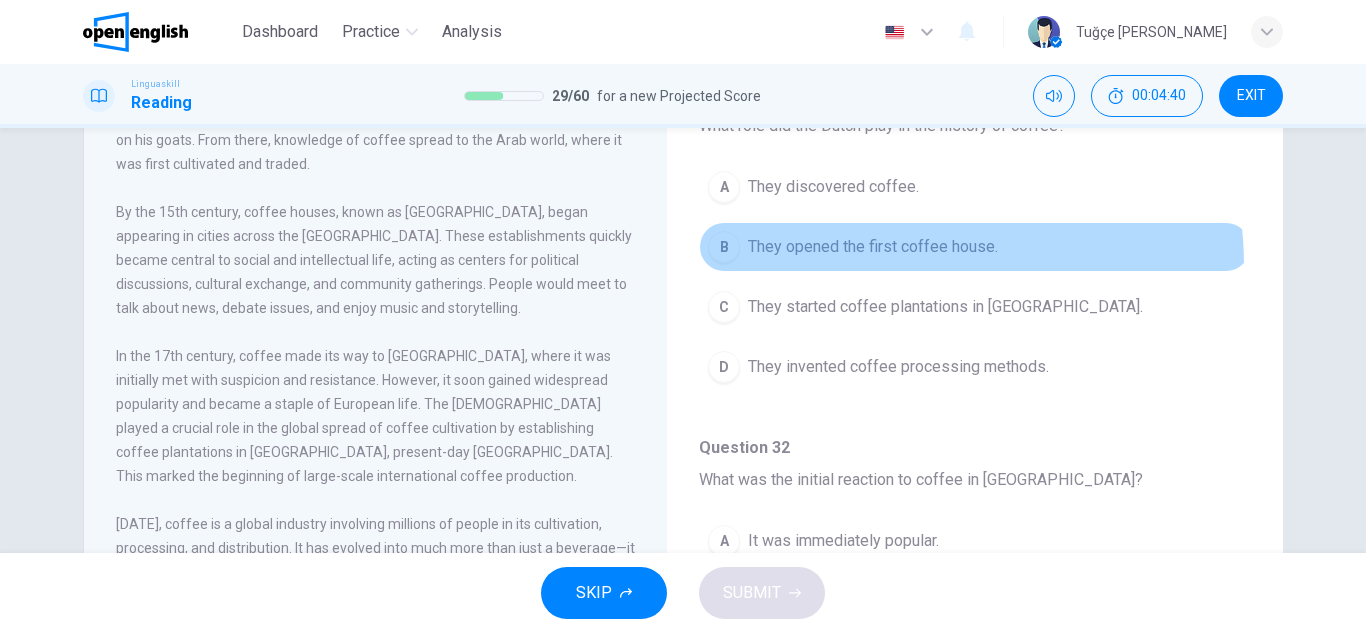 click on "B They opened the first coffee house." at bounding box center (975, 247) 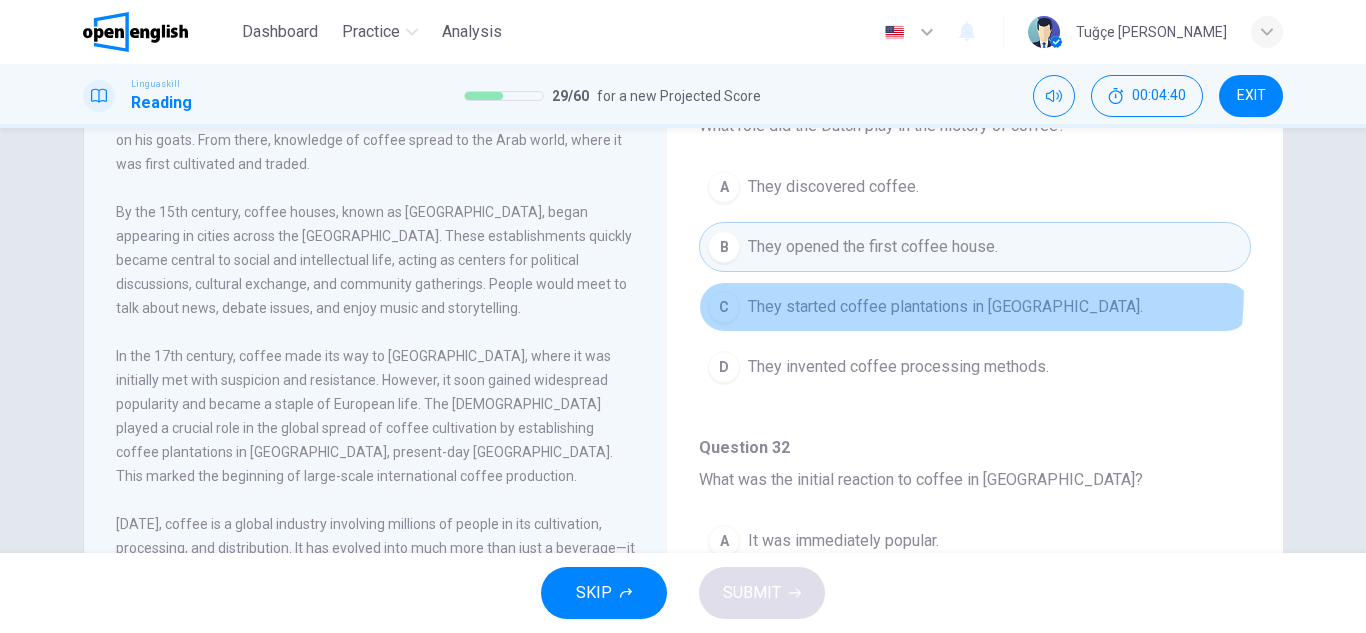 click on "C They started coffee plantations in Java." at bounding box center (975, 307) 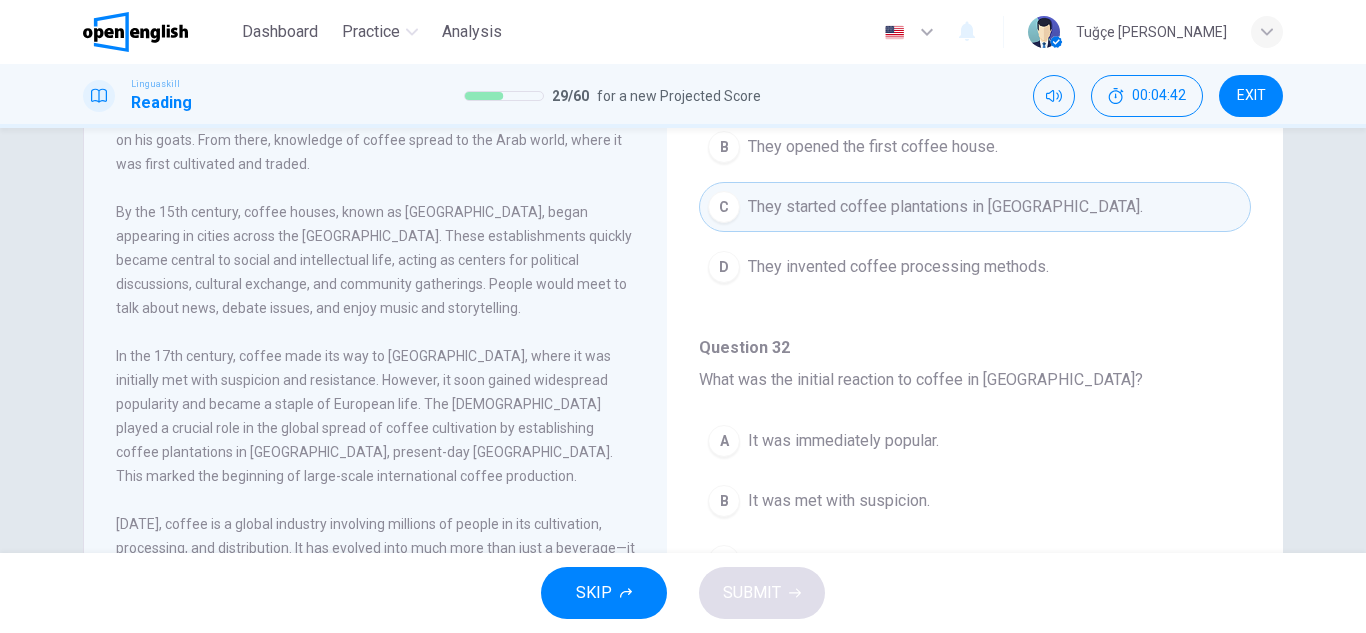 scroll, scrollTop: 600, scrollLeft: 0, axis: vertical 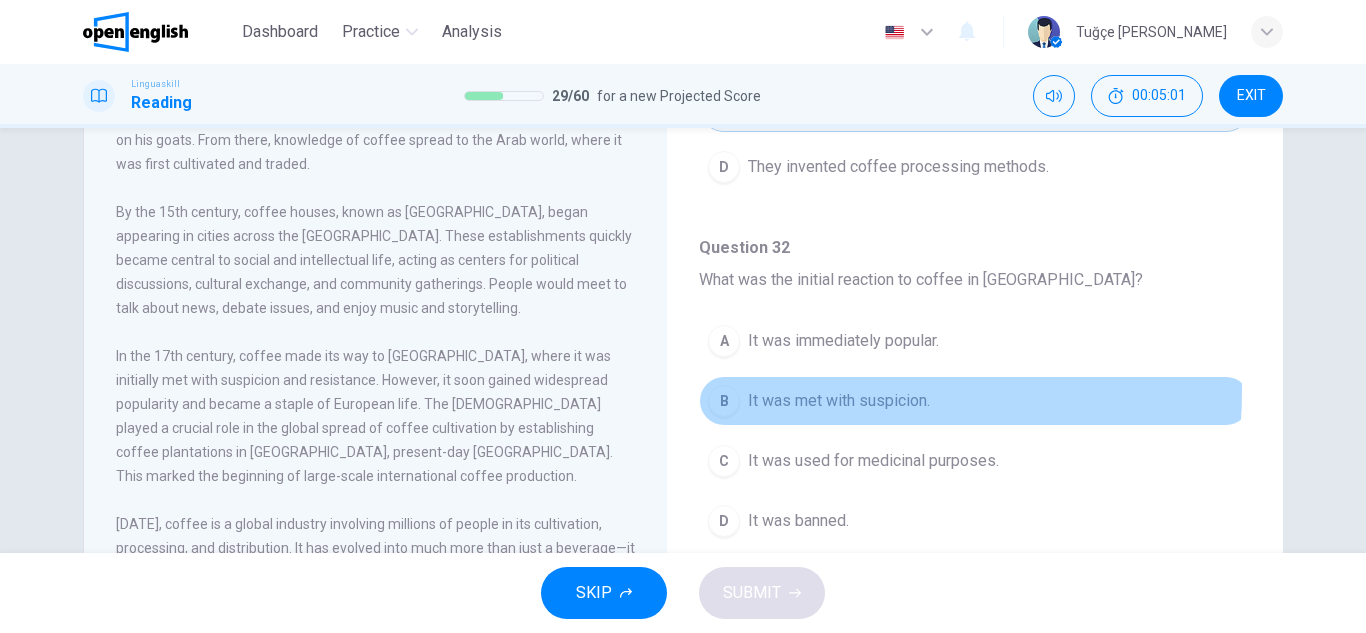 click on "It was met with suspicion." at bounding box center (839, 401) 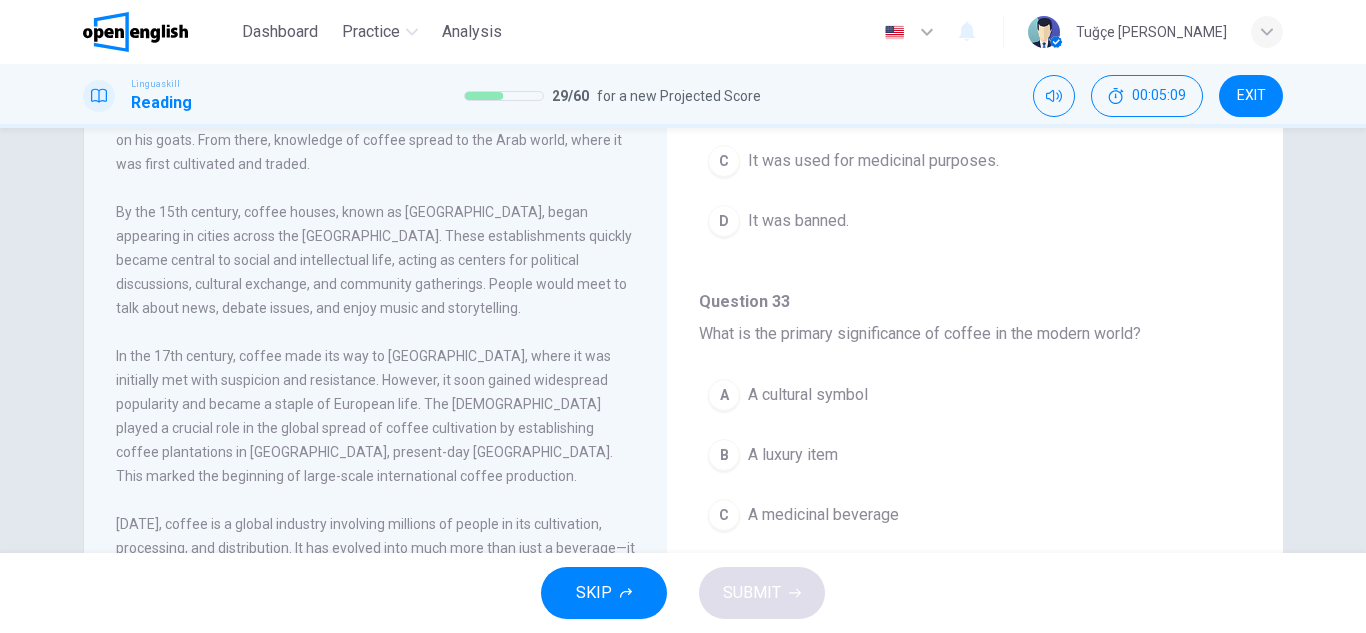 scroll, scrollTop: 1000, scrollLeft: 0, axis: vertical 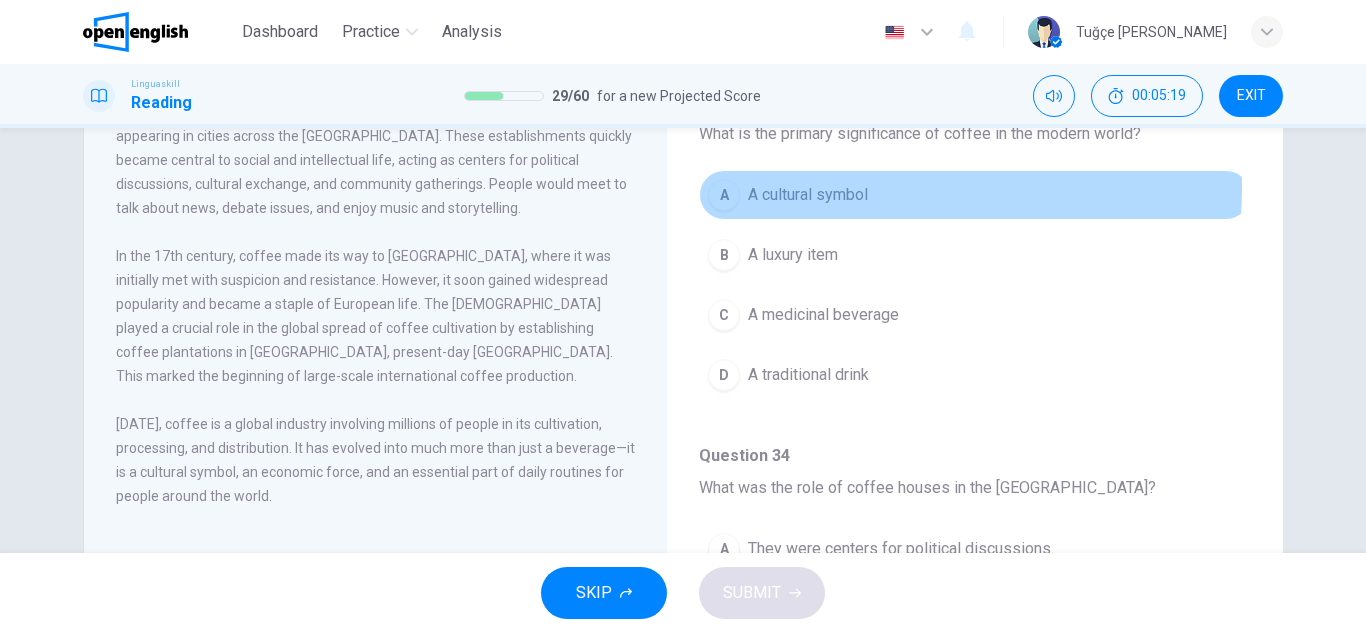click on "A cultural symbol" at bounding box center [808, 195] 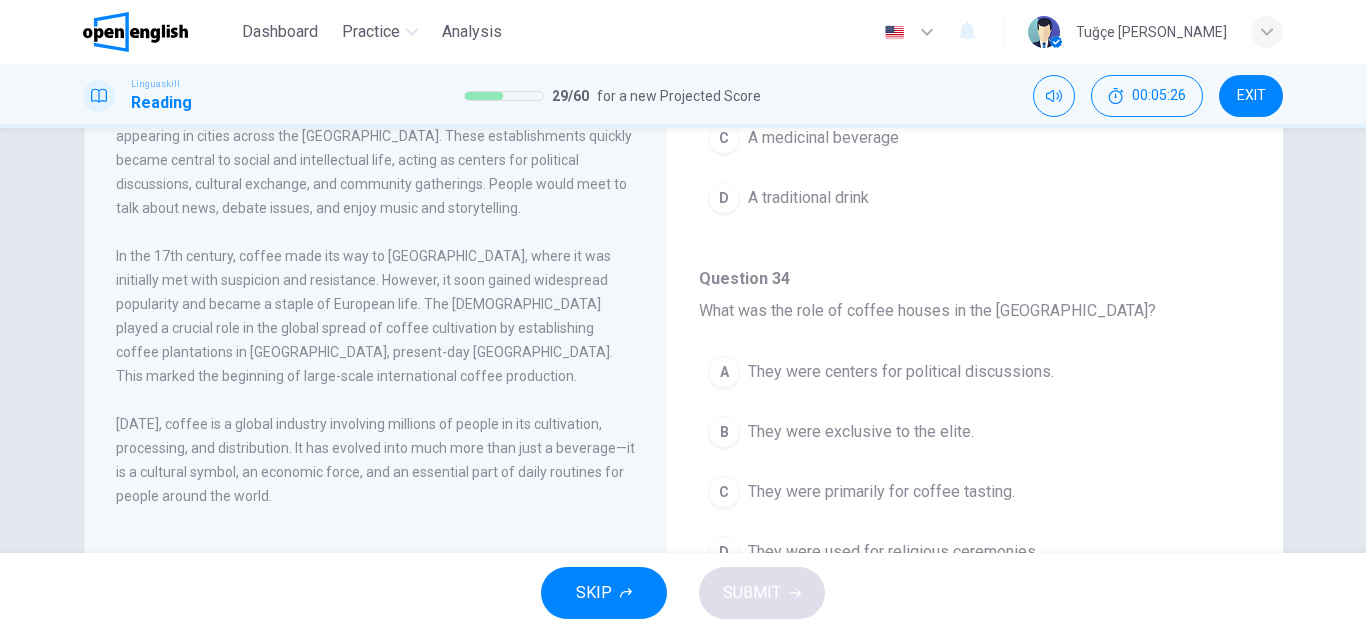 scroll, scrollTop: 1200, scrollLeft: 0, axis: vertical 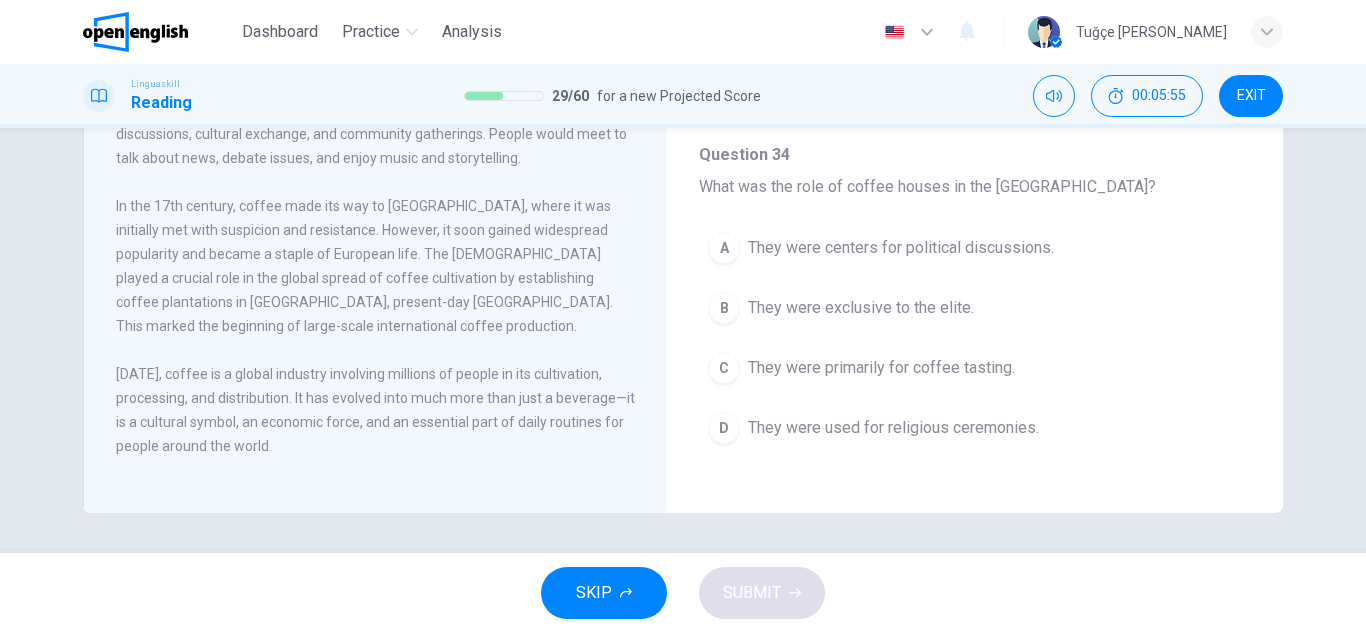 drag, startPoint x: 964, startPoint y: 249, endPoint x: 837, endPoint y: 504, distance: 284.8754 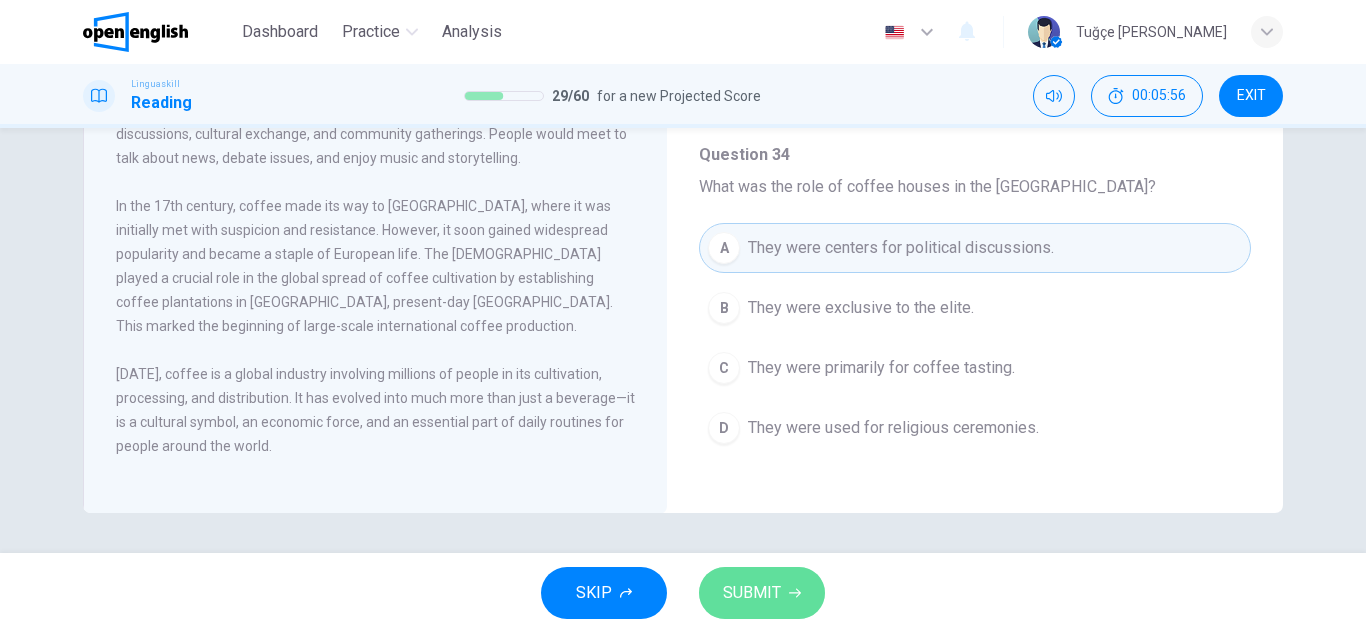 click on "SUBMIT" at bounding box center (762, 593) 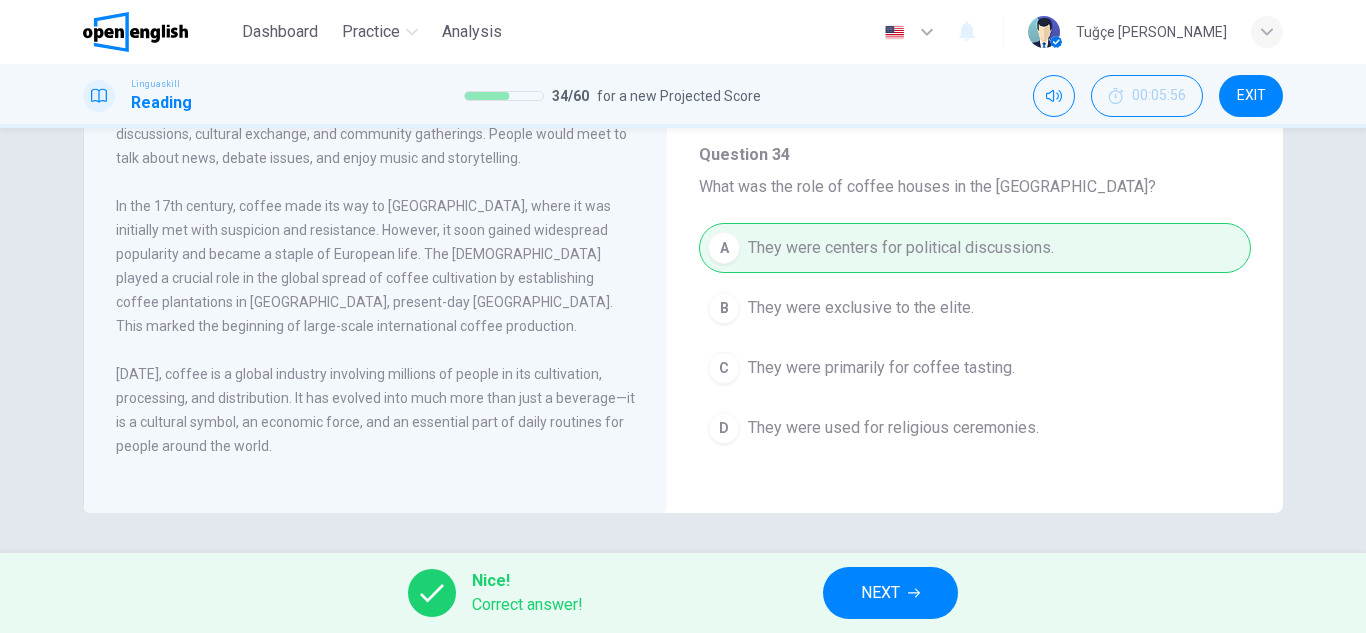 click on "NEXT" at bounding box center [880, 593] 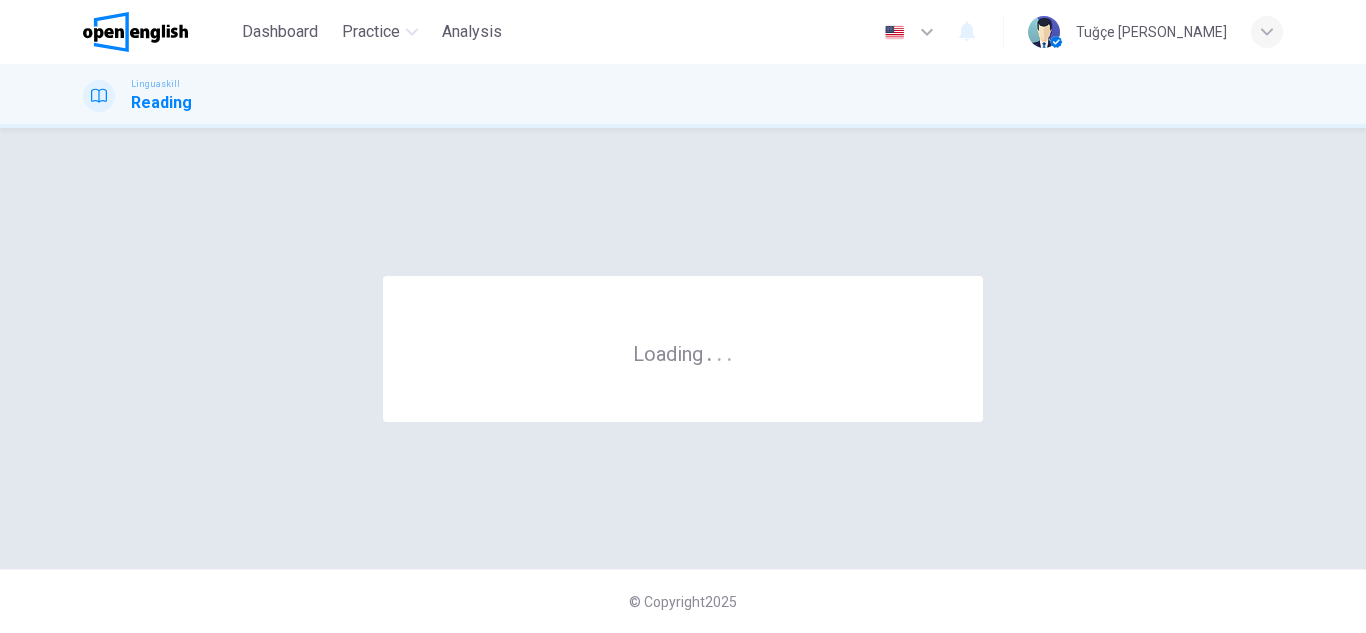 scroll, scrollTop: 0, scrollLeft: 0, axis: both 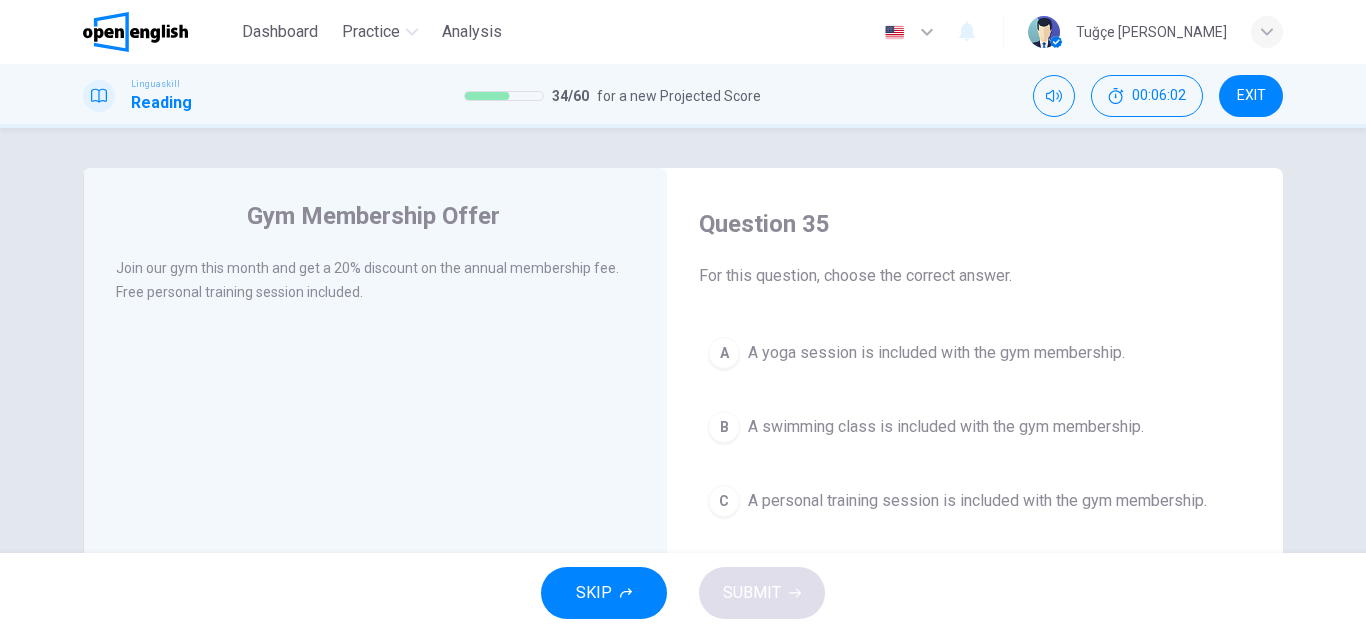 drag, startPoint x: 896, startPoint y: 486, endPoint x: 832, endPoint y: 585, distance: 117.88554 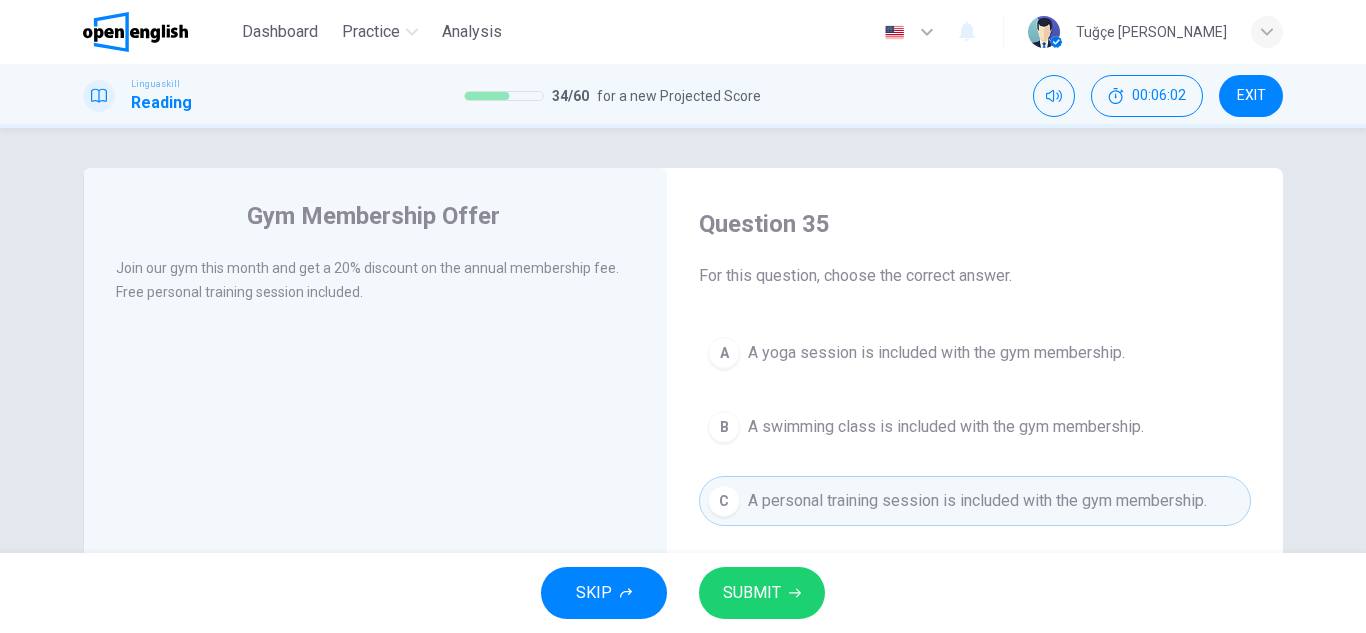 click on "SUBMIT" at bounding box center [762, 593] 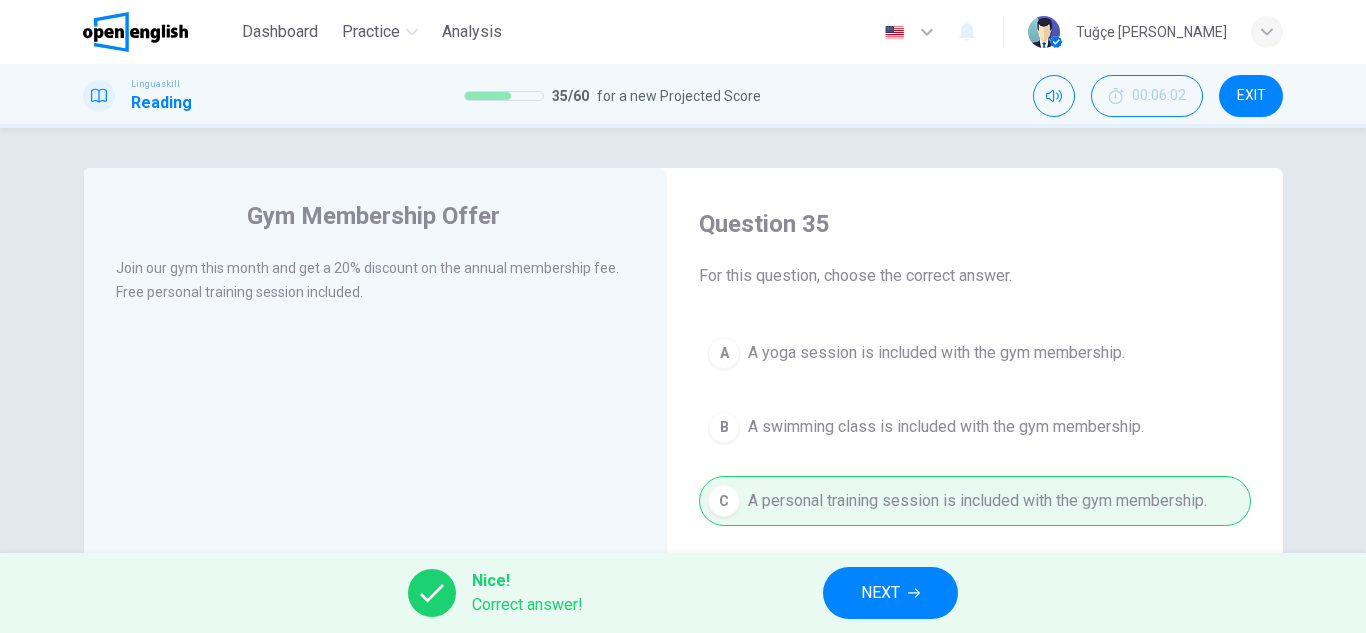 drag, startPoint x: 978, startPoint y: 555, endPoint x: 919, endPoint y: 595, distance: 71.281136 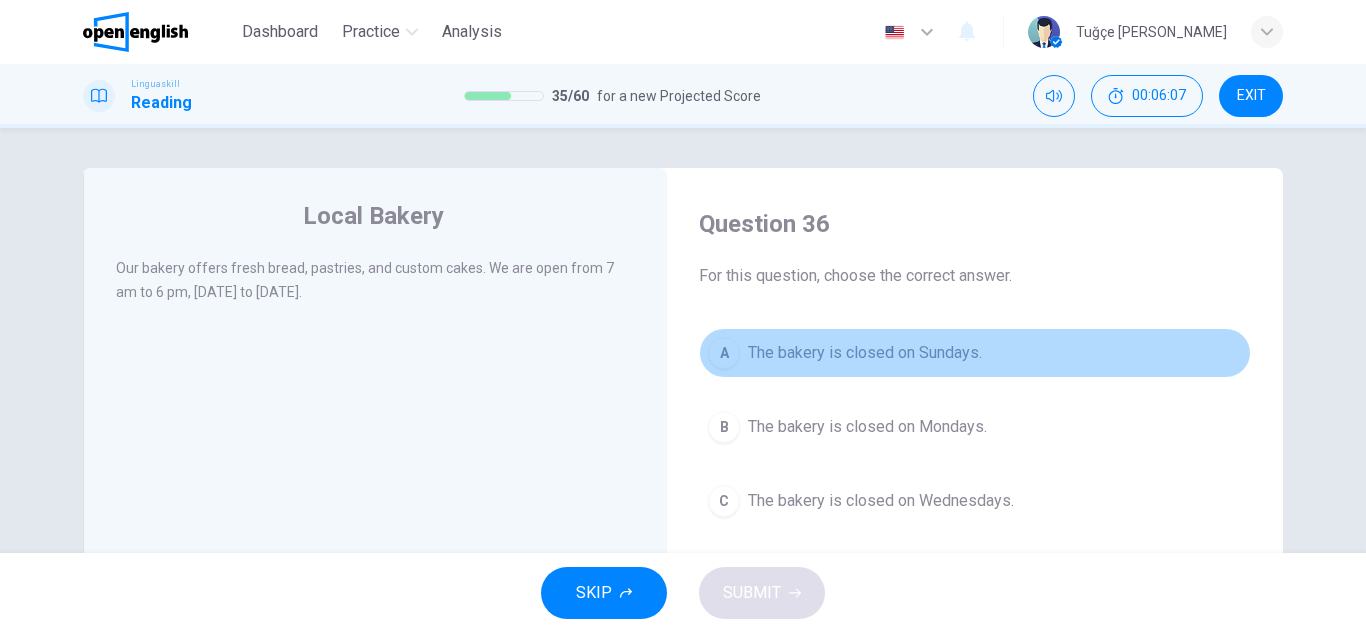 click on "The bakery is closed on Sundays." at bounding box center (865, 353) 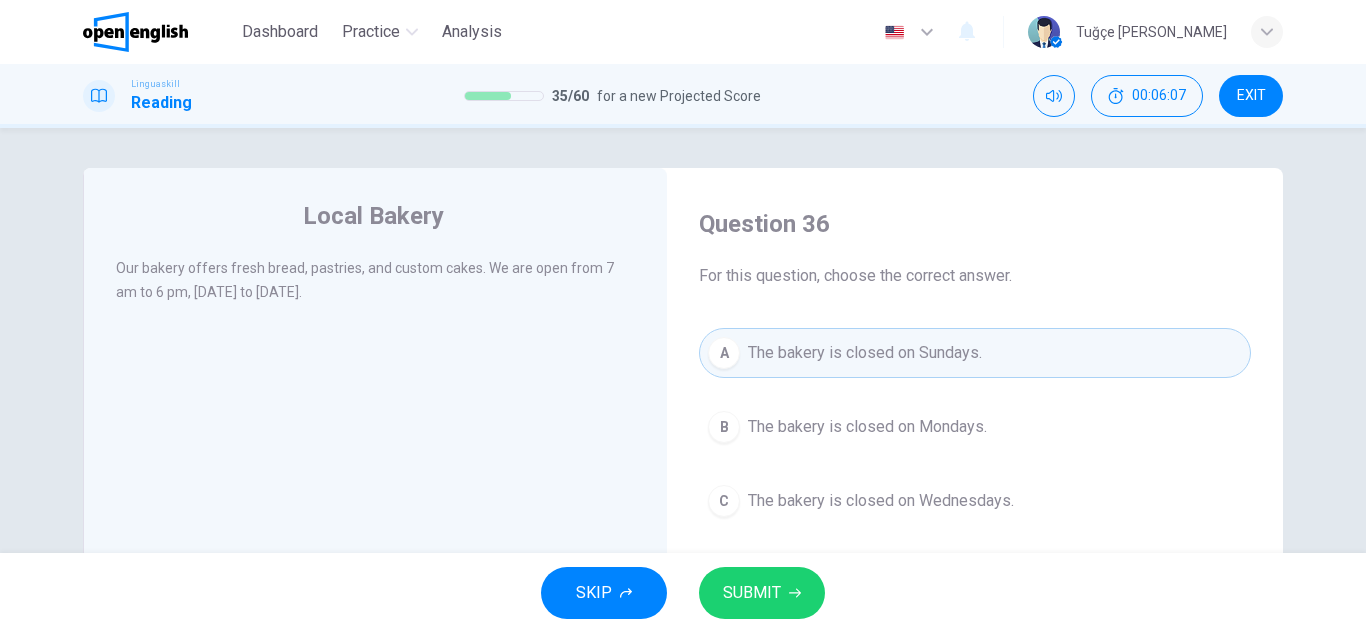 click on "SUBMIT" at bounding box center (762, 593) 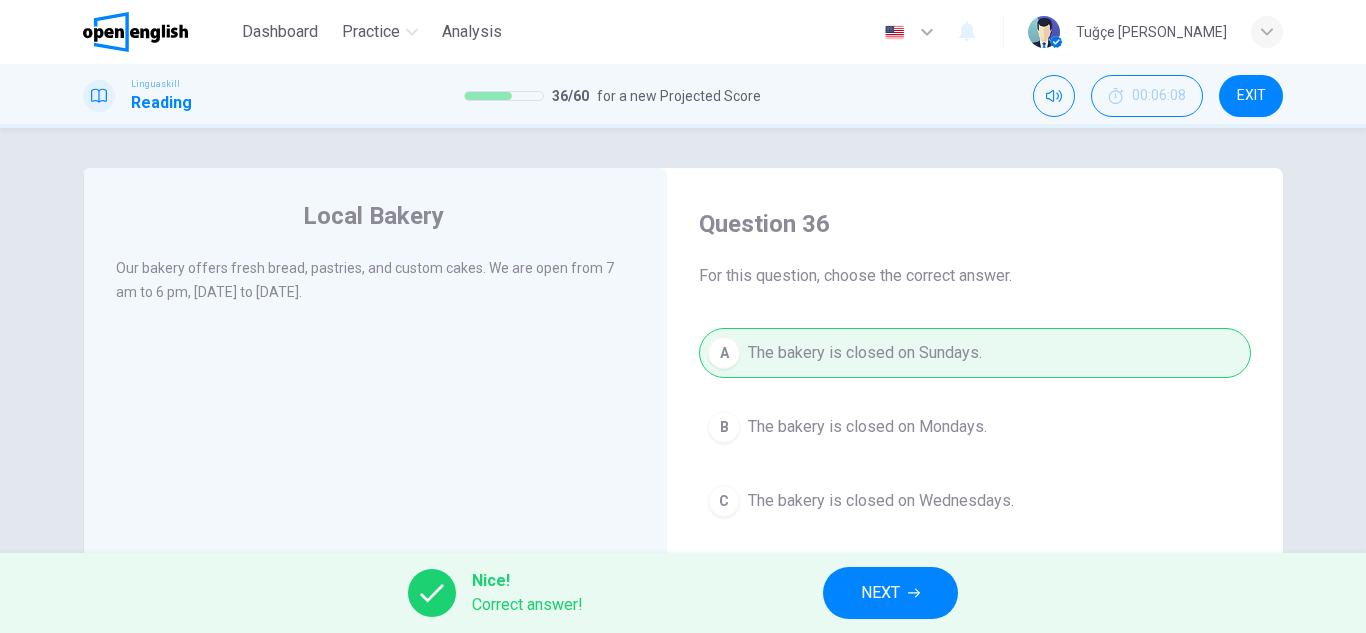 click on "NEXT" at bounding box center (890, 593) 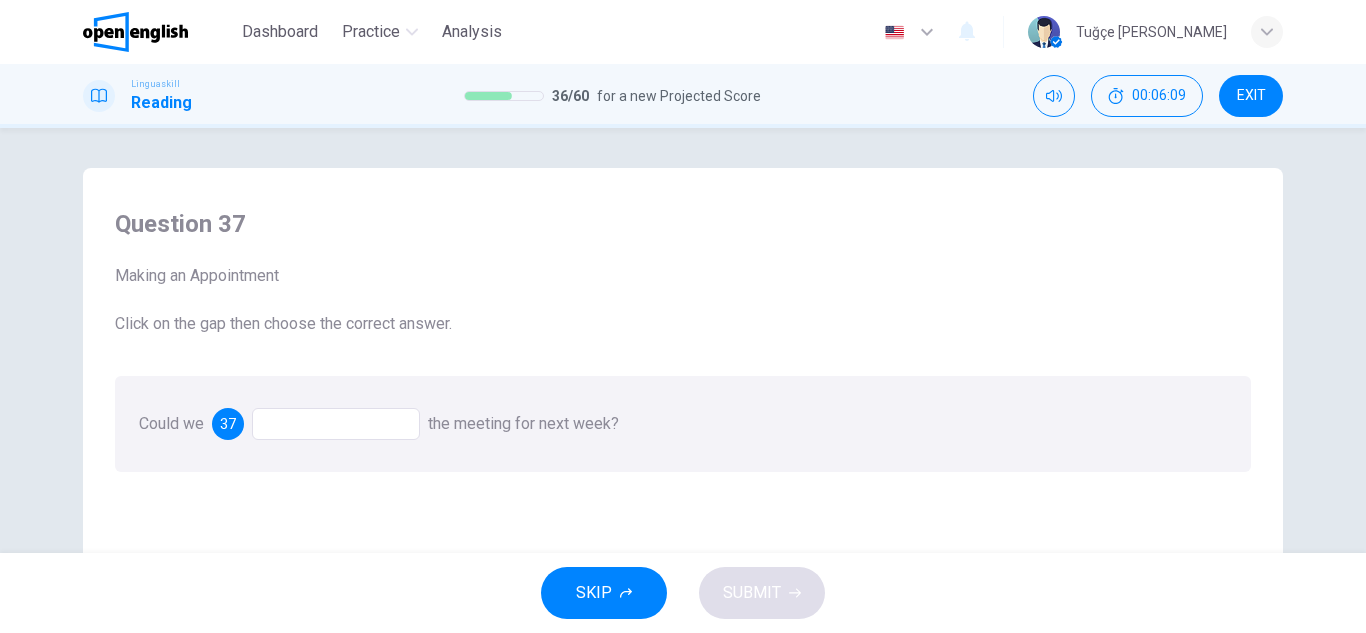 click at bounding box center [336, 424] 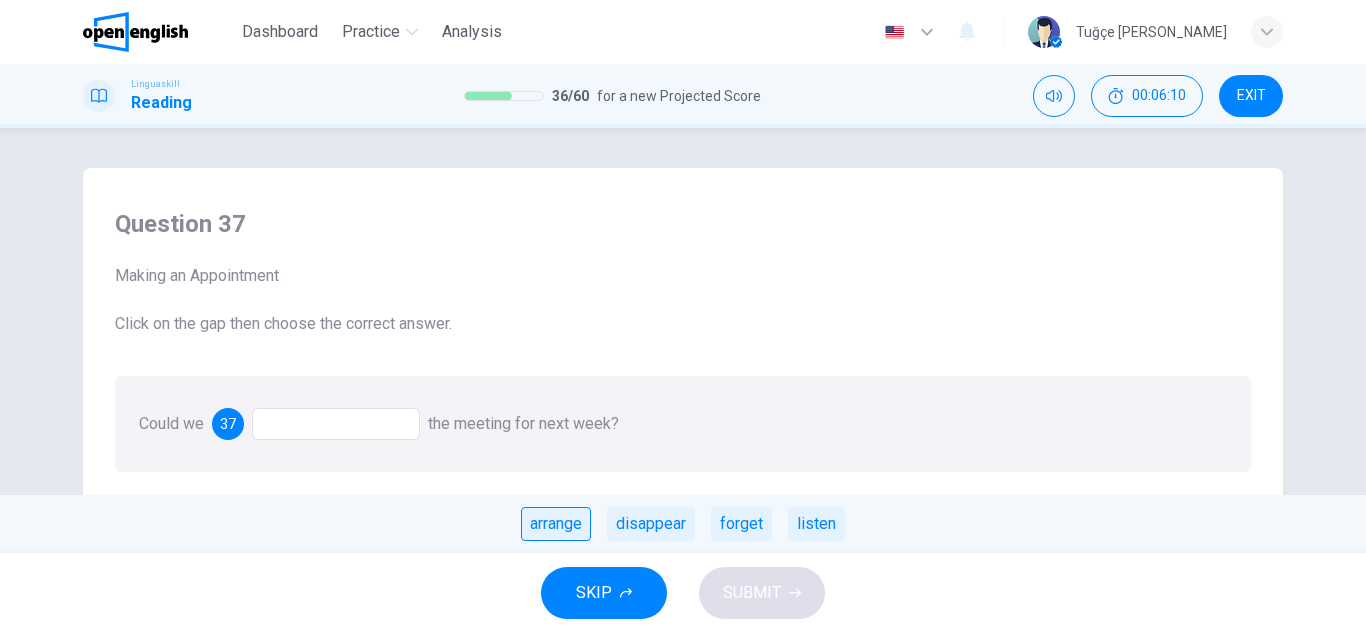 click on "arrange" at bounding box center [556, 524] 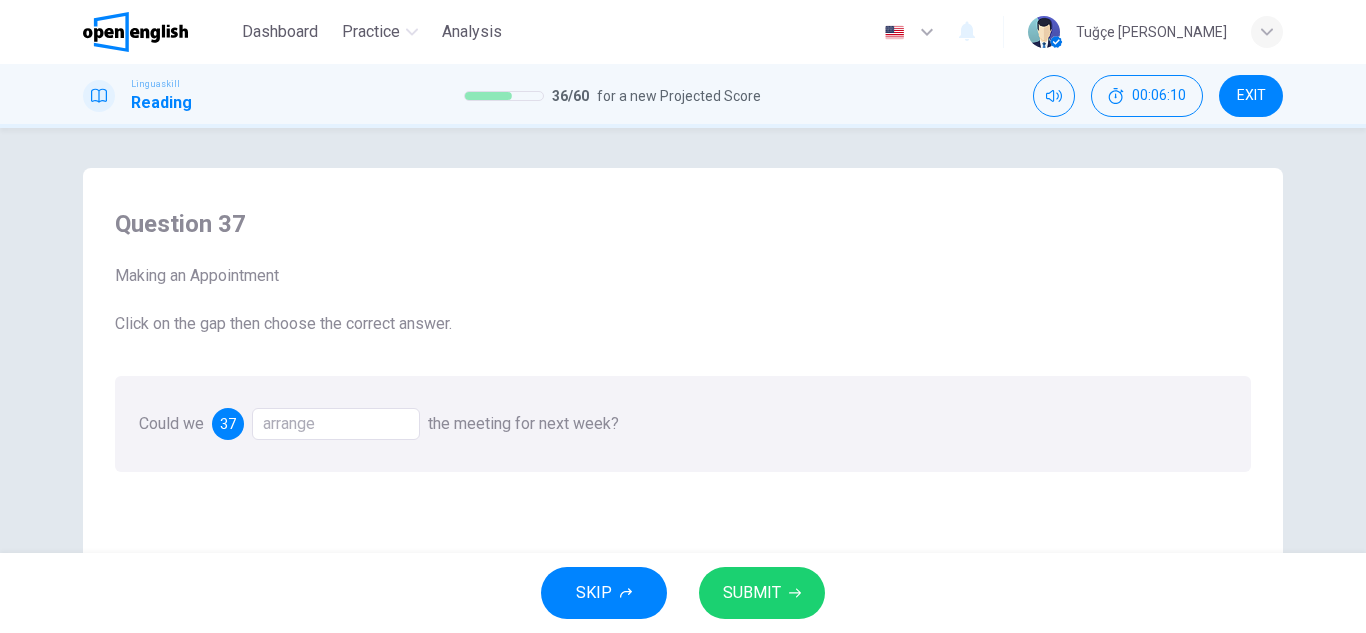 click on "SUBMIT" at bounding box center (752, 593) 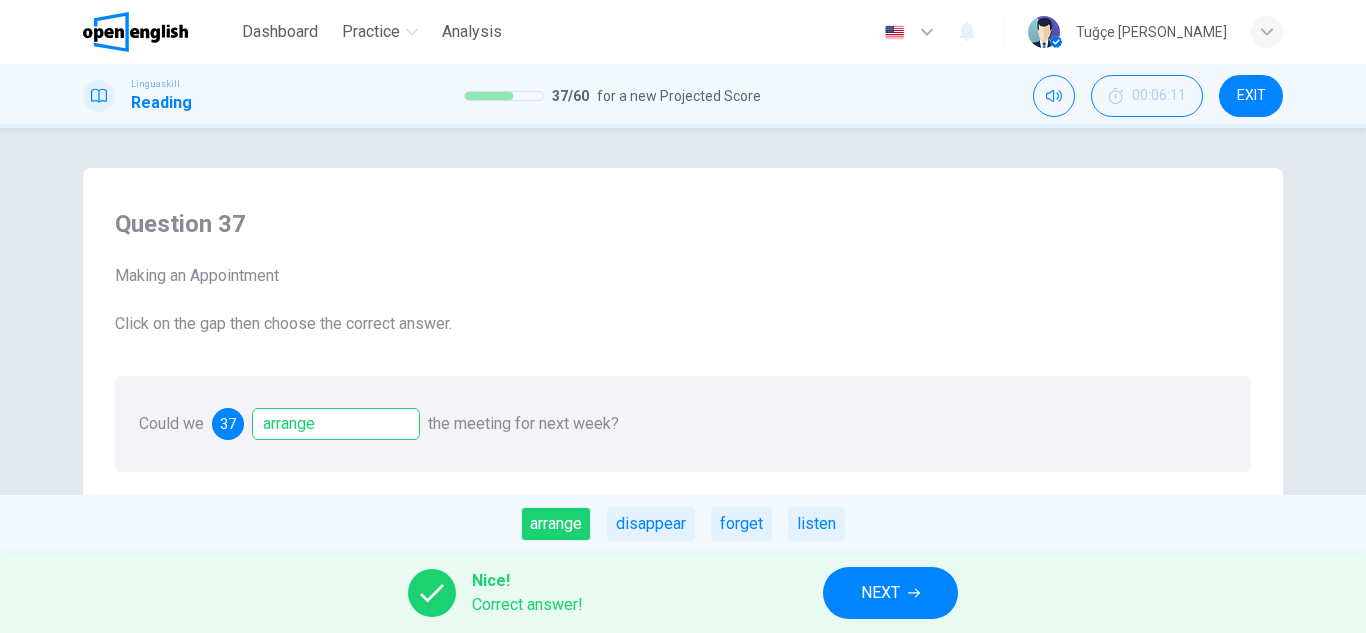 click on "NEXT" at bounding box center (890, 593) 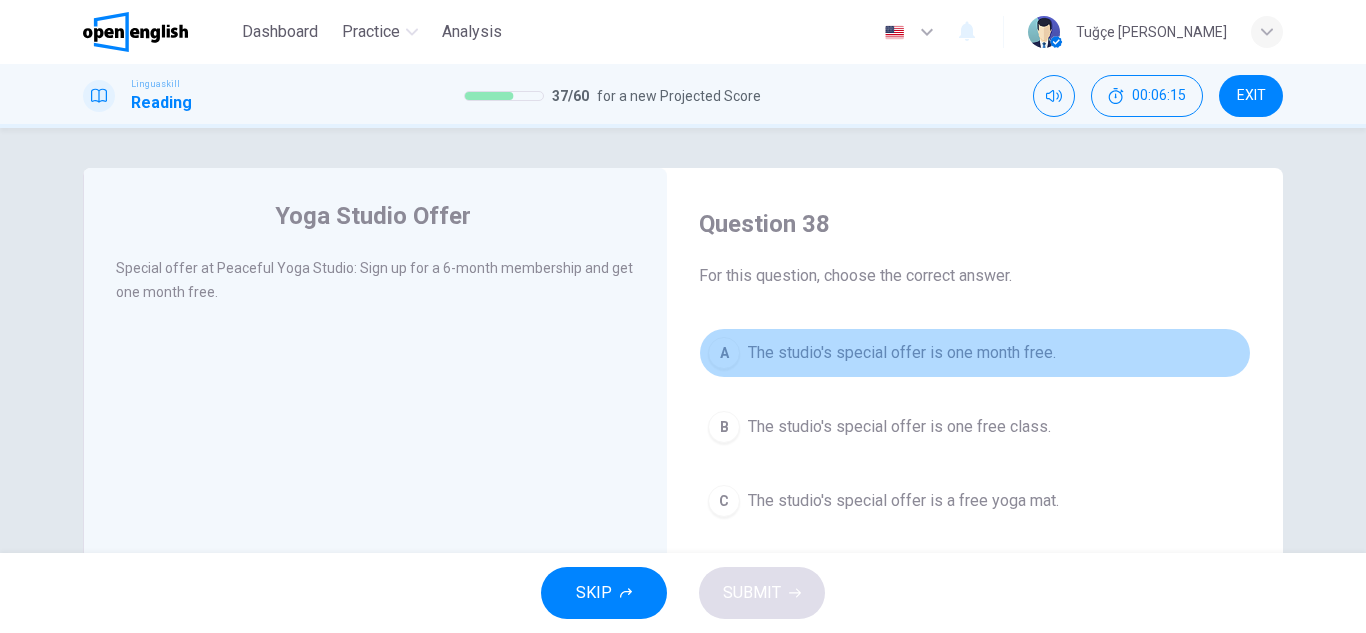 click on "The studio's special offer is one month free." at bounding box center [902, 353] 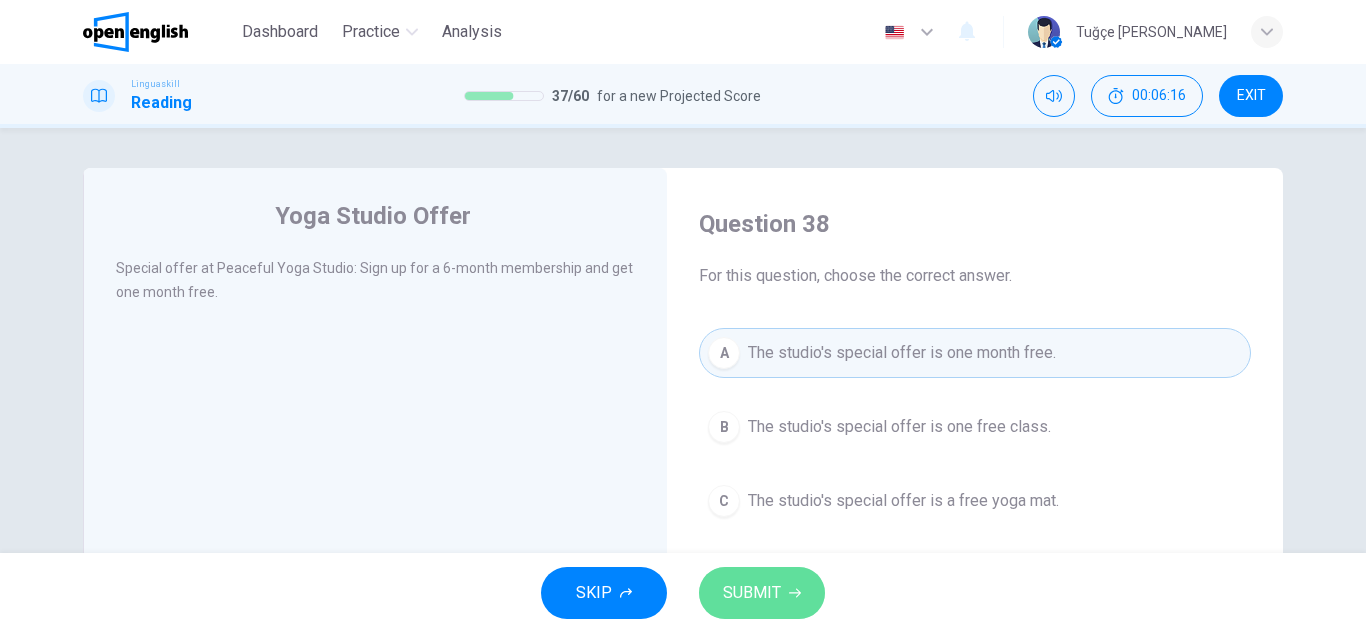 click on "SUBMIT" at bounding box center [752, 593] 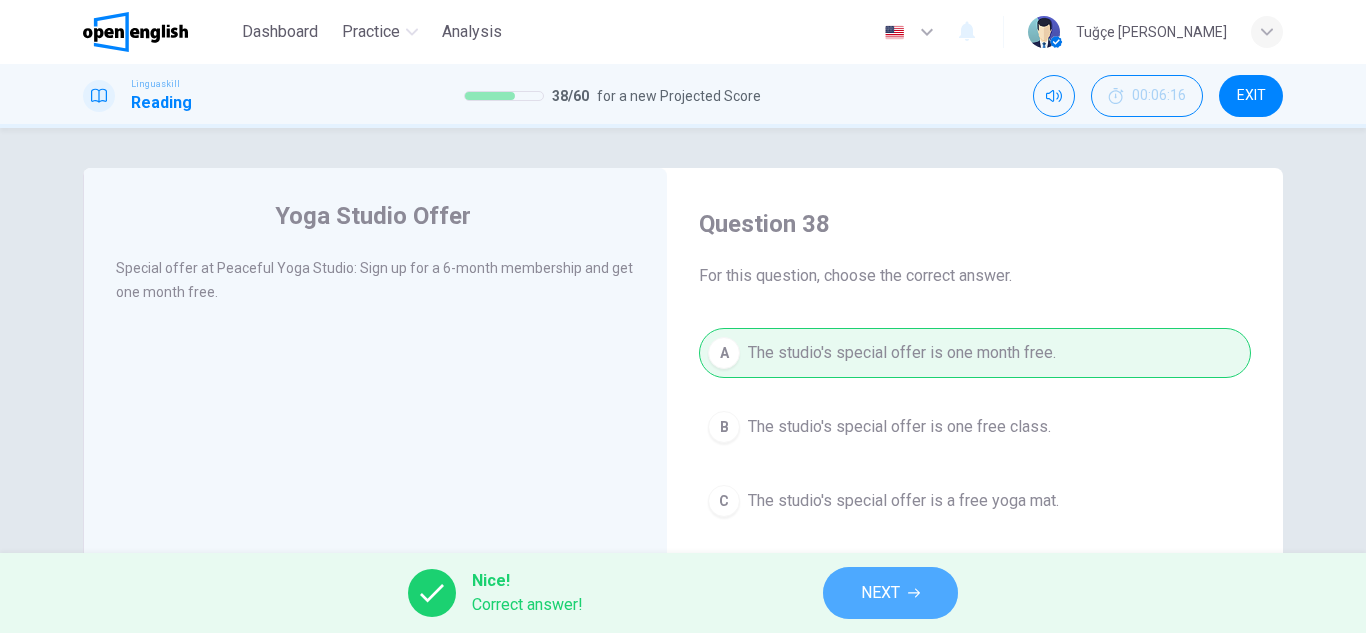 click on "NEXT" at bounding box center (890, 593) 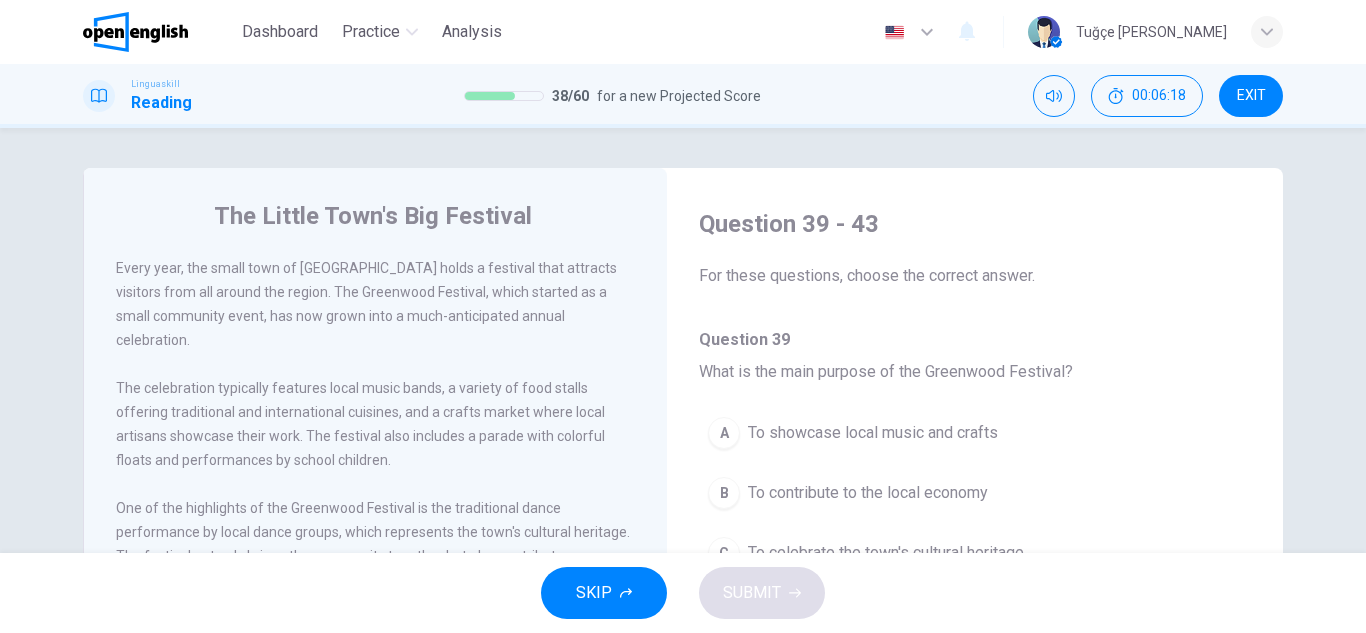 scroll, scrollTop: 100, scrollLeft: 0, axis: vertical 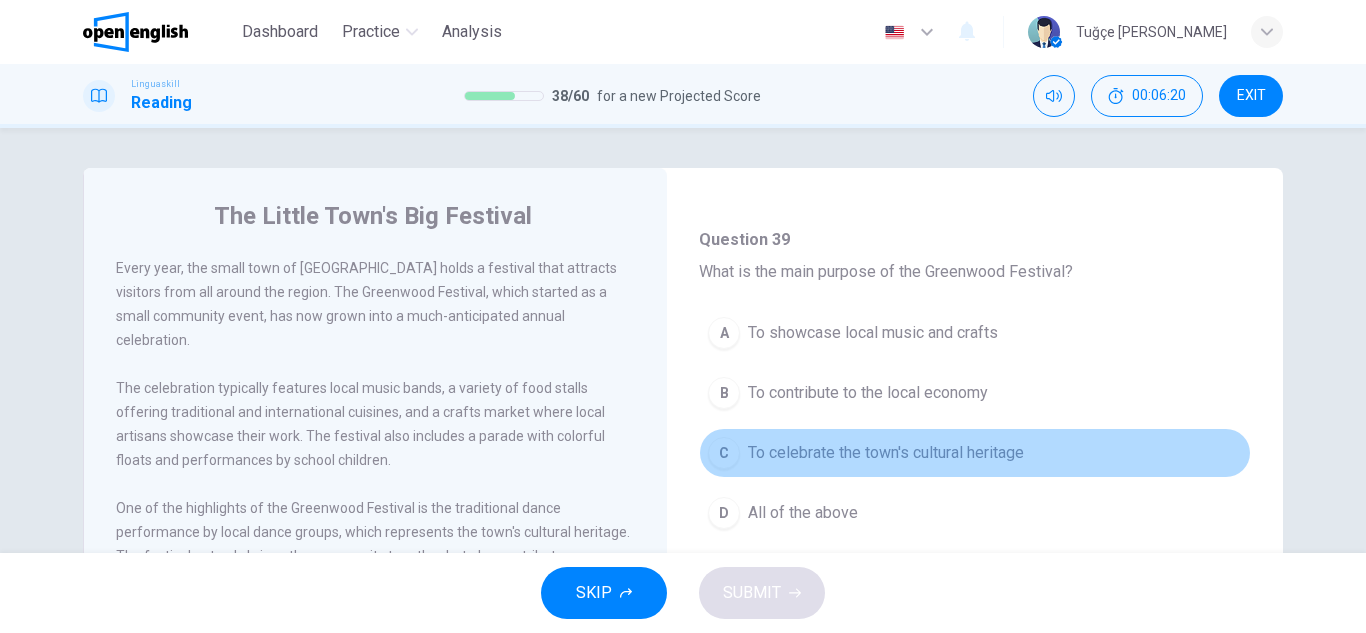click on "To celebrate the town's cultural heritage" at bounding box center (886, 453) 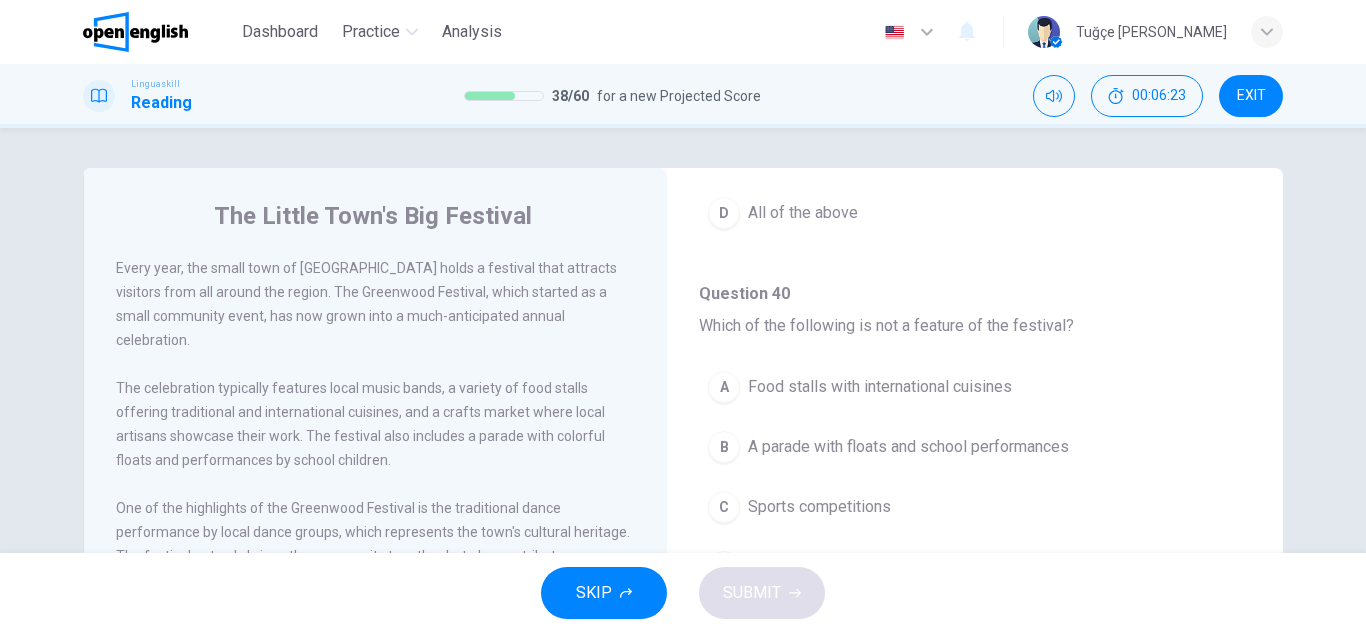 scroll, scrollTop: 500, scrollLeft: 0, axis: vertical 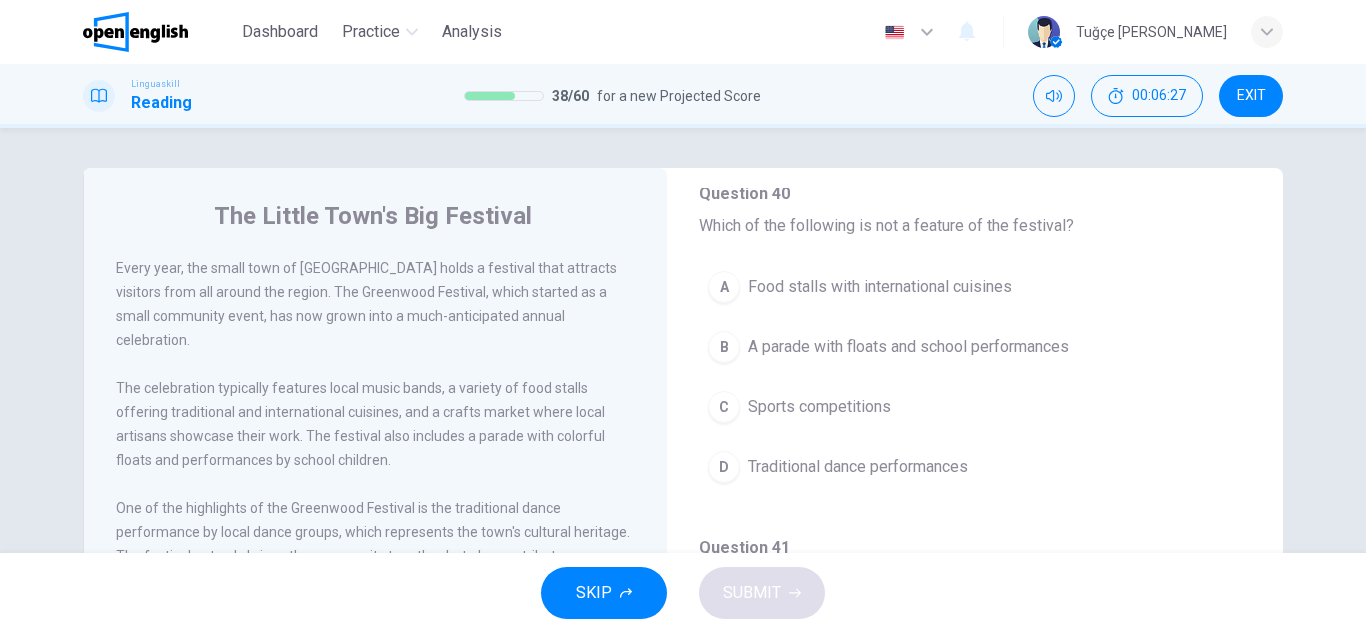 click on "C Sports competitions" at bounding box center (975, 407) 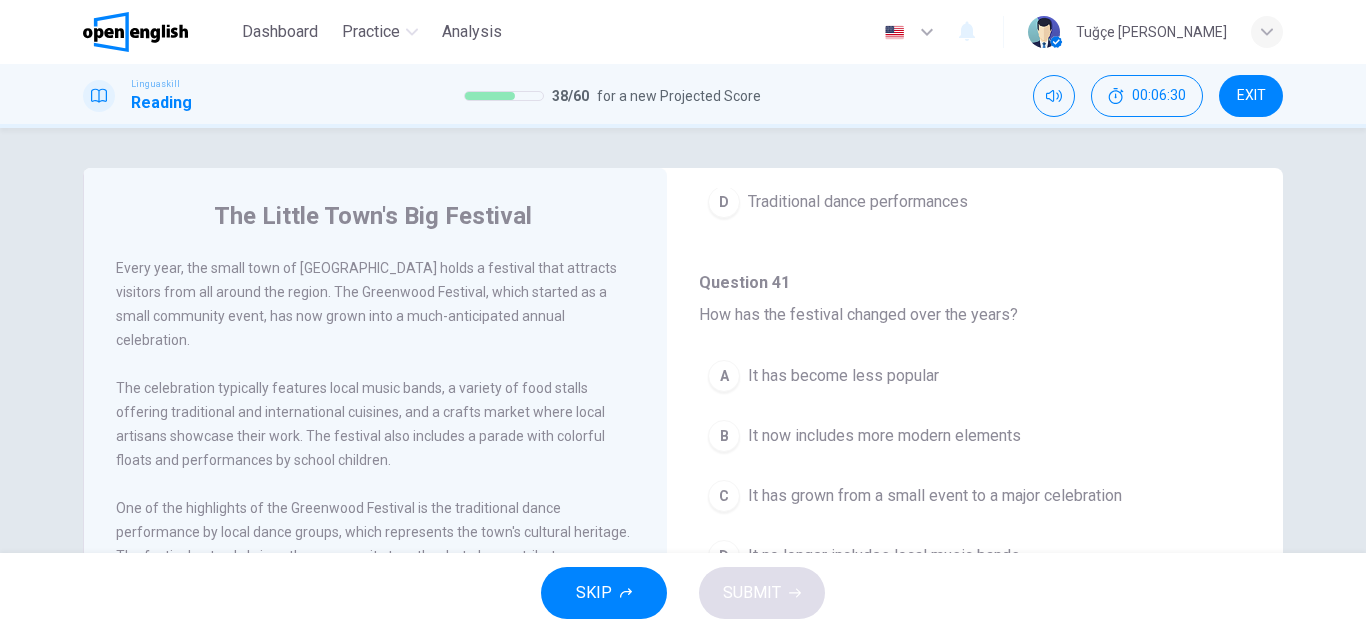 scroll, scrollTop: 800, scrollLeft: 0, axis: vertical 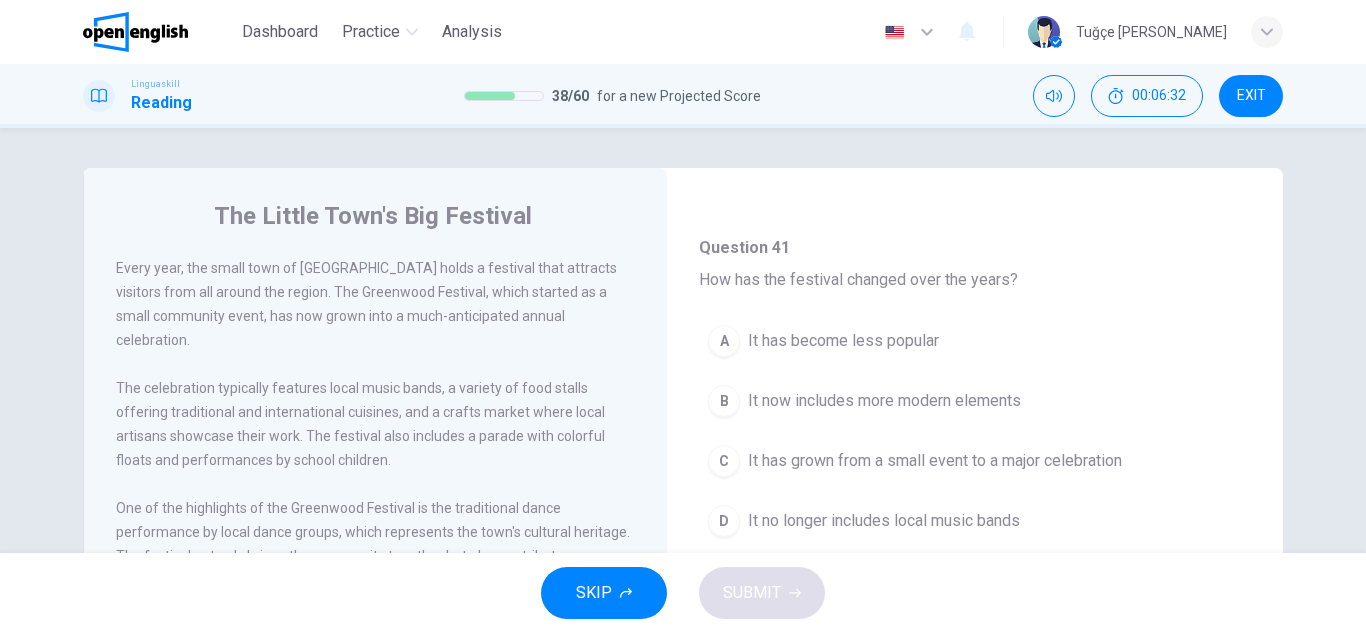 click on "It has grown from a small event to a major celebration" at bounding box center (935, 461) 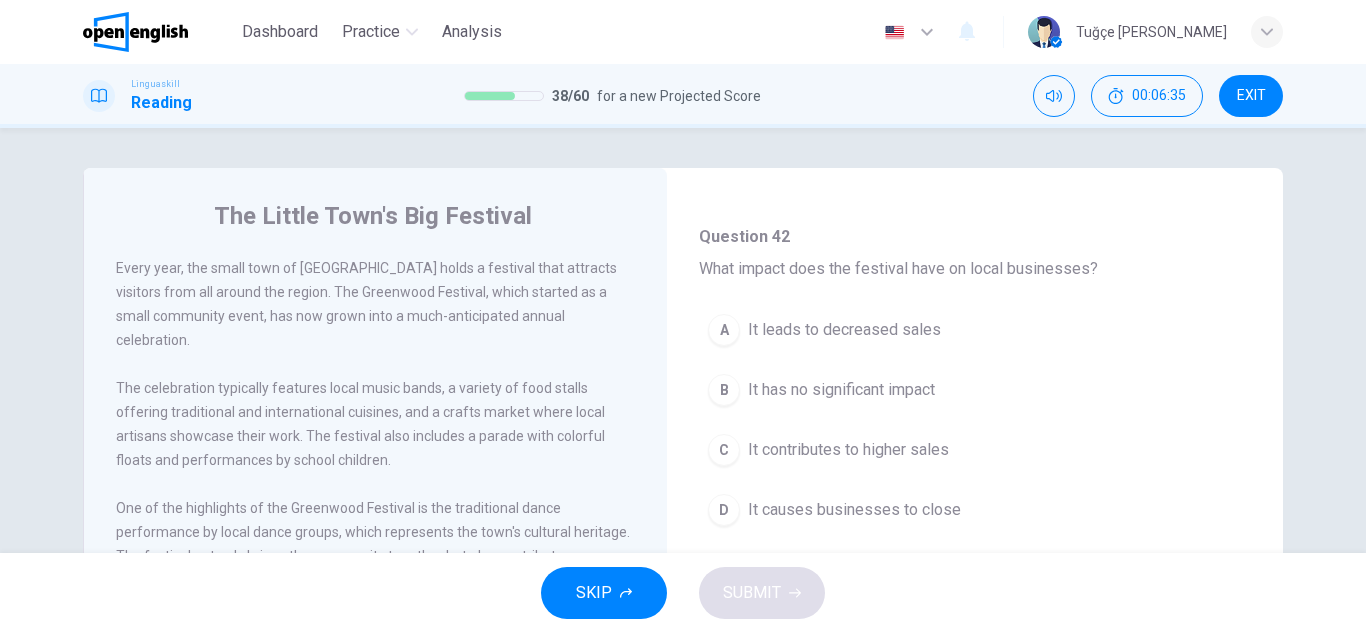 scroll, scrollTop: 1200, scrollLeft: 0, axis: vertical 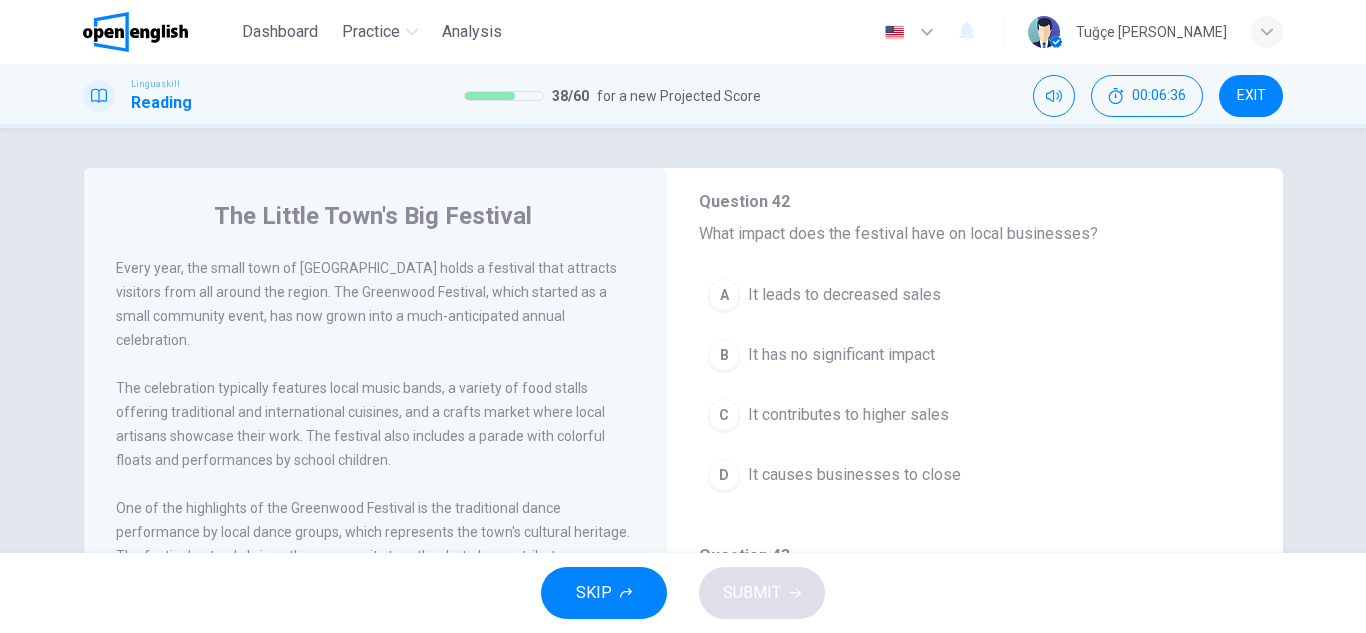 click on "It contributes to higher sales" at bounding box center (848, 415) 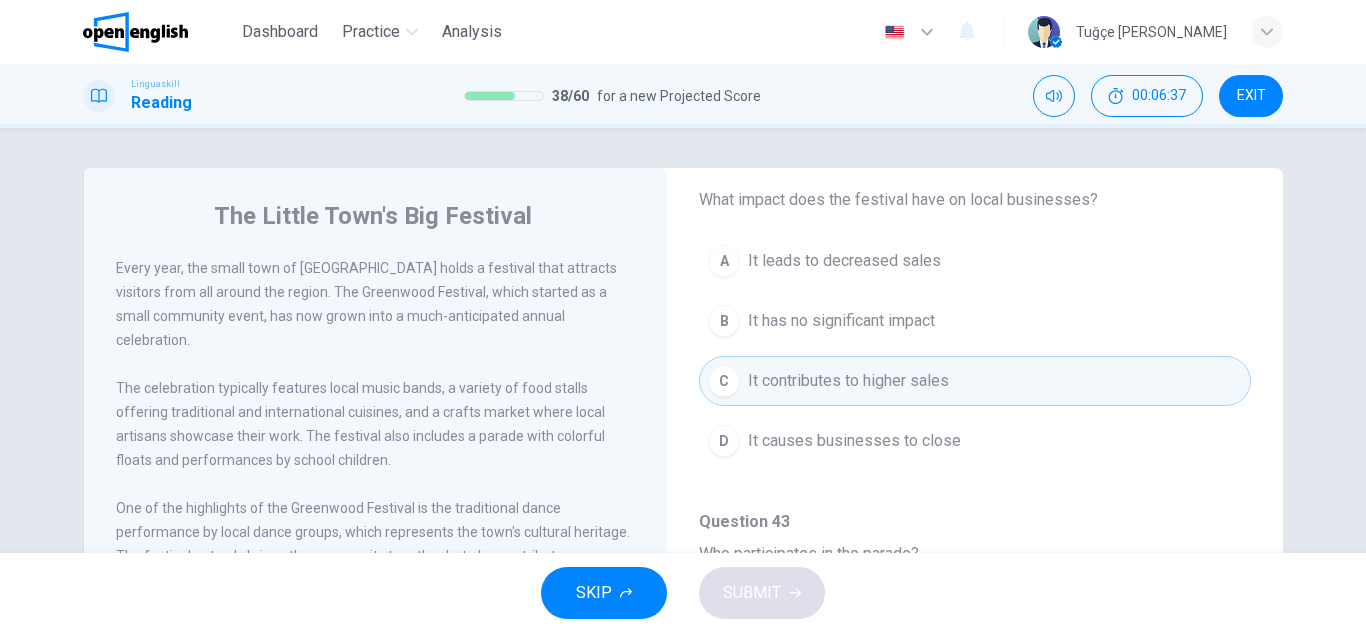 scroll, scrollTop: 1251, scrollLeft: 0, axis: vertical 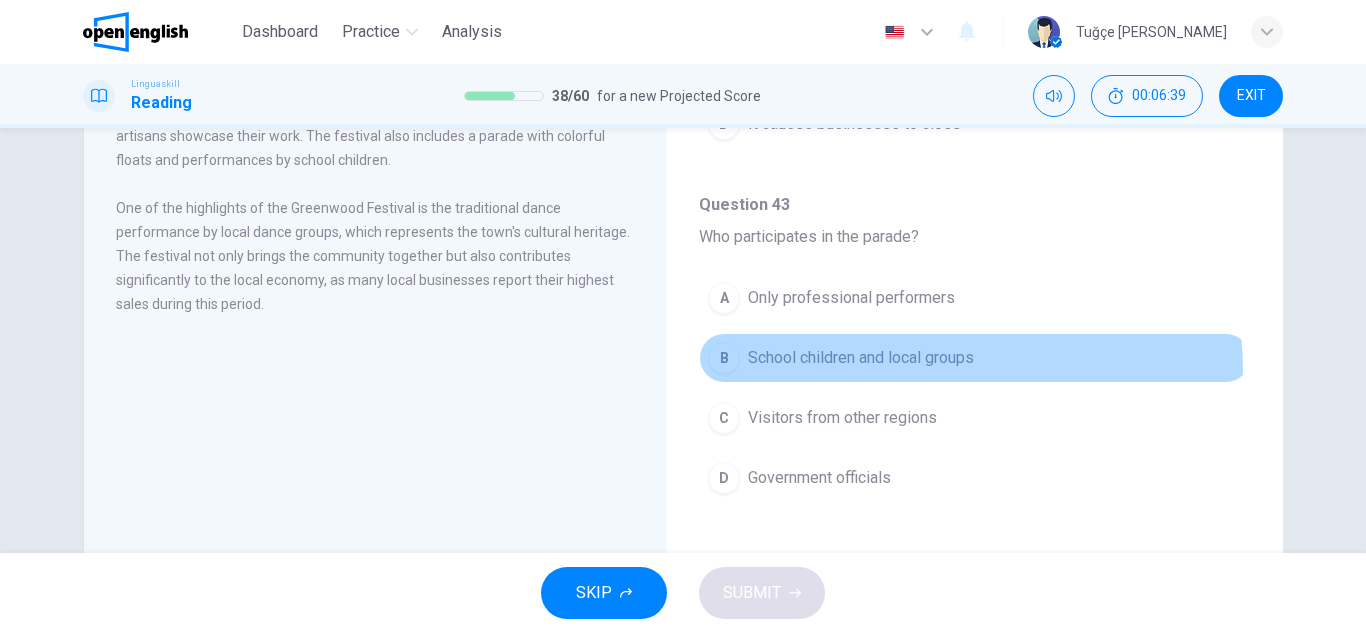 click on "B School children and local groups" at bounding box center (975, 358) 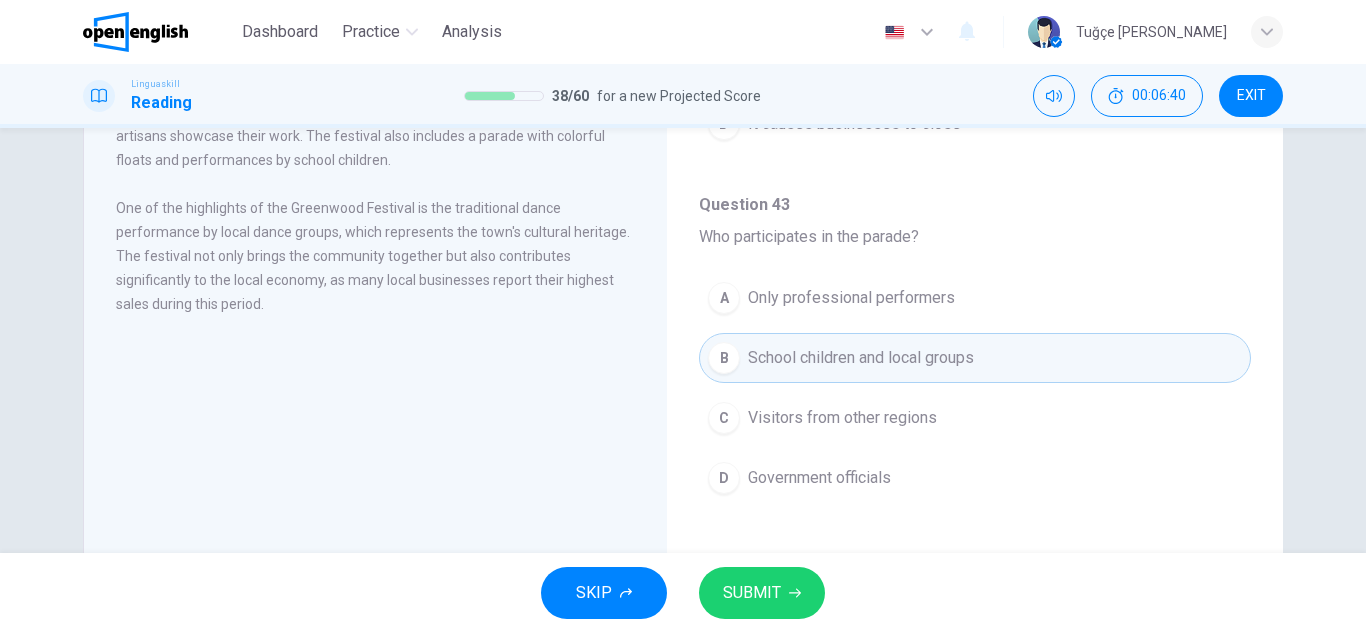 click on "SUBMIT" at bounding box center [762, 593] 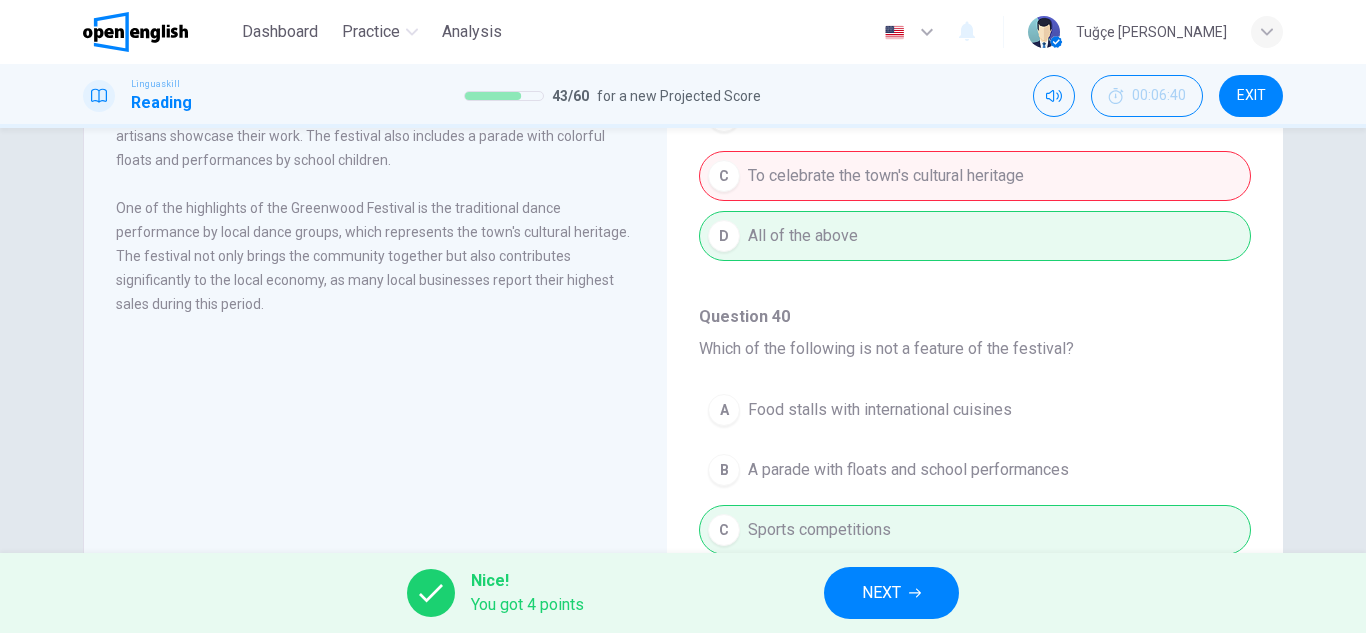 scroll, scrollTop: 0, scrollLeft: 0, axis: both 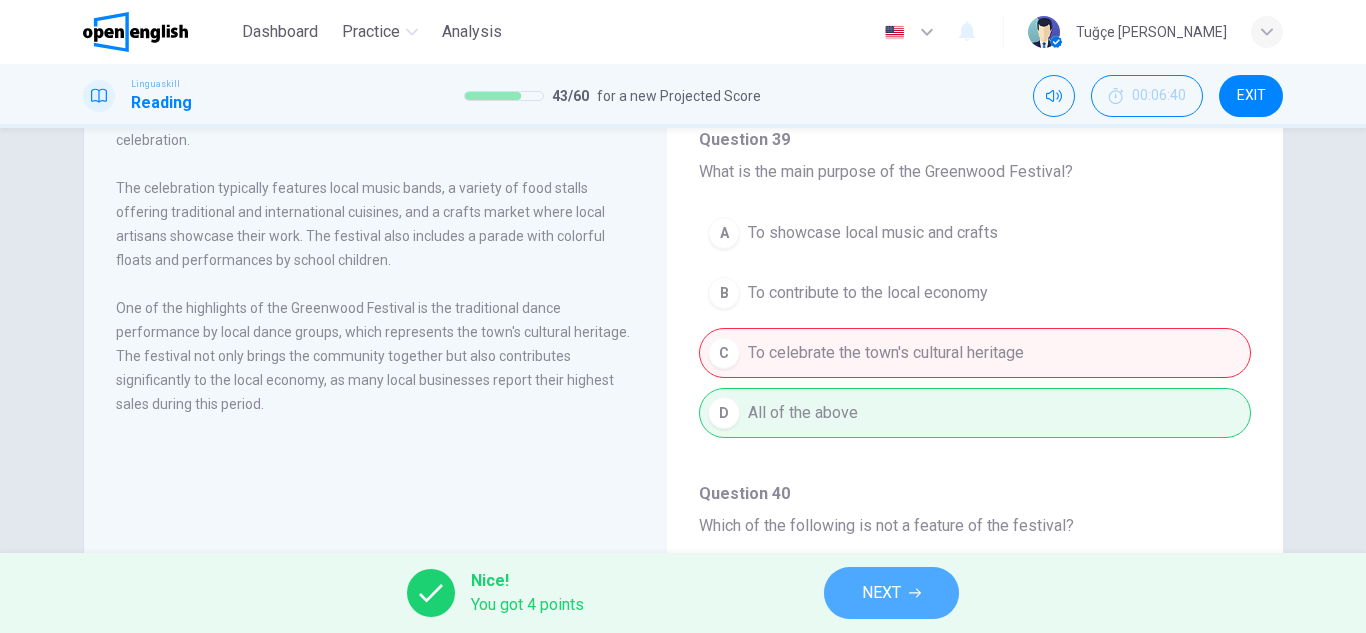 click on "NEXT" at bounding box center [891, 593] 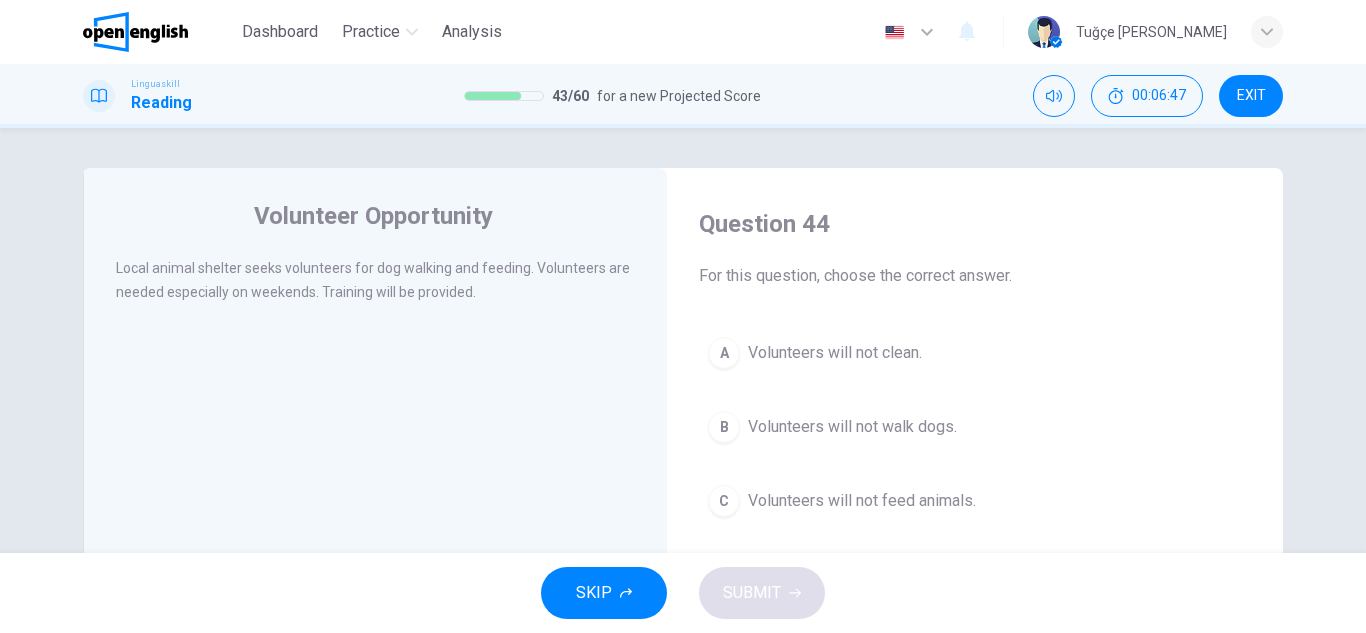 click on "Volunteers will not clean." at bounding box center (835, 353) 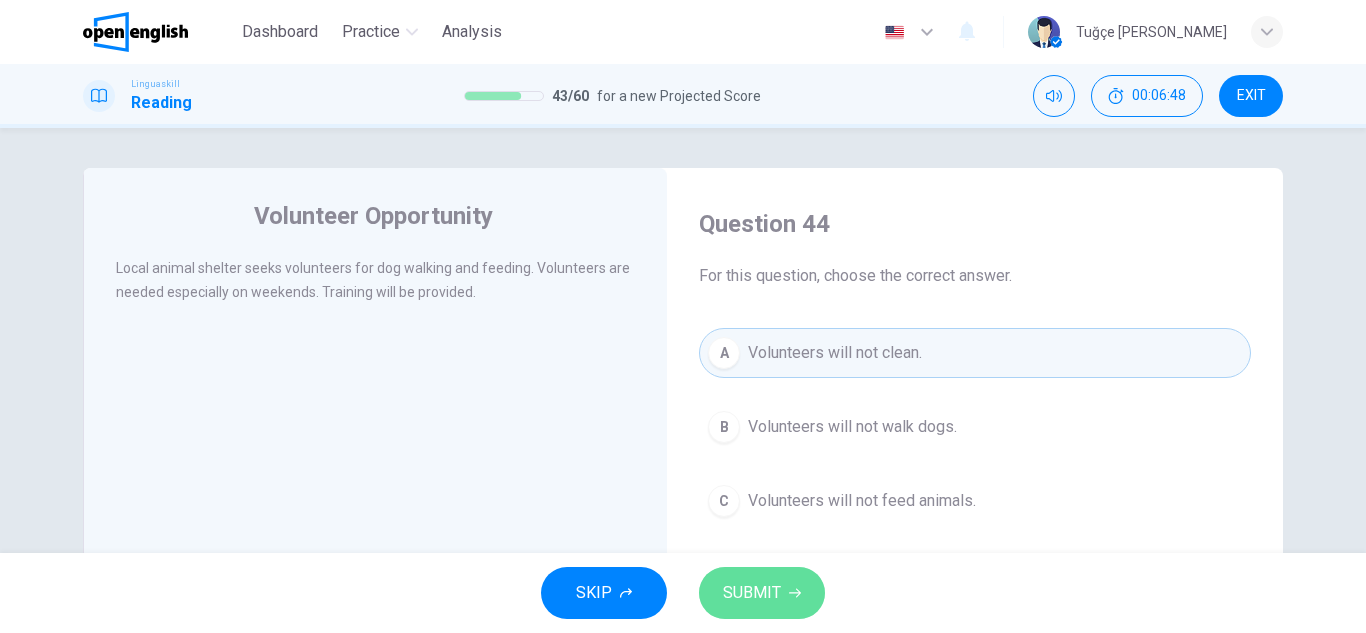 click on "SUBMIT" at bounding box center (762, 593) 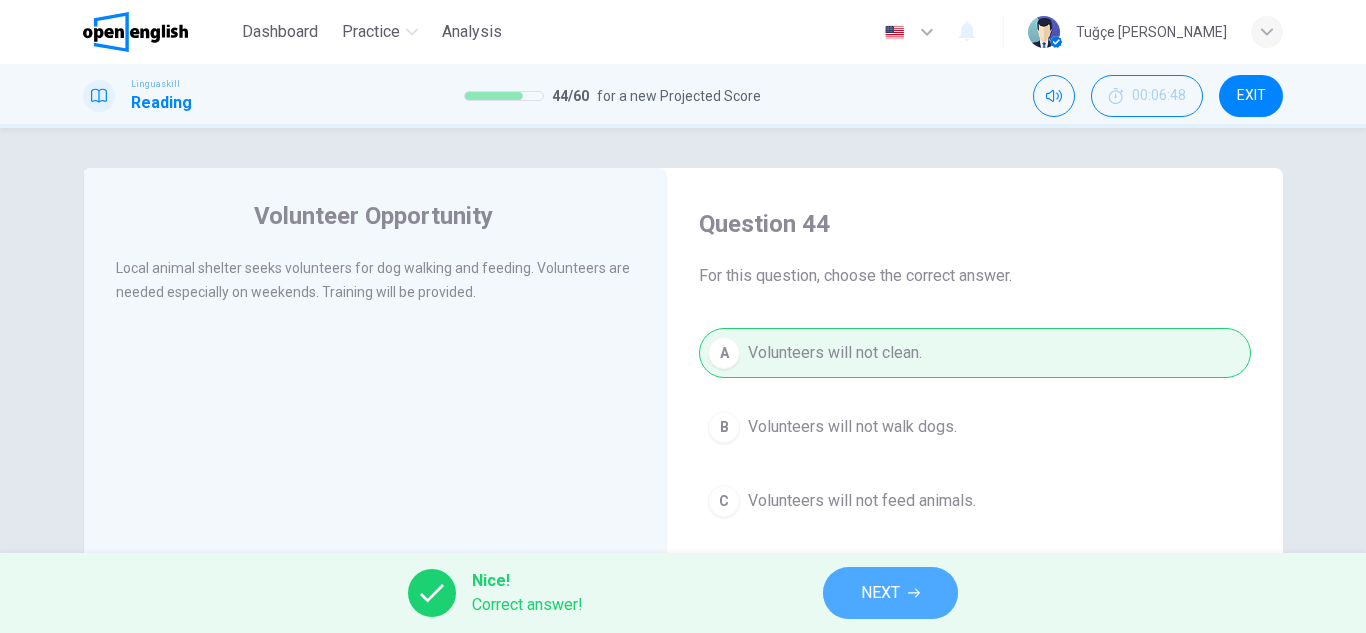 click on "NEXT" at bounding box center [890, 593] 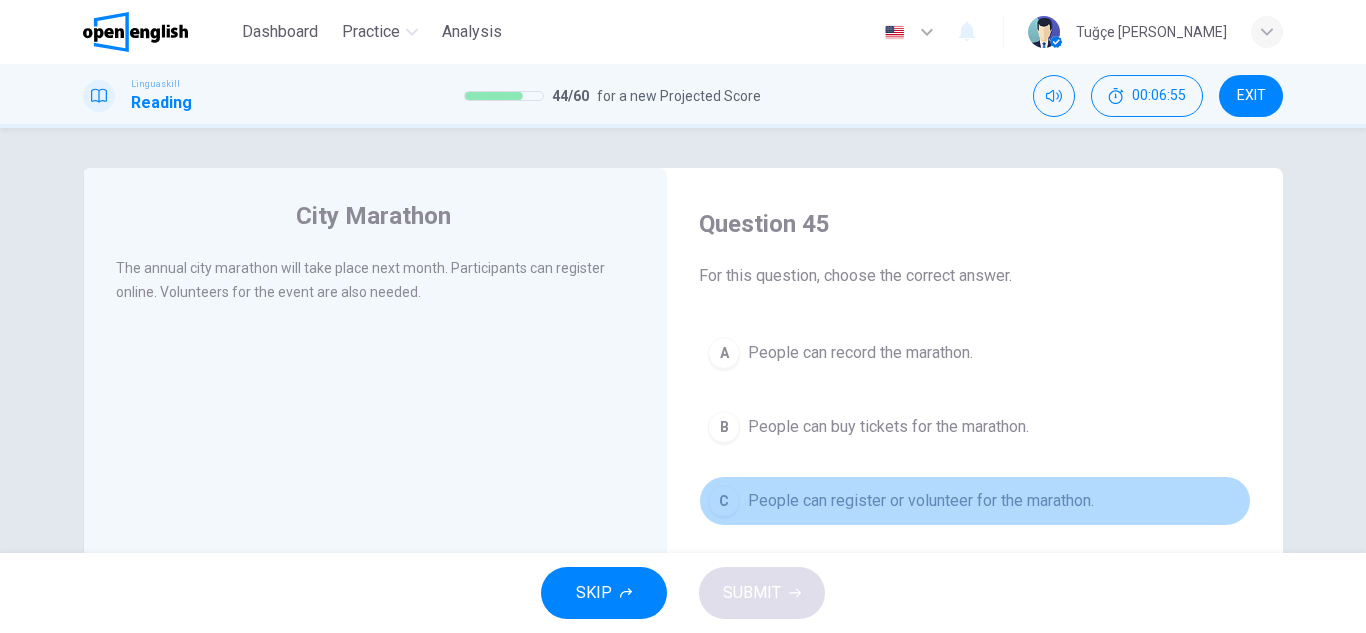 click on "People can register or volunteer for the marathon." at bounding box center [921, 501] 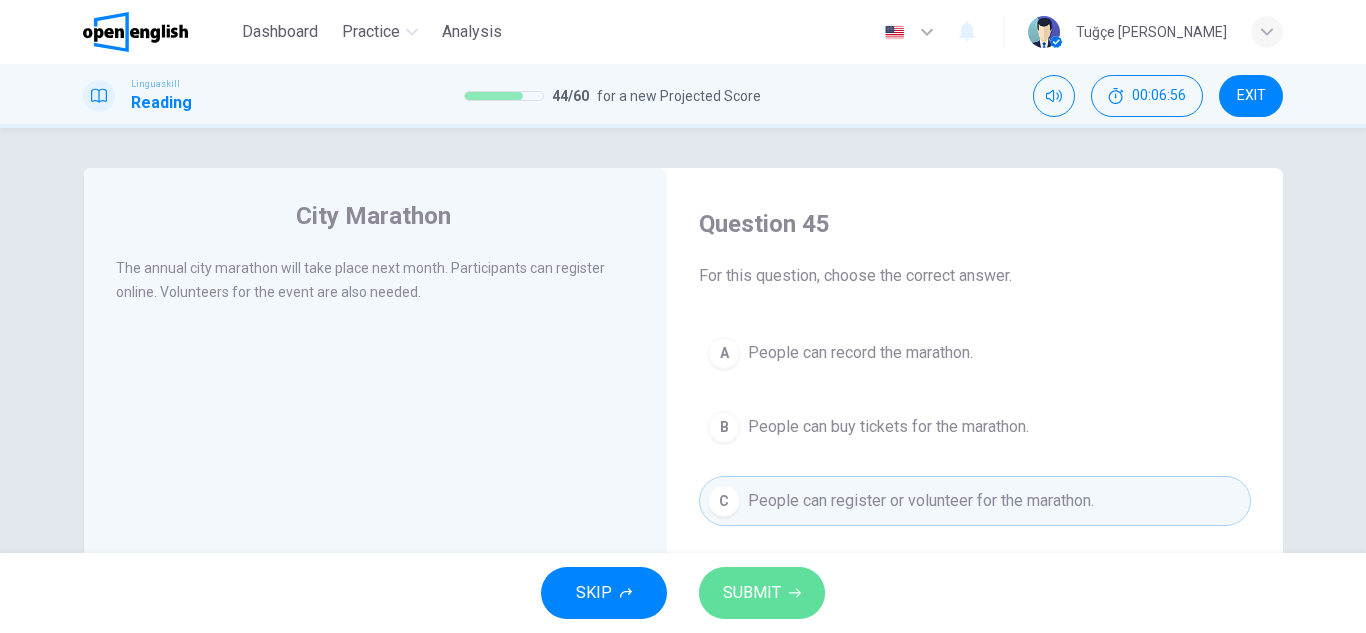 click on "SUBMIT" at bounding box center [762, 593] 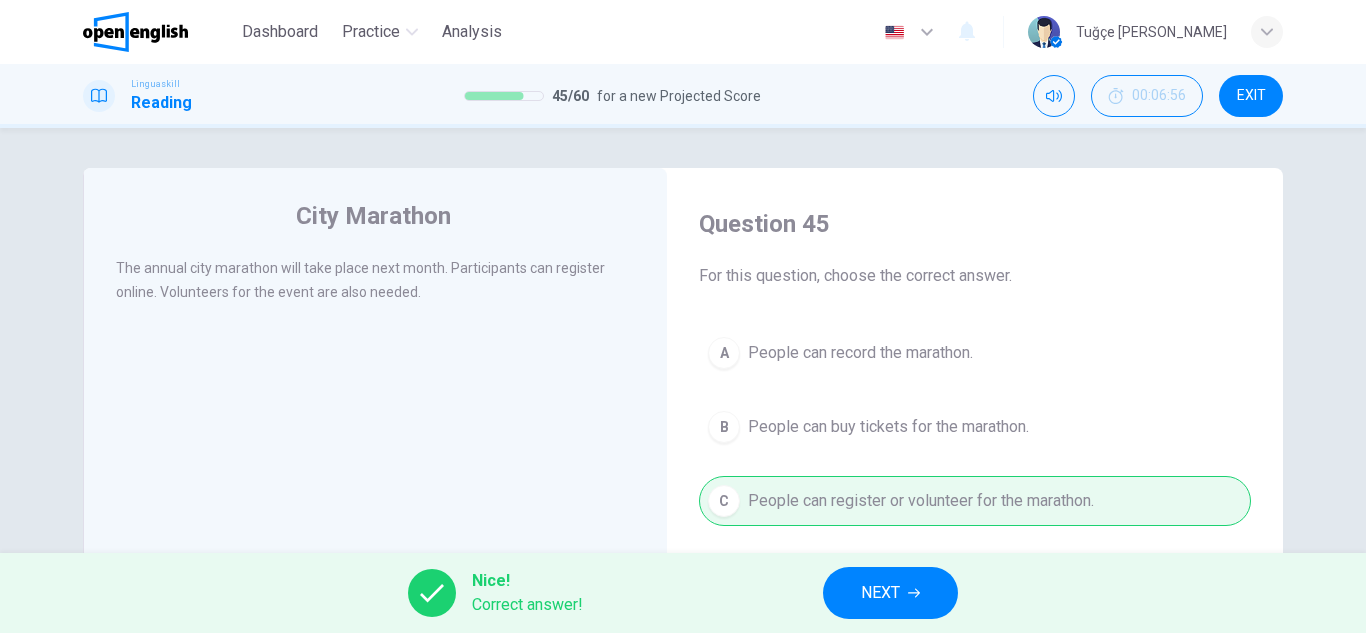 click on "NEXT" at bounding box center (880, 593) 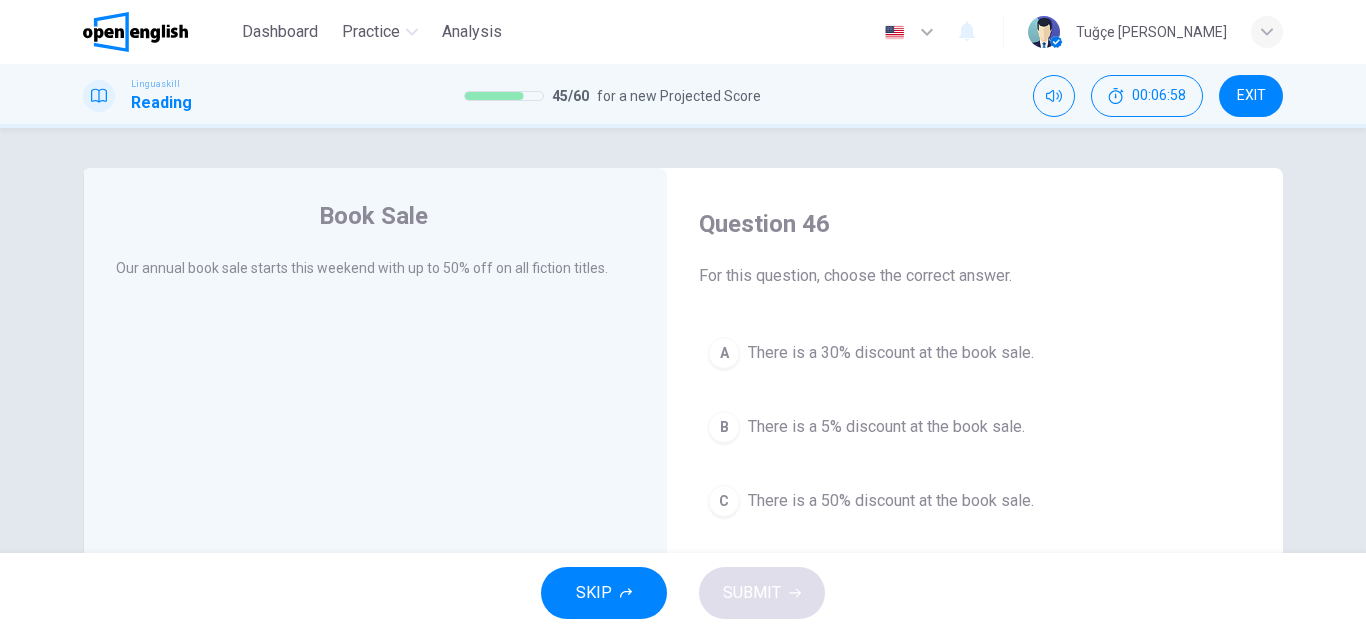 click on "A There is a 30% discount at the book sale. B There is a 5% discount at the book sale. C There is a 50% discount at the book sale." at bounding box center (975, 427) 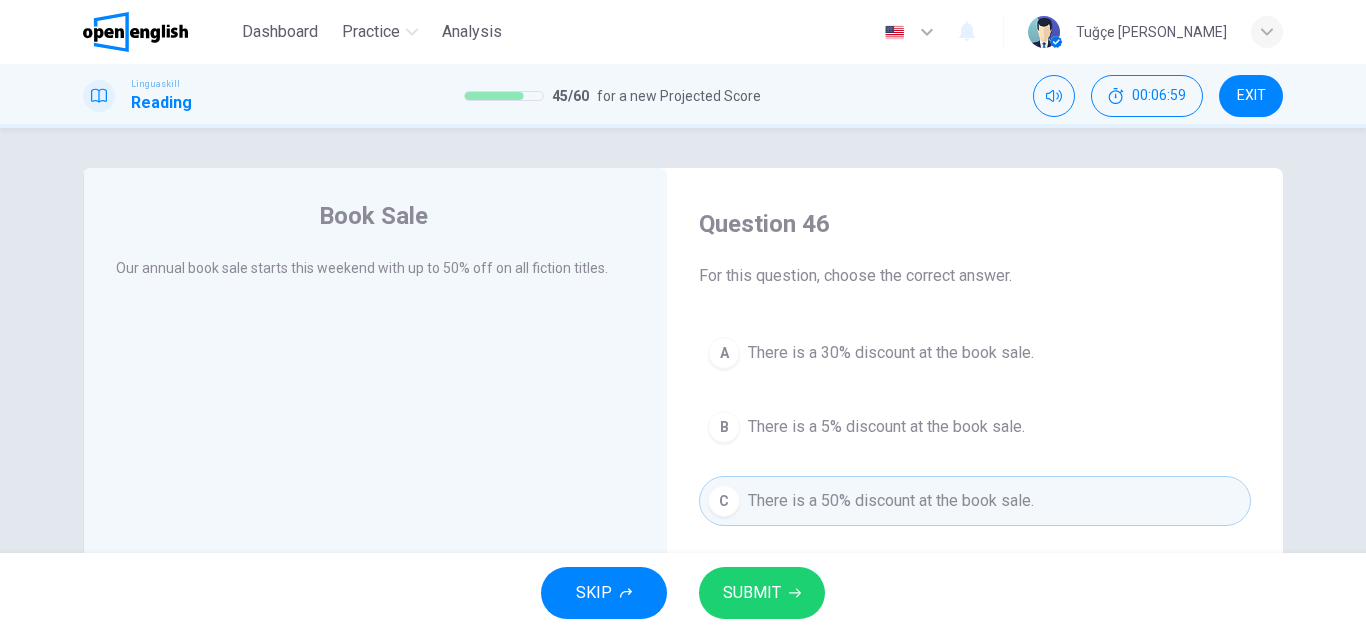 click on "SUBMIT" at bounding box center [762, 593] 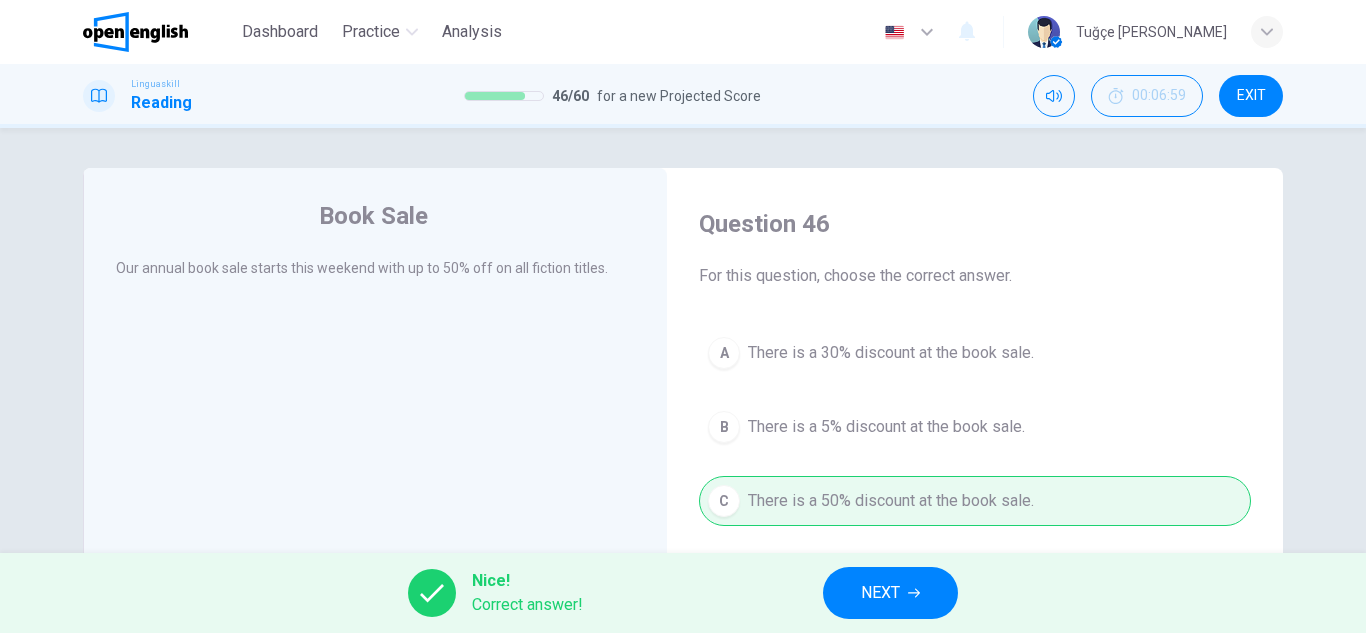click on "NEXT" at bounding box center (890, 593) 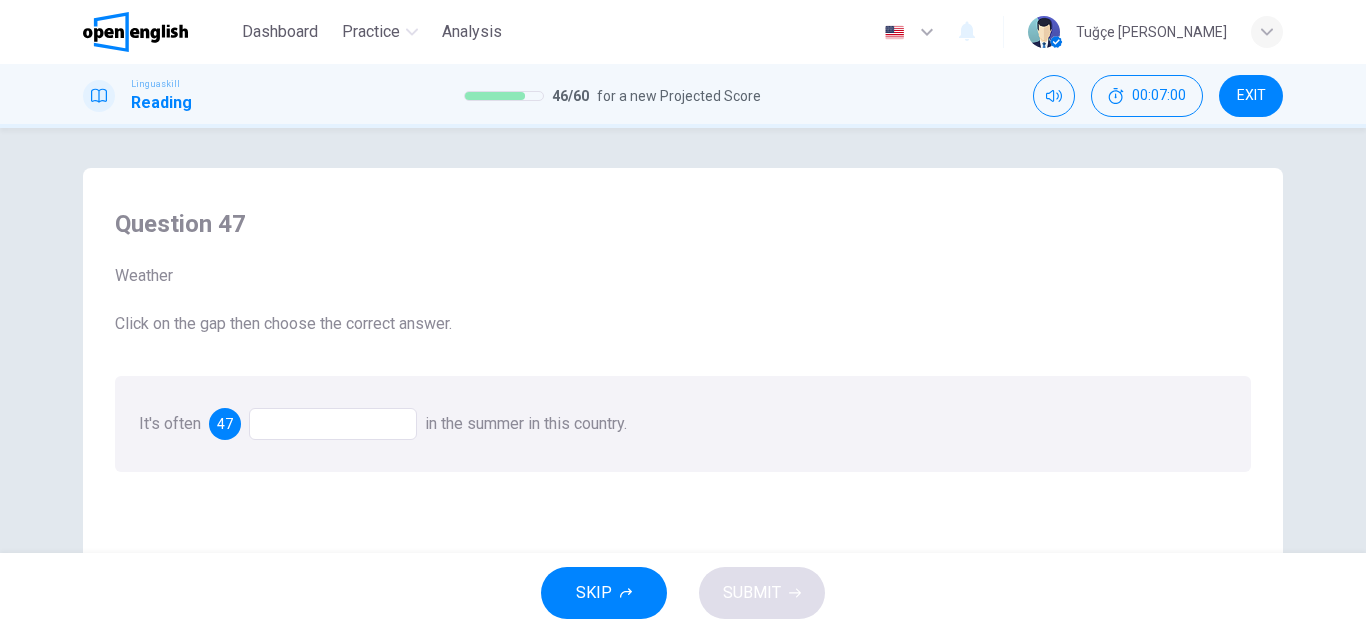 click at bounding box center [333, 424] 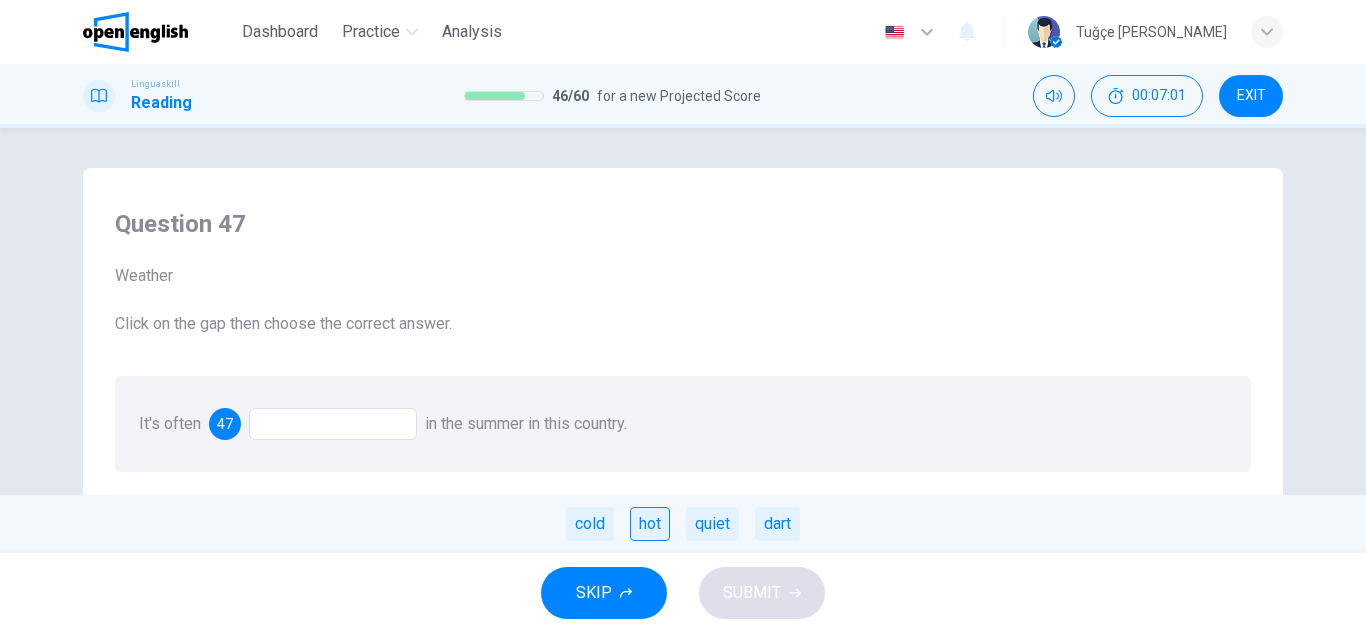 click on "hot" at bounding box center (650, 524) 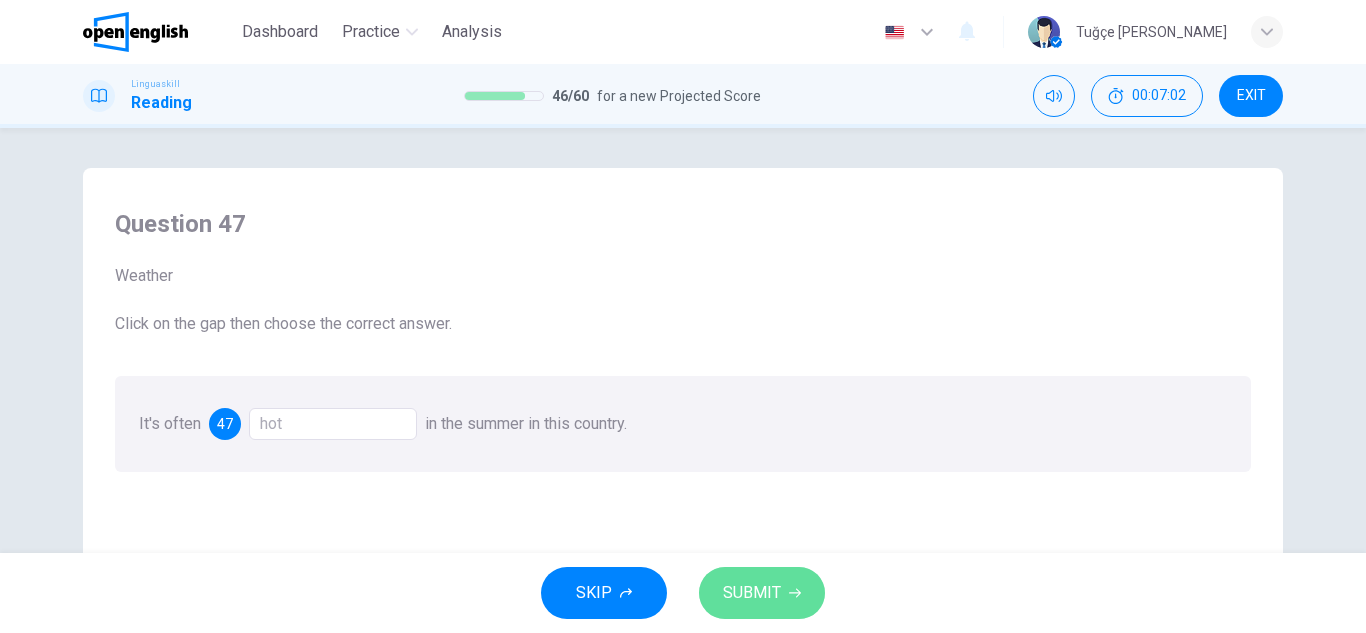 click on "SUBMIT" at bounding box center (762, 593) 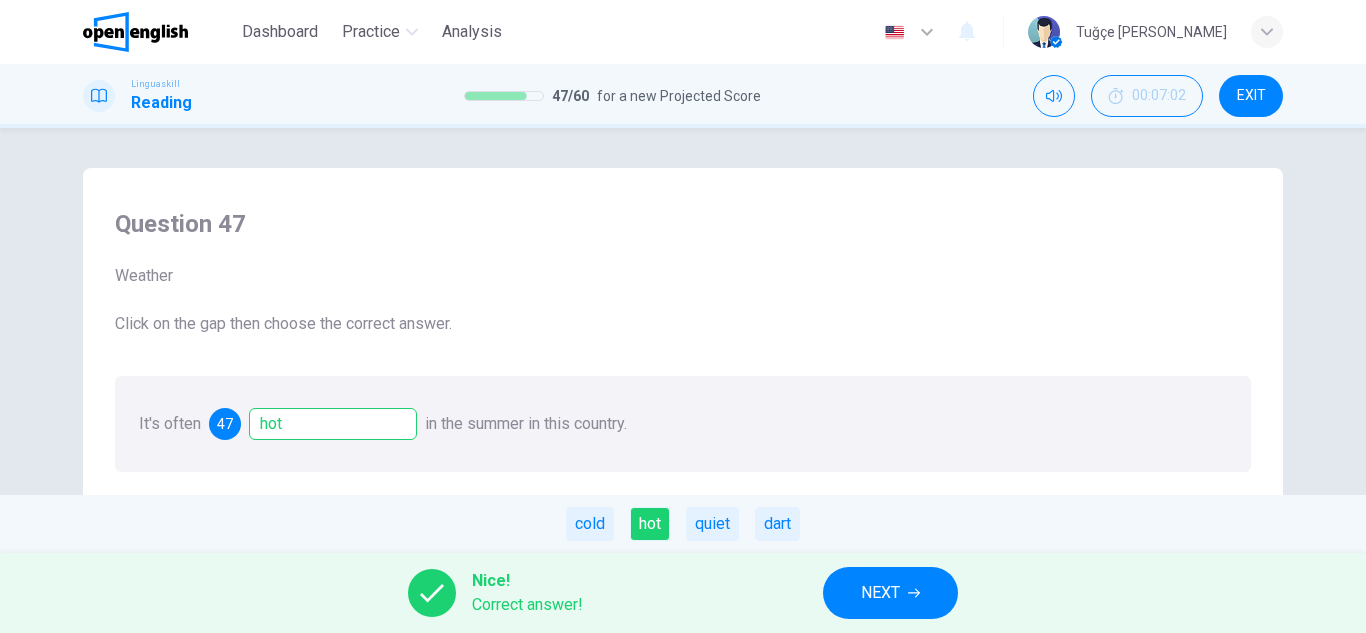 click on "Nice! Correct answer! NEXT" at bounding box center (683, 593) 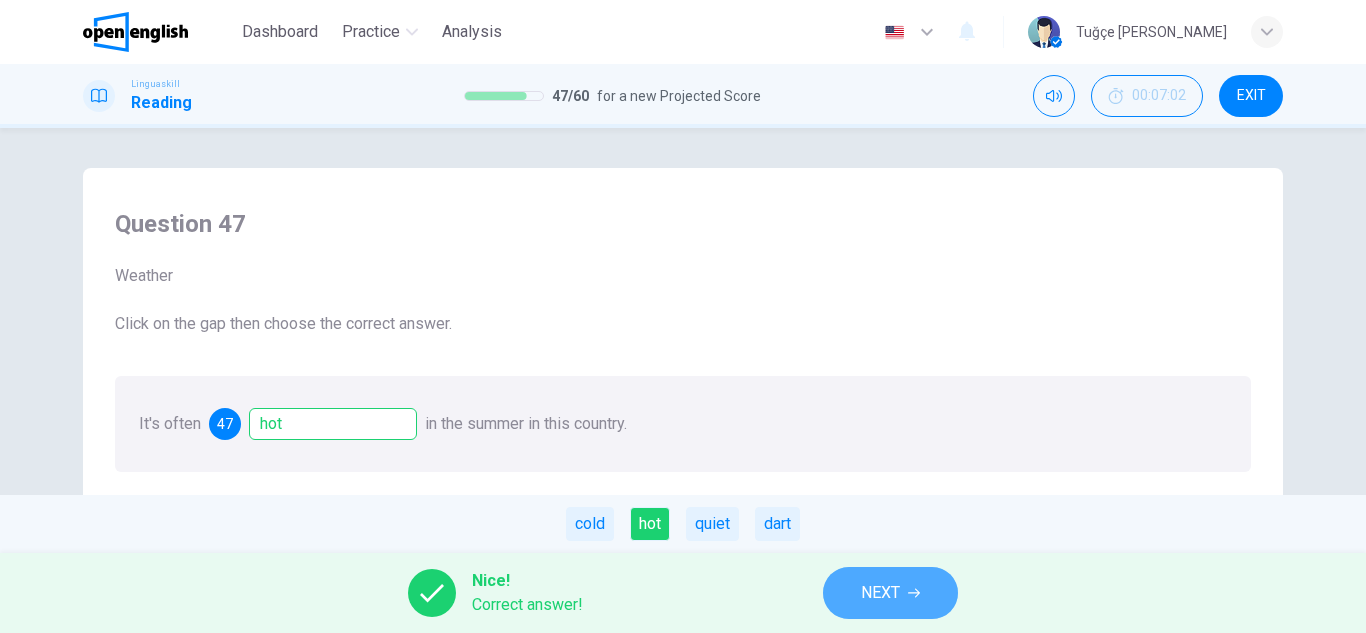 click on "NEXT" at bounding box center [880, 593] 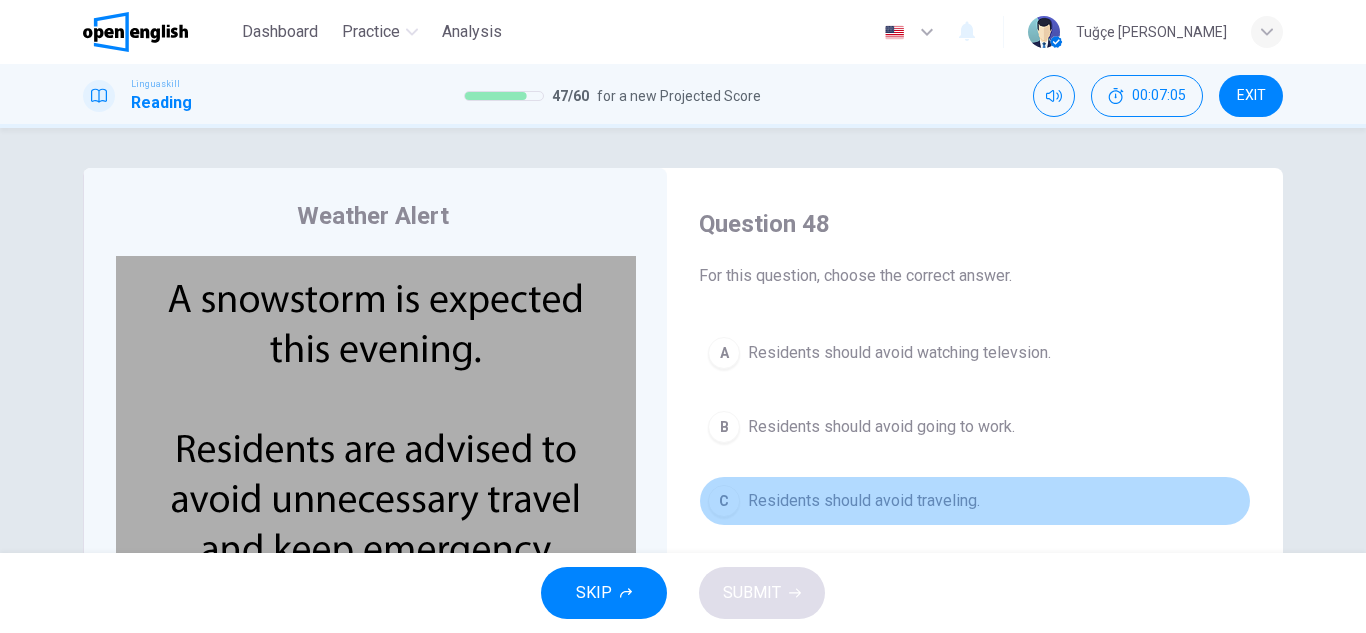 click on "Residents should avoid traveling." at bounding box center (864, 501) 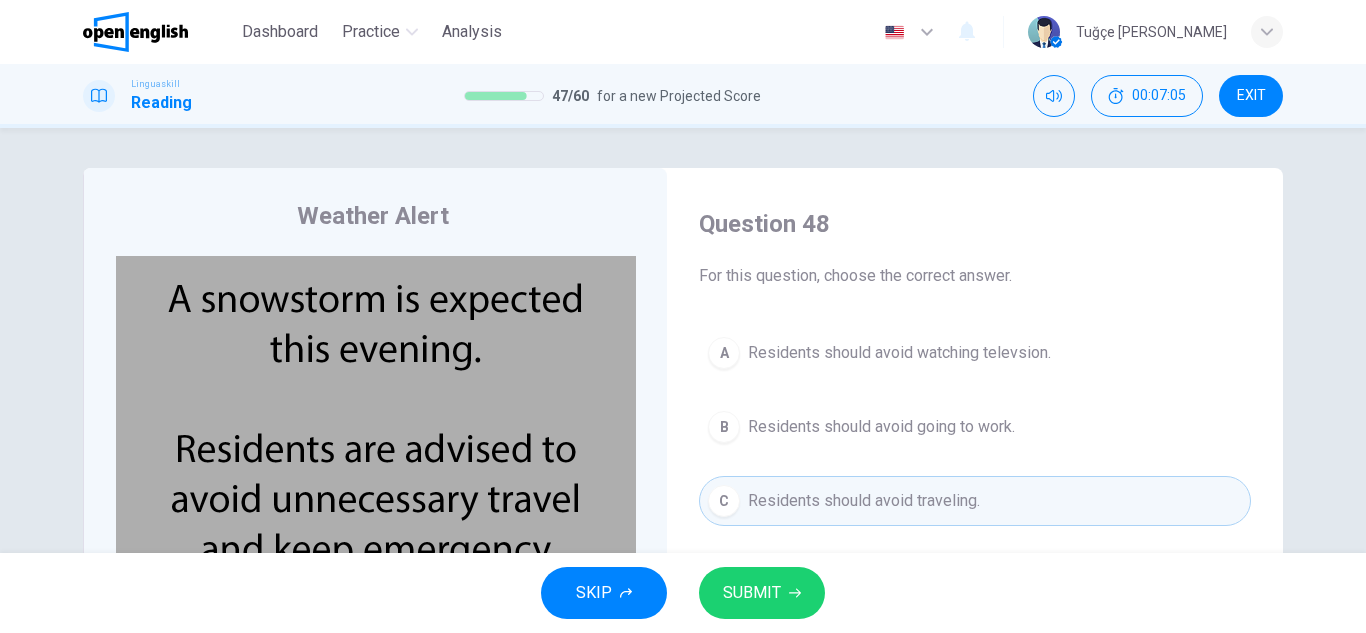 click on "SKIP SUBMIT" at bounding box center (683, 593) 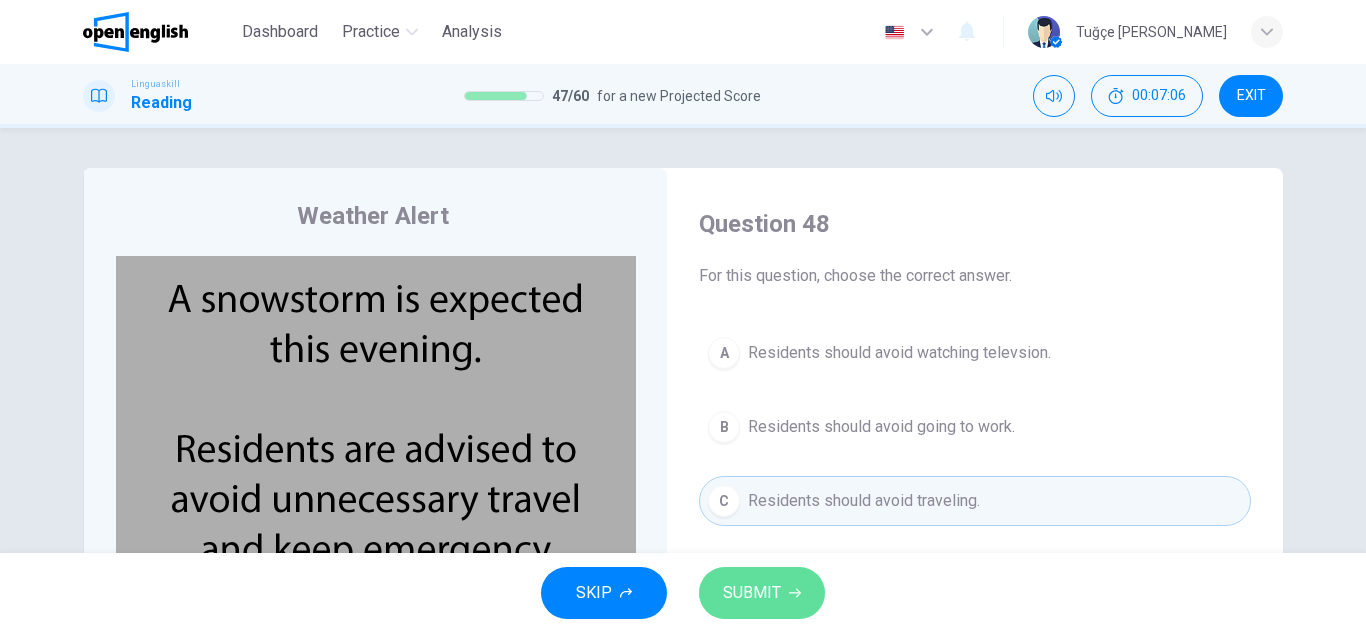 click on "SUBMIT" at bounding box center (752, 593) 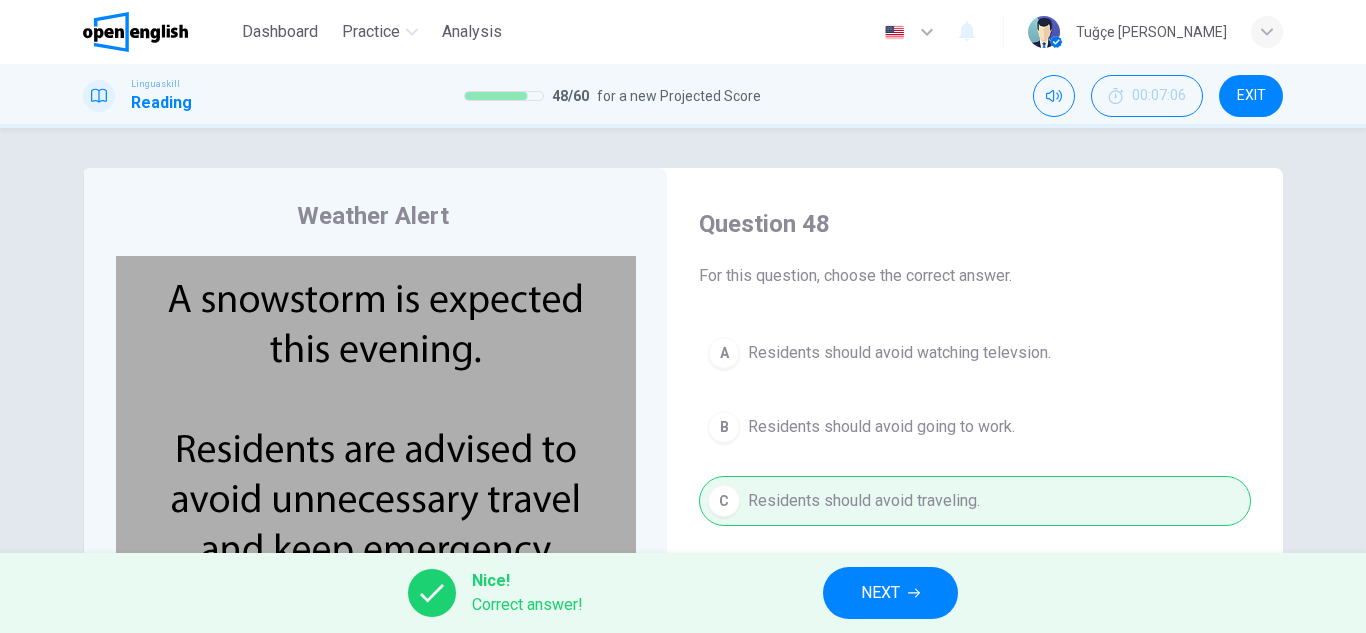 click on "NEXT" at bounding box center (880, 593) 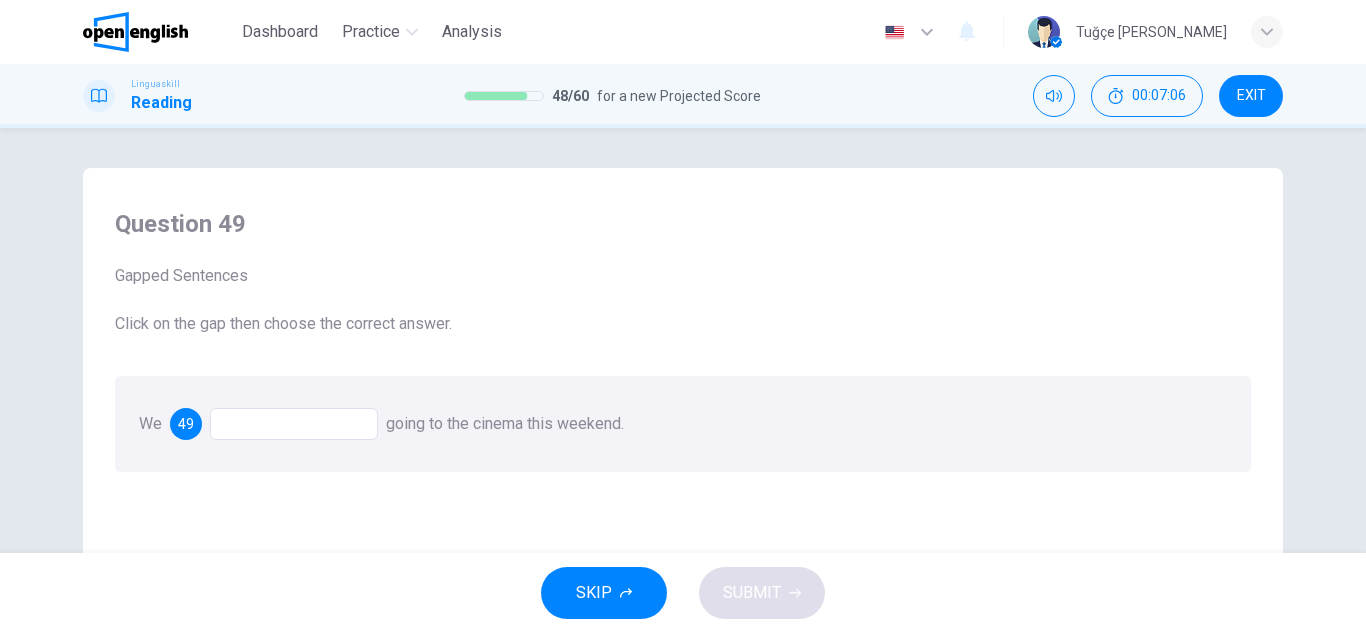 click at bounding box center (294, 424) 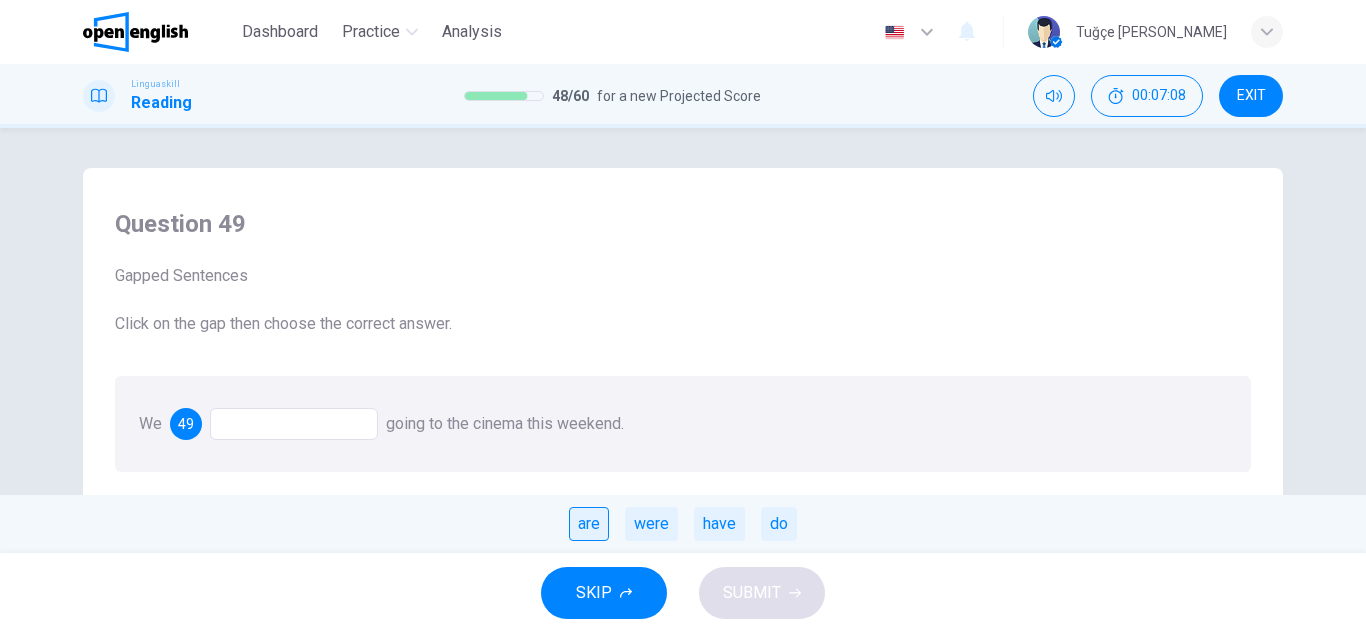 click on "are" at bounding box center (589, 524) 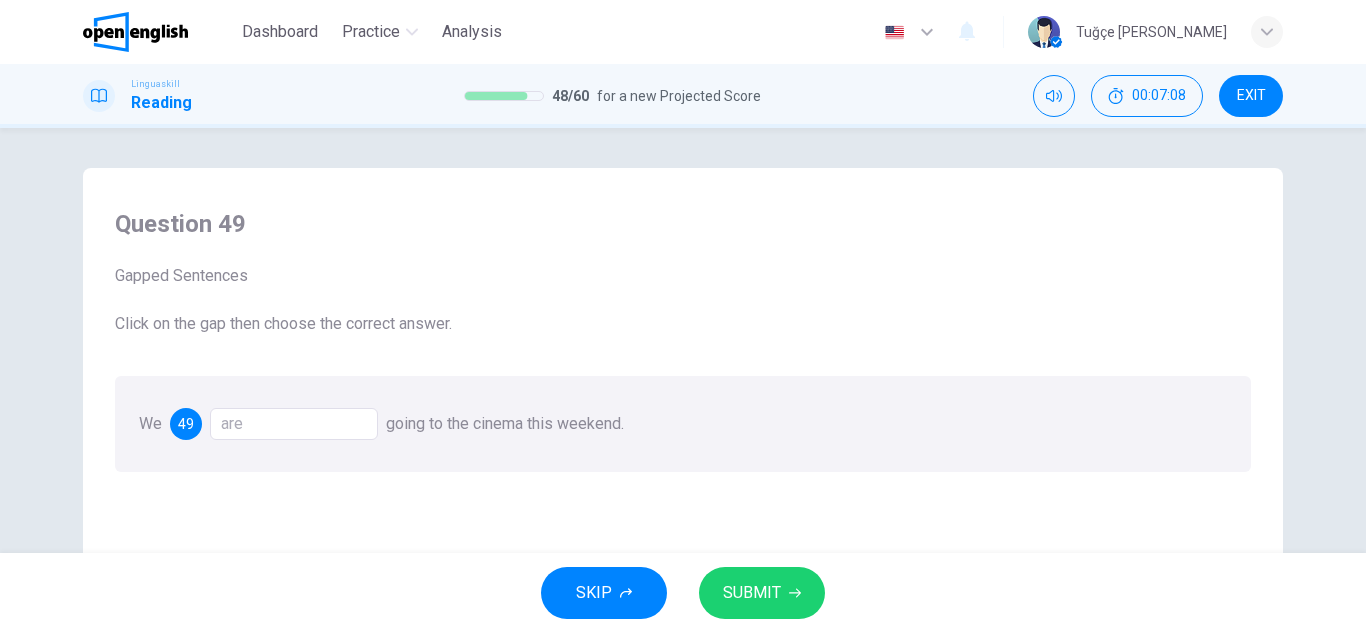 click on "SUBMIT" at bounding box center [762, 593] 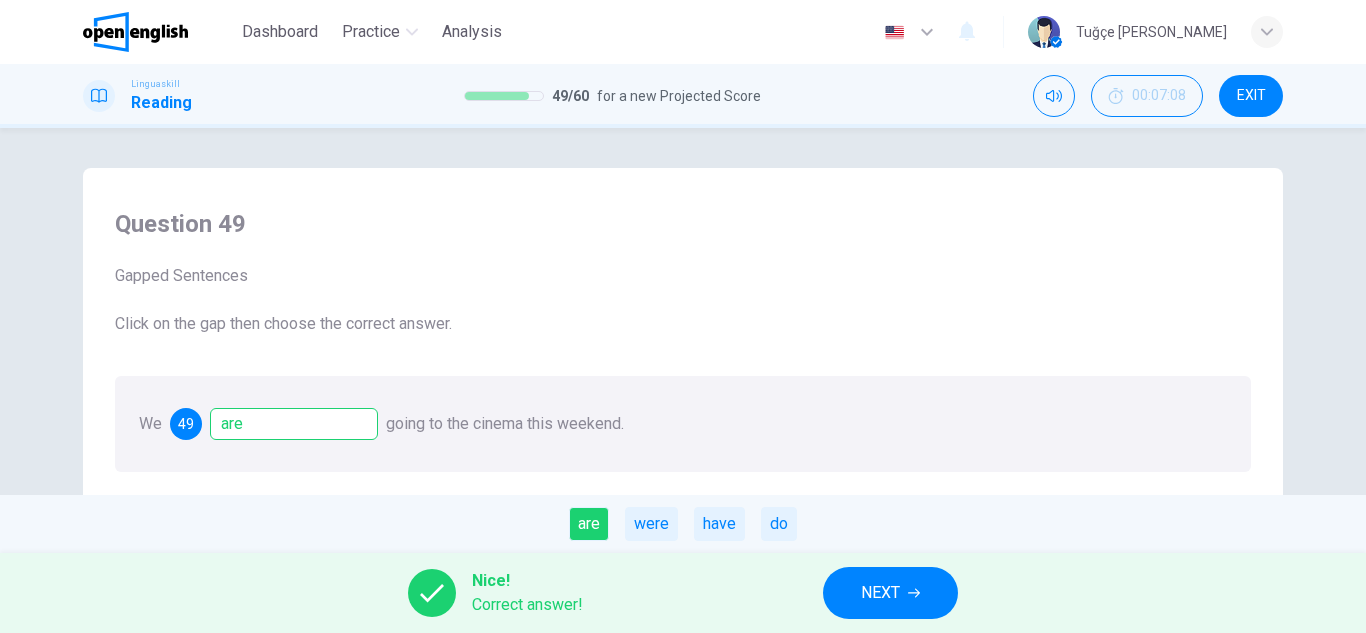 click on "NEXT" at bounding box center [890, 593] 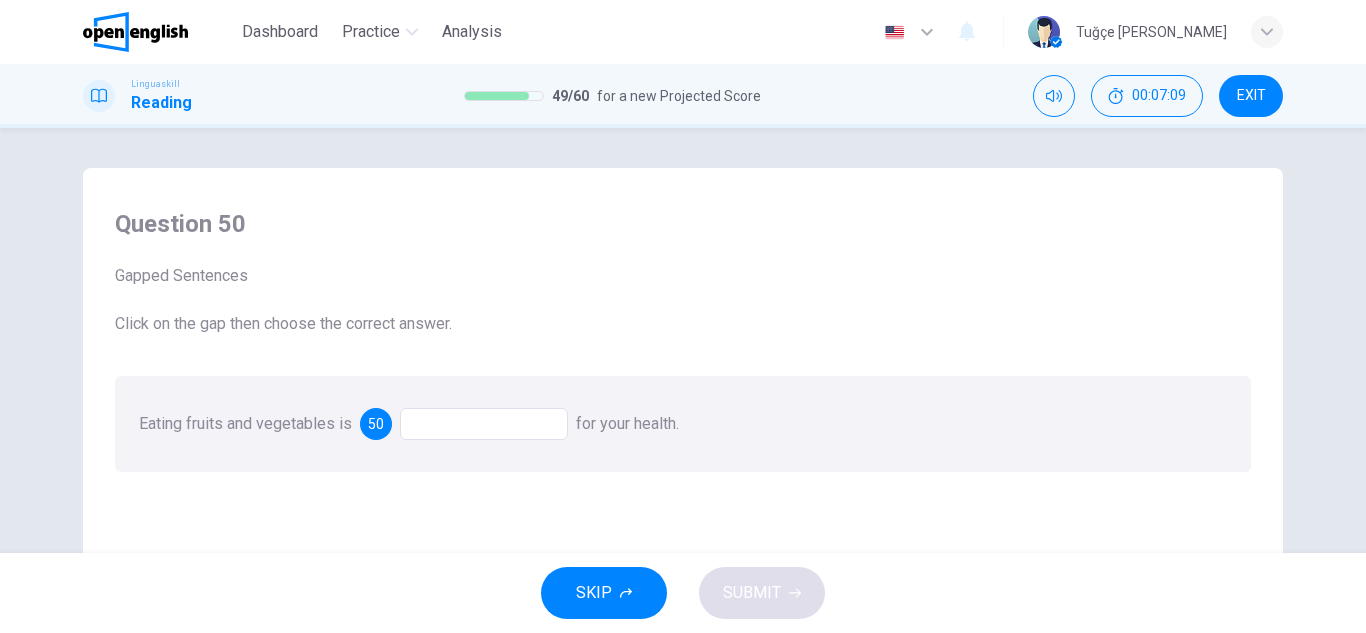 click at bounding box center (484, 424) 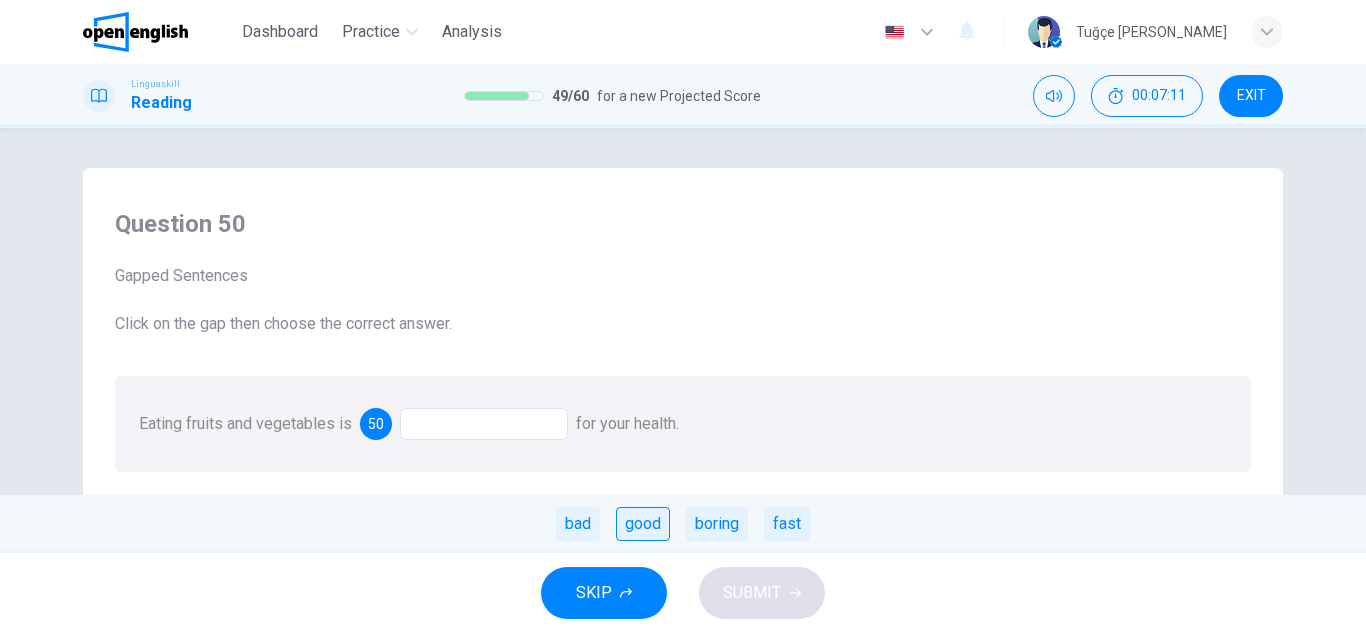 click on "good" at bounding box center [643, 524] 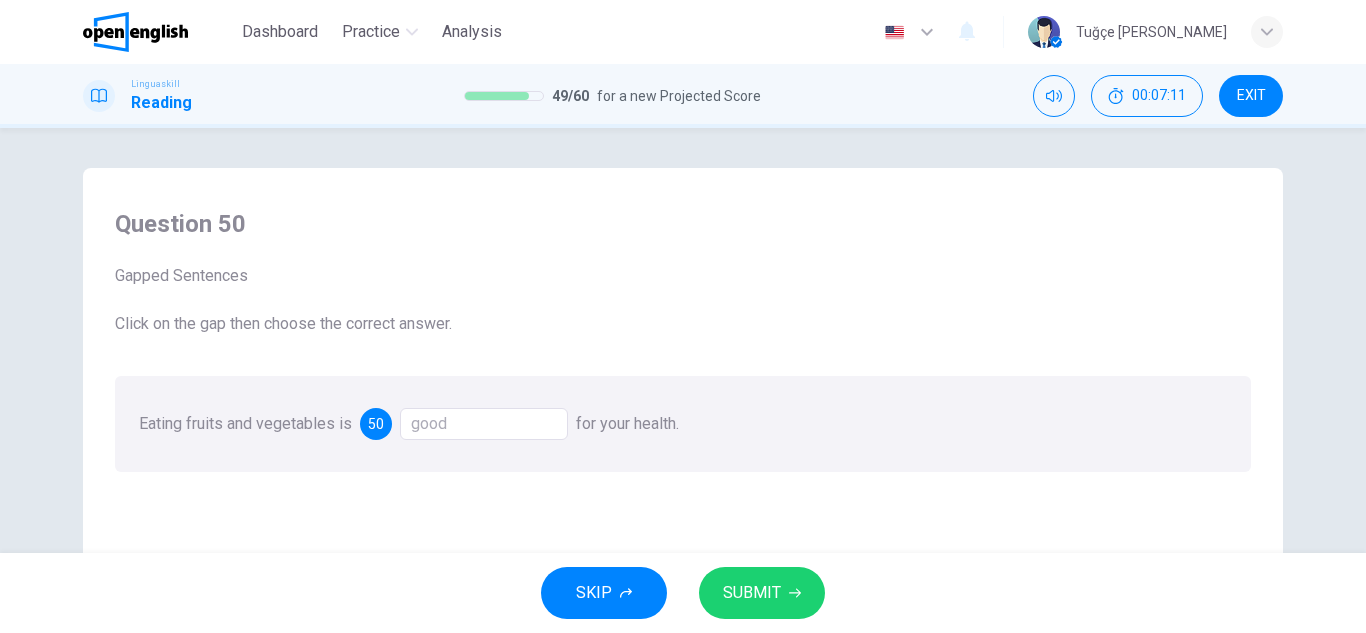 click on "SUBMIT" at bounding box center (752, 593) 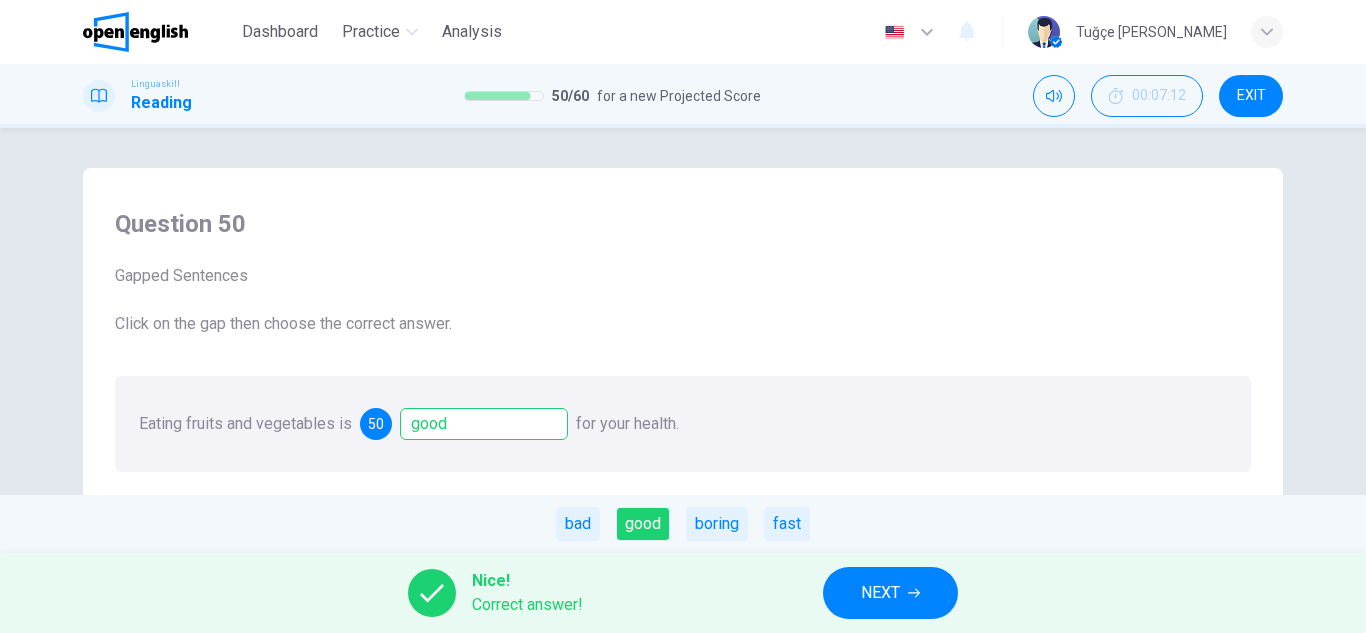 click on "NEXT" at bounding box center [880, 593] 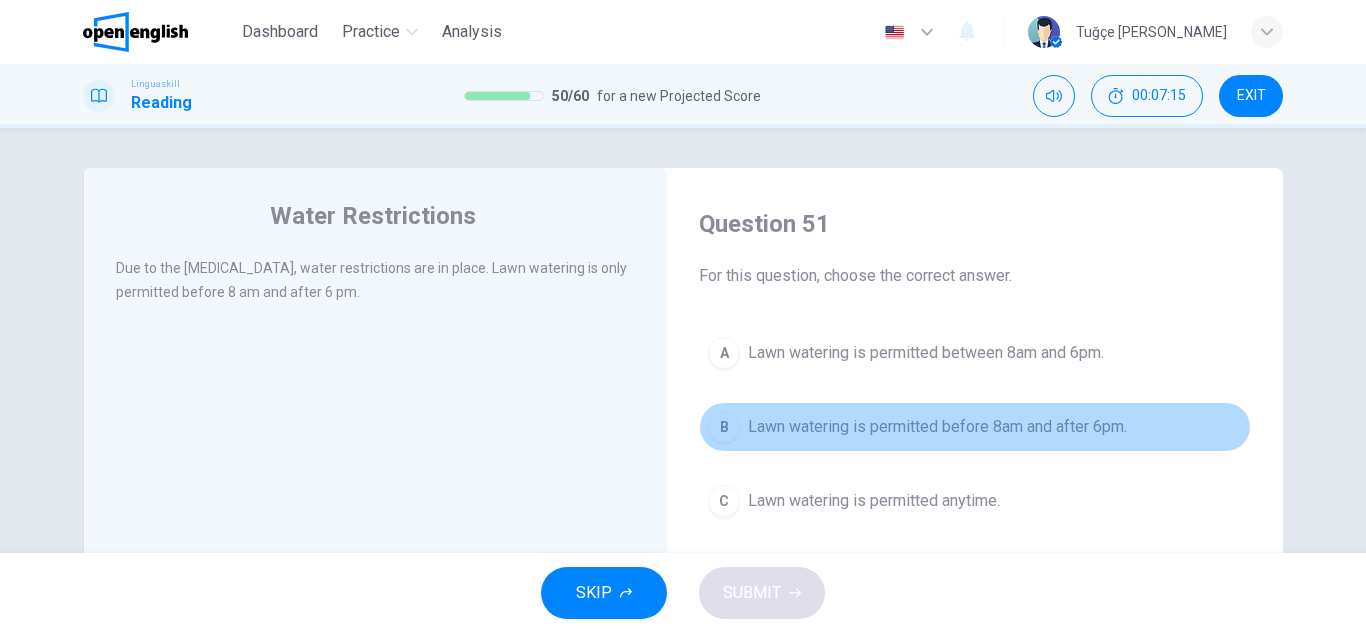 click on "Lawn watering is permitted before 8am and after 6pm." at bounding box center [937, 427] 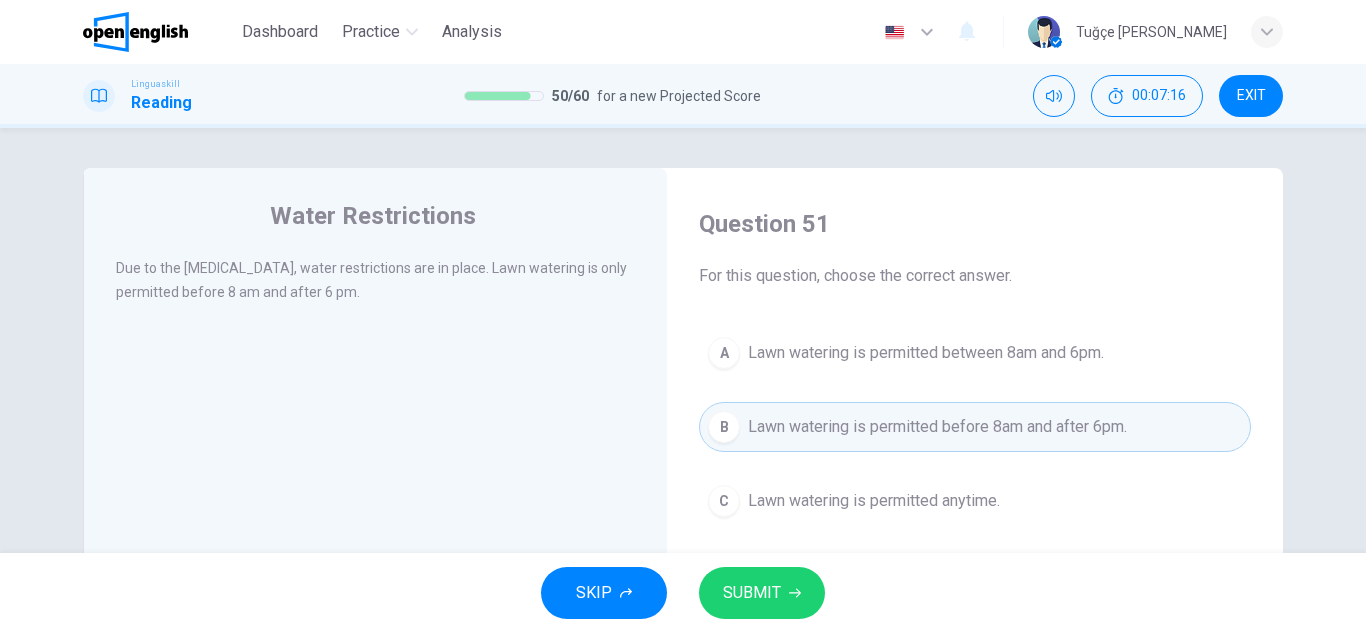 click on "SUBMIT" at bounding box center [762, 593] 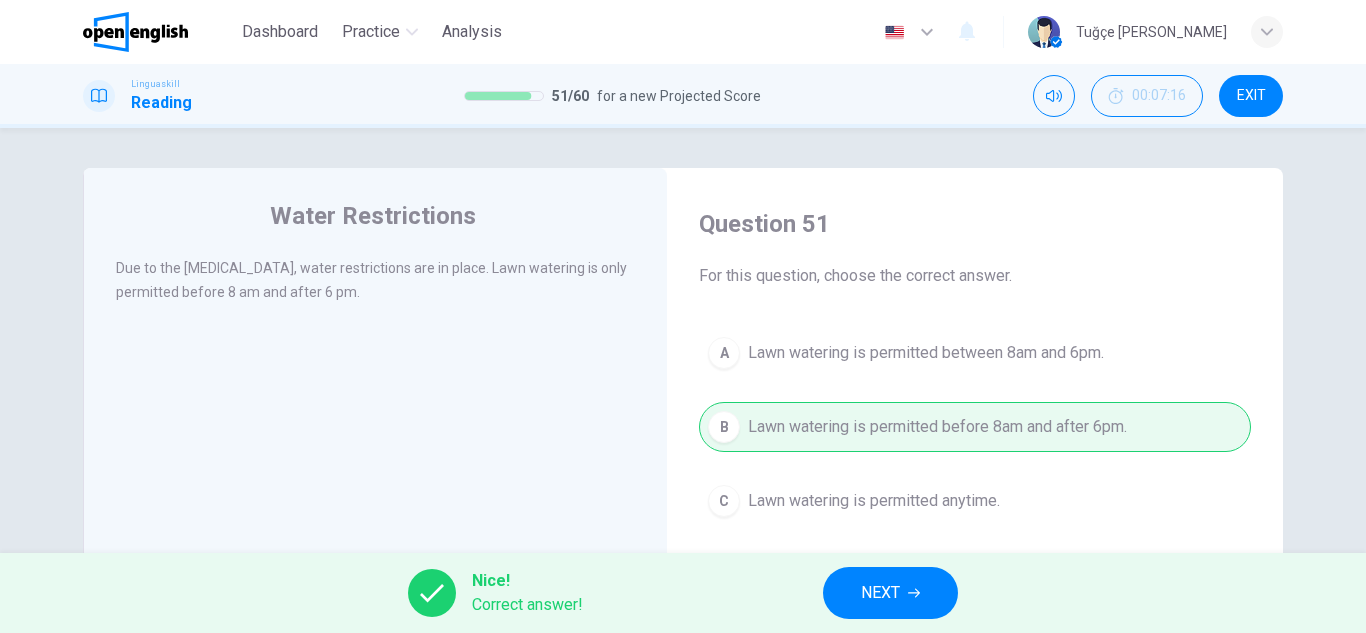 click on "NEXT" at bounding box center [890, 593] 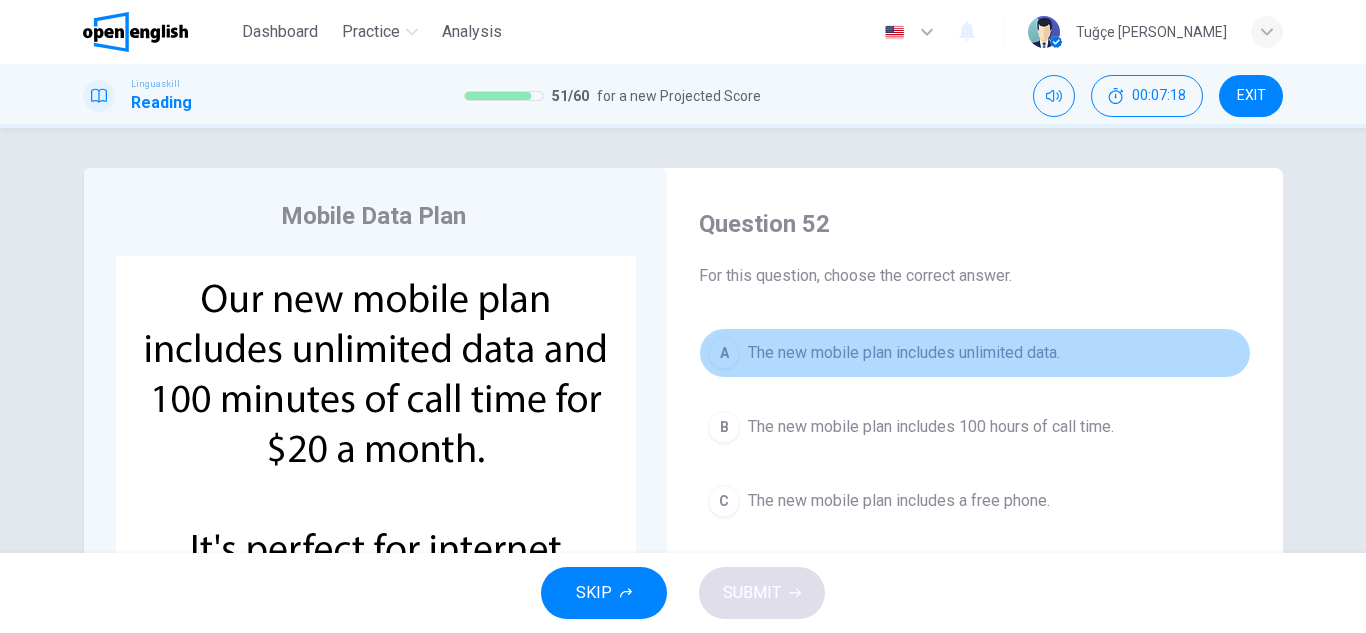 drag, startPoint x: 902, startPoint y: 353, endPoint x: 863, endPoint y: 449, distance: 103.6195 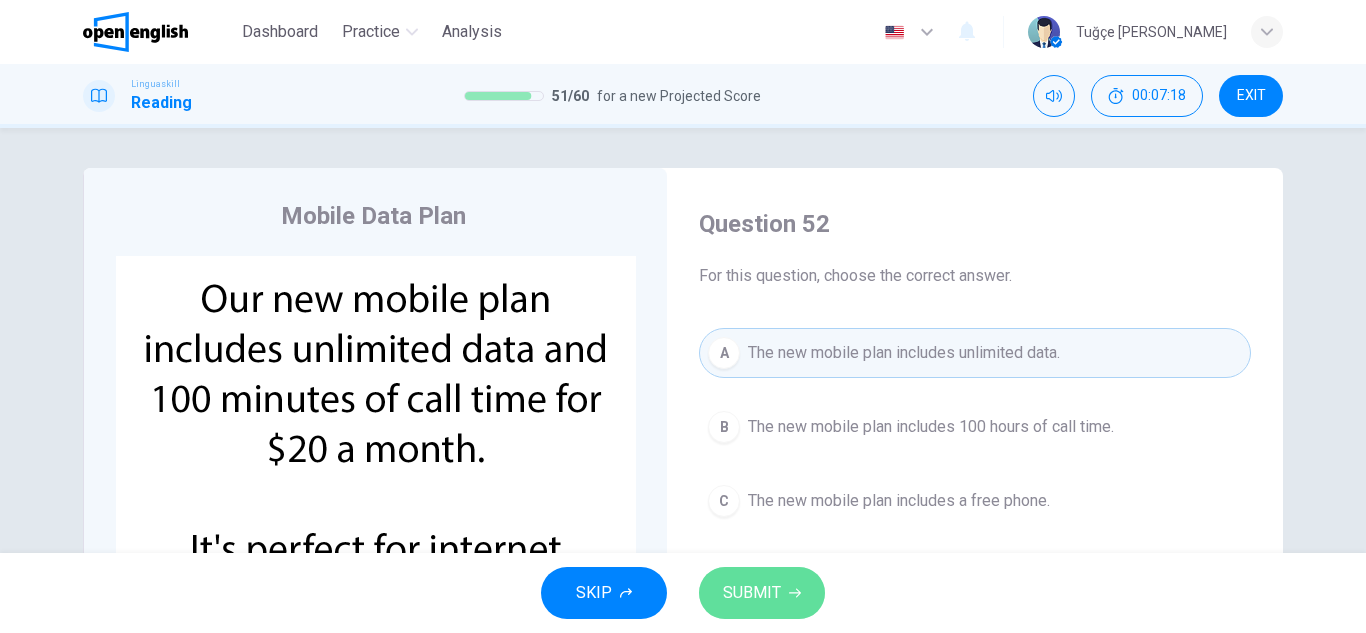 click 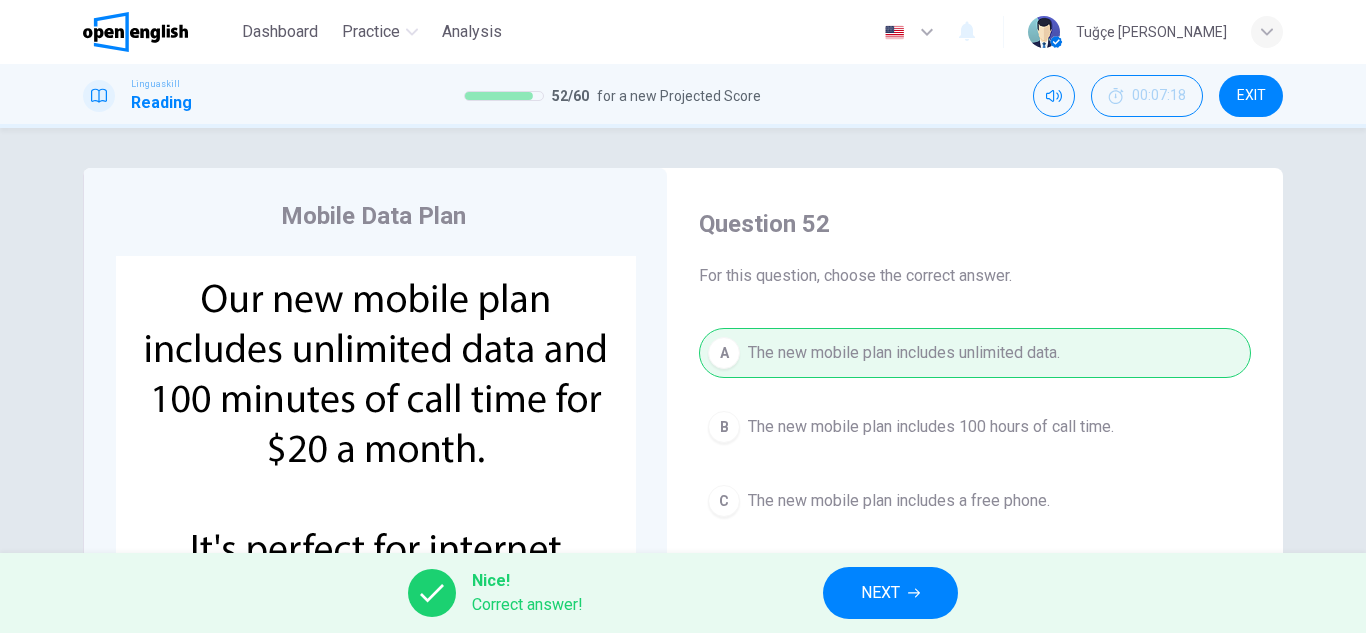 click on "NEXT" at bounding box center (890, 593) 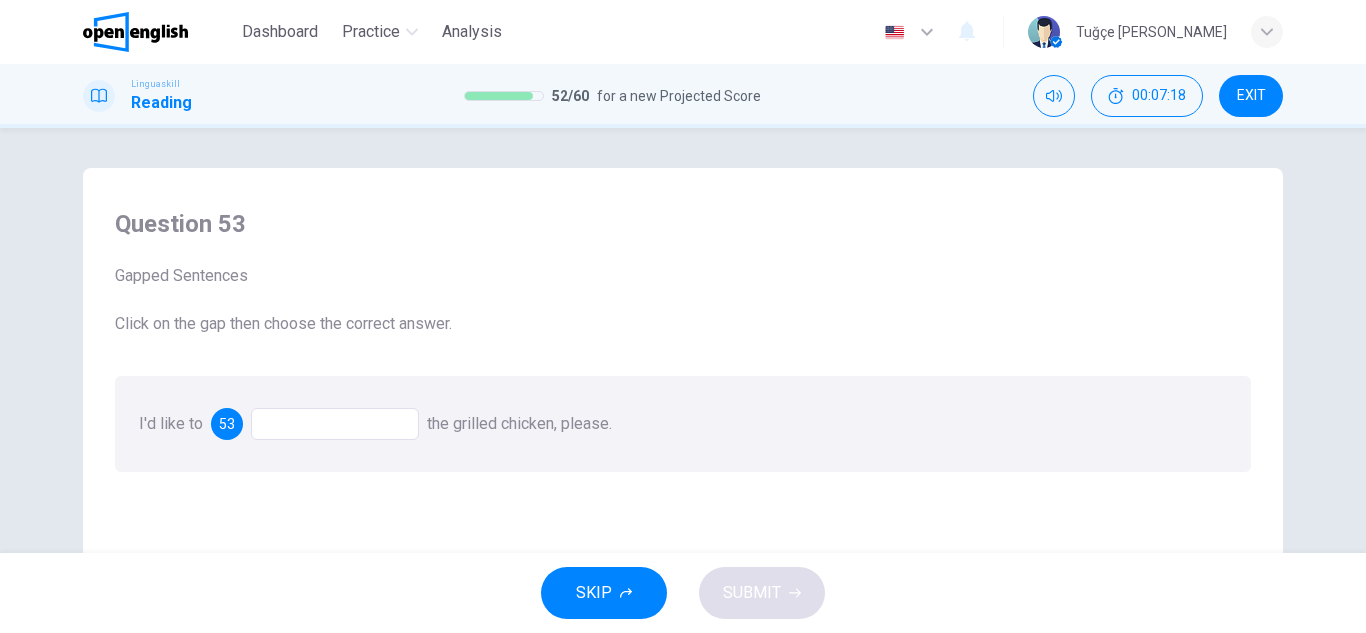 click at bounding box center (335, 424) 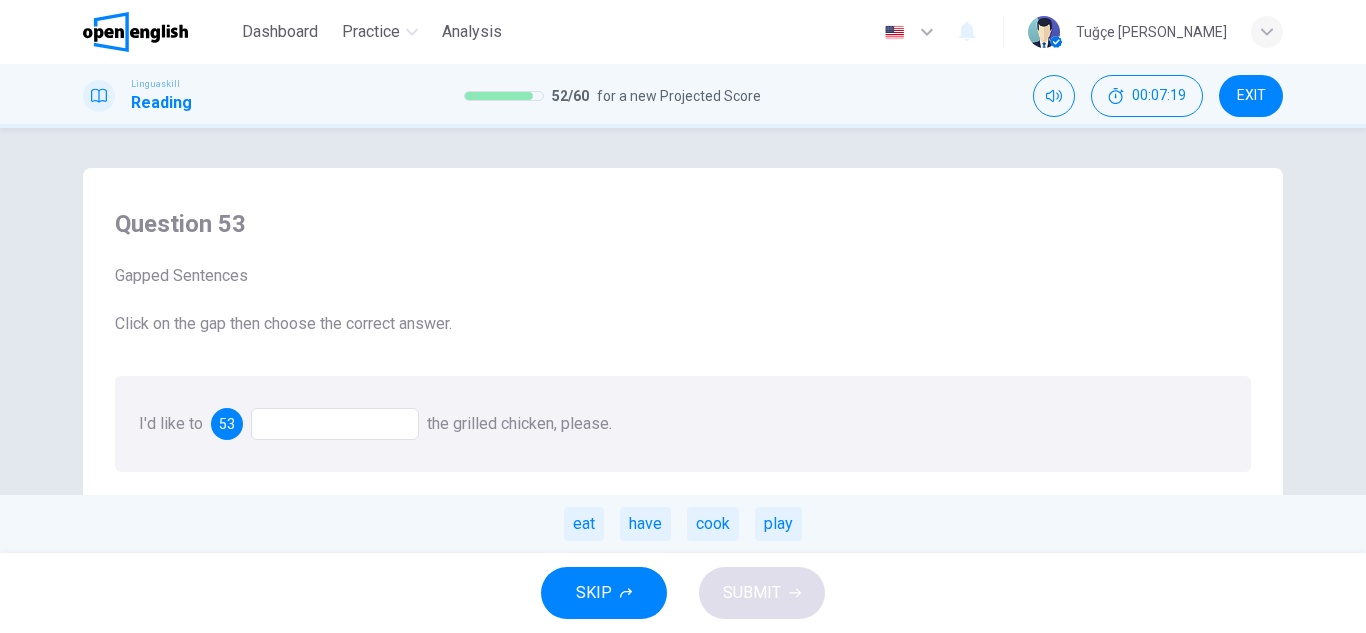 click on "eat have cook play" at bounding box center [683, 524] 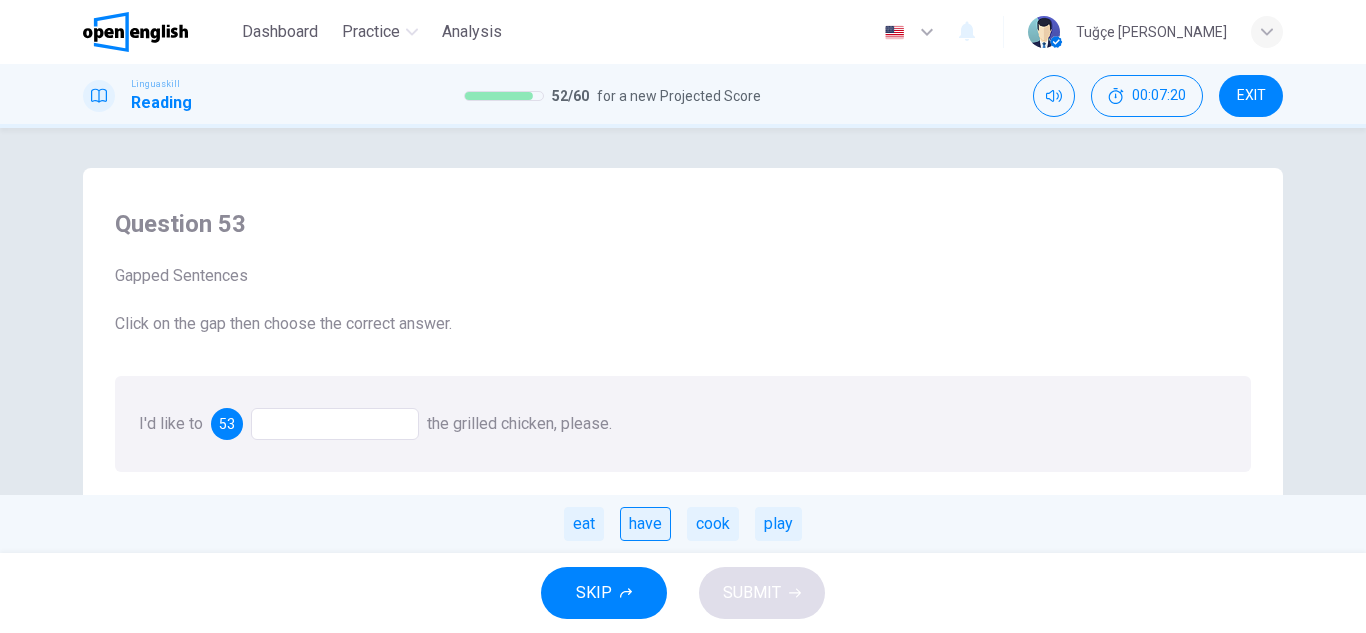click on "have" at bounding box center (645, 524) 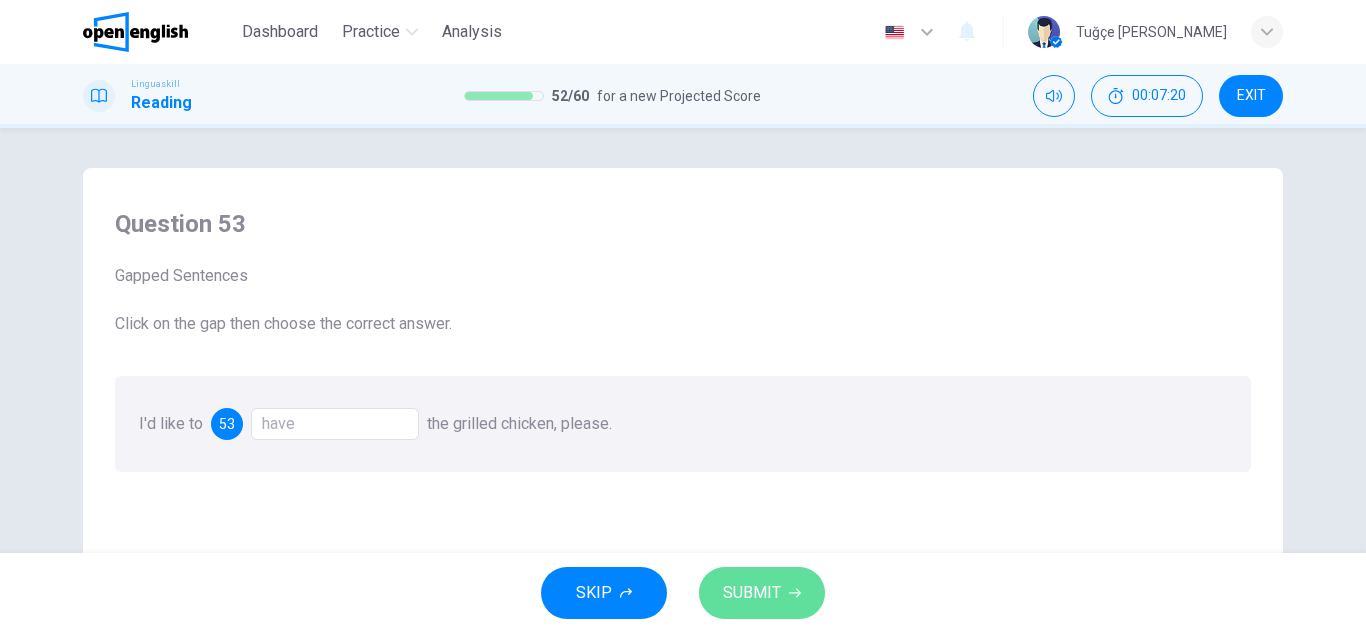 click on "SUBMIT" at bounding box center [752, 593] 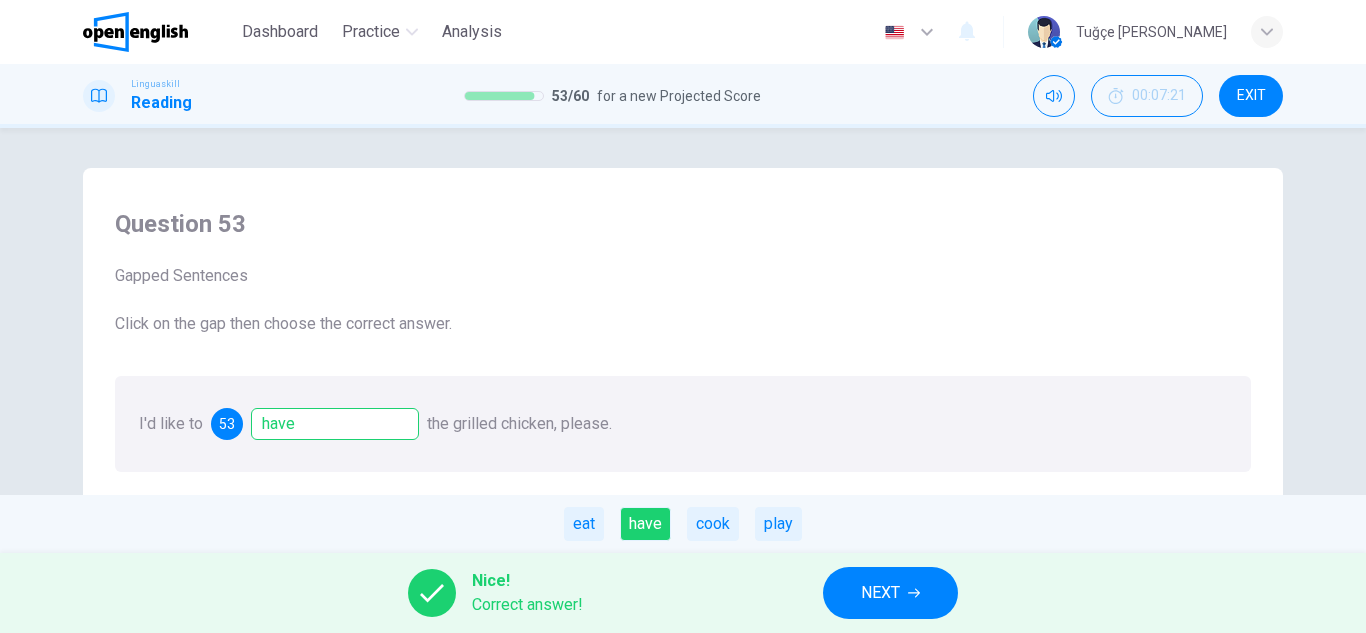 click on "NEXT" at bounding box center [880, 593] 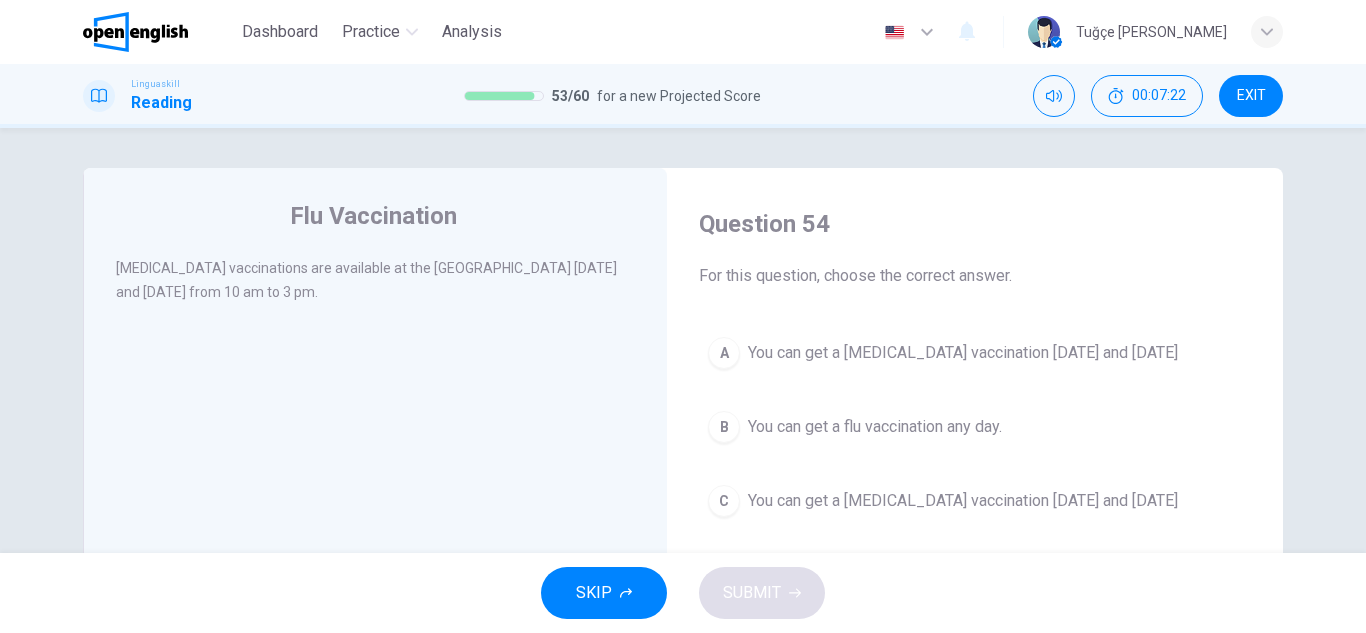 click on "You can get a flu vaccination on Monday and Thursday" at bounding box center [963, 353] 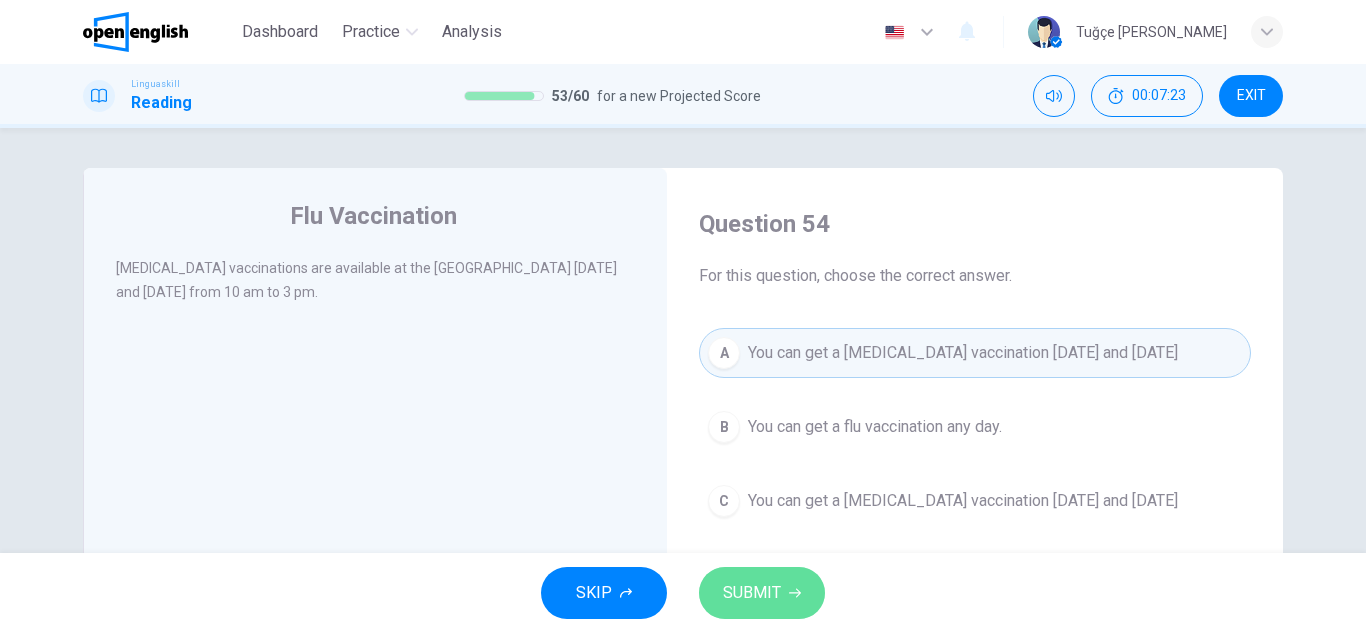 click on "SUBMIT" at bounding box center [752, 593] 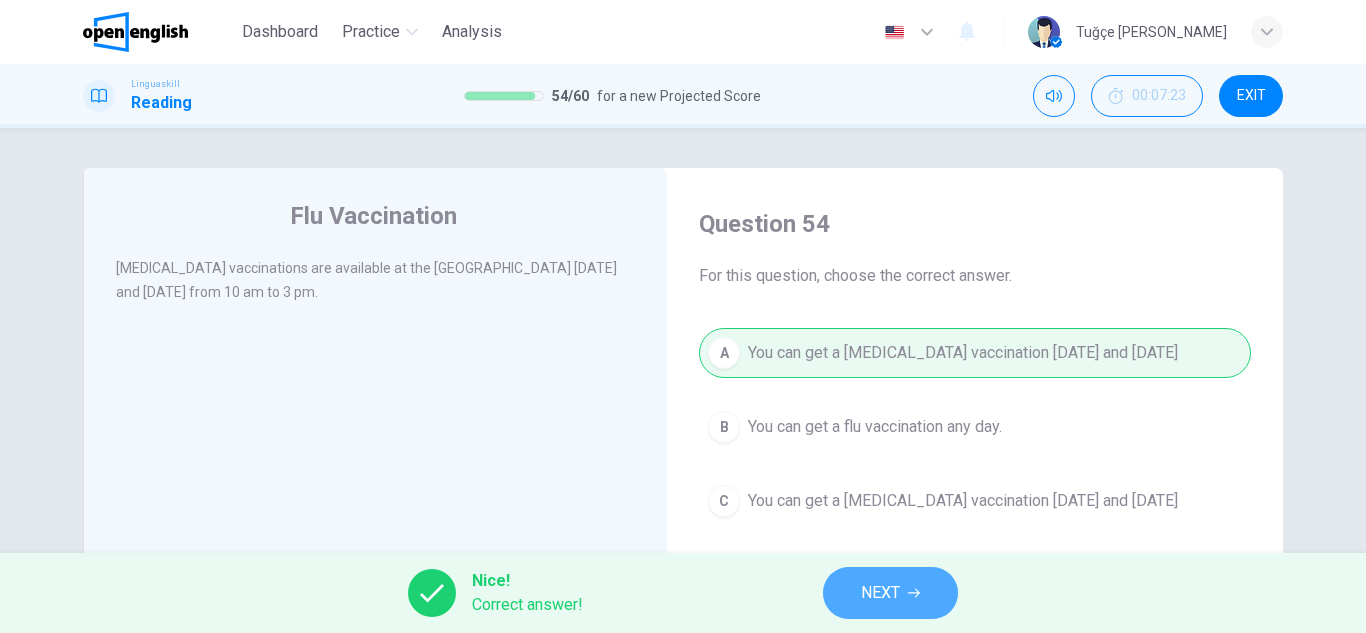 click on "NEXT" at bounding box center (890, 593) 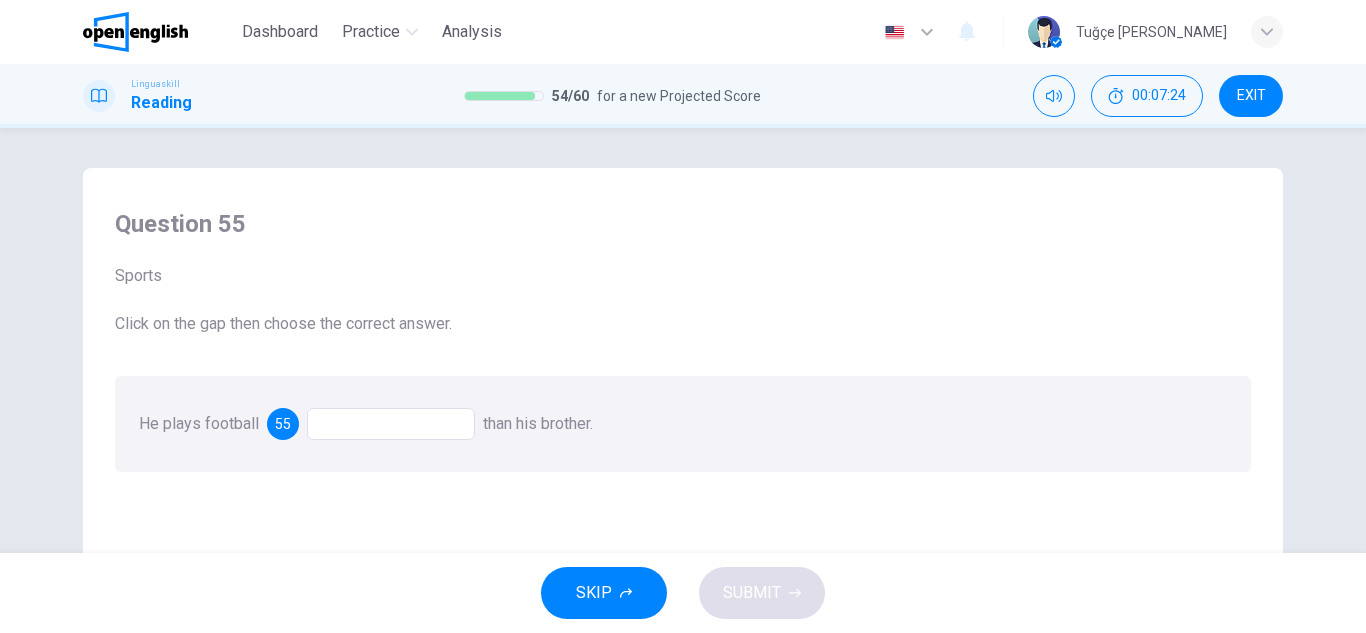 click at bounding box center [391, 424] 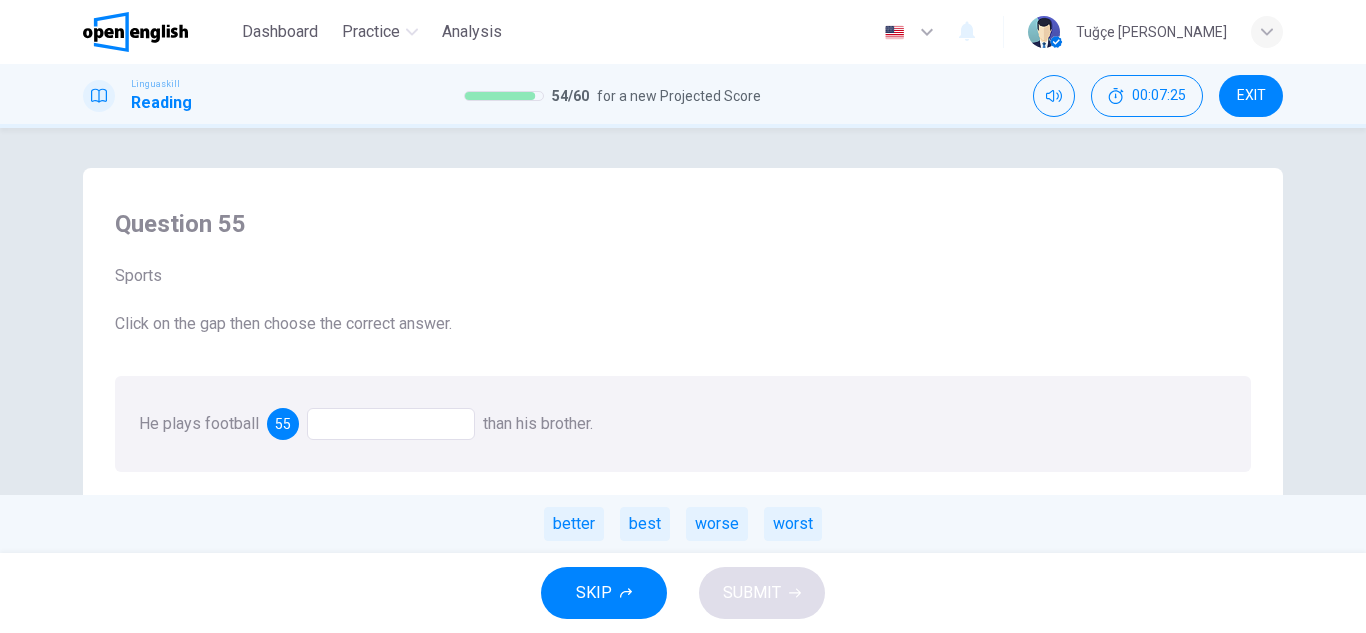 drag, startPoint x: 582, startPoint y: 508, endPoint x: 607, endPoint y: 535, distance: 36.796738 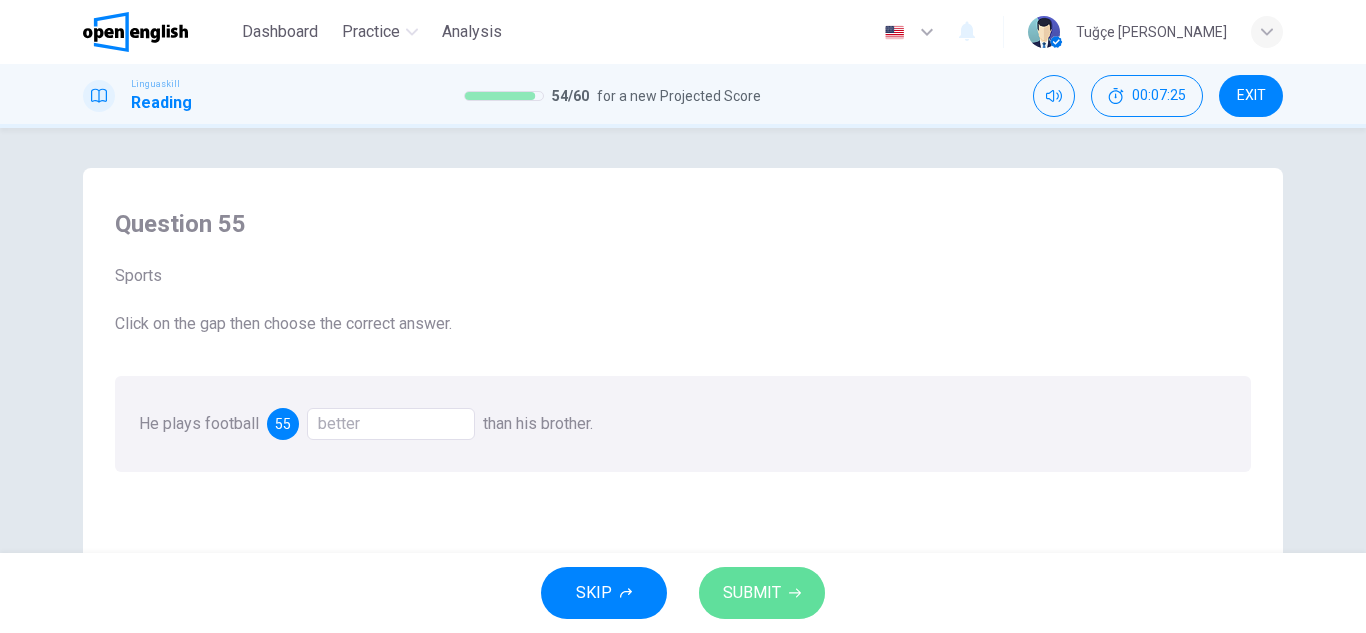 click on "SUBMIT" at bounding box center [762, 593] 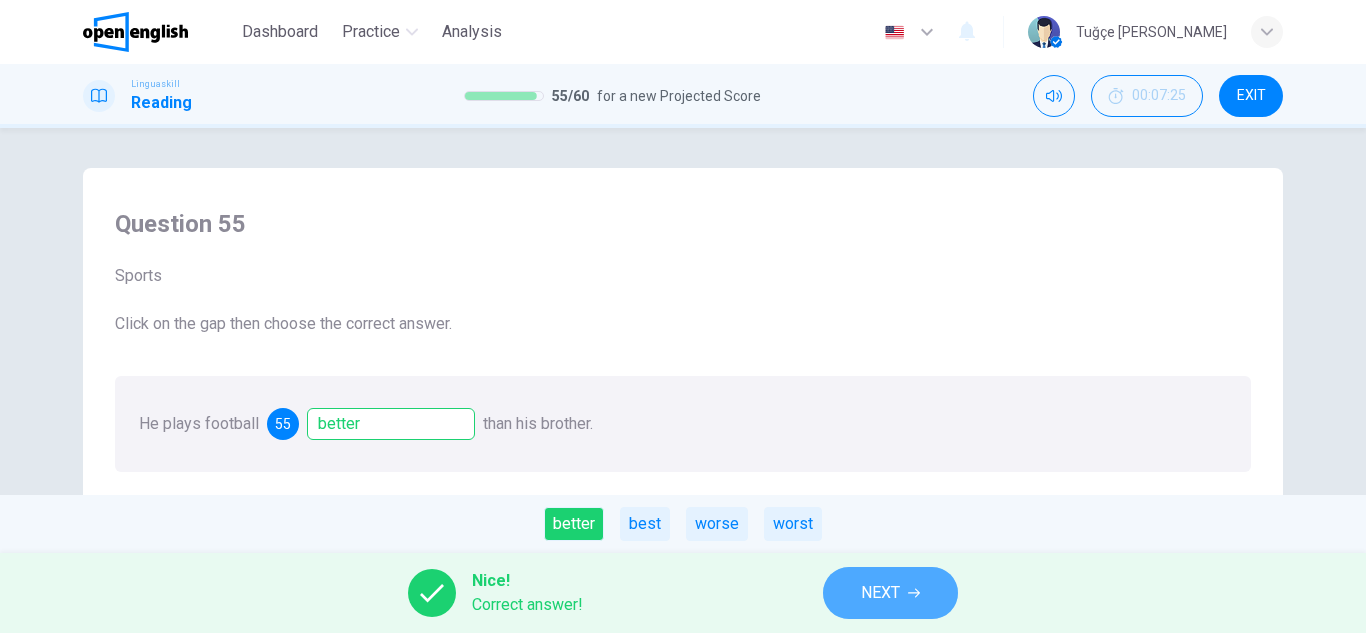 click on "NEXT" at bounding box center (890, 593) 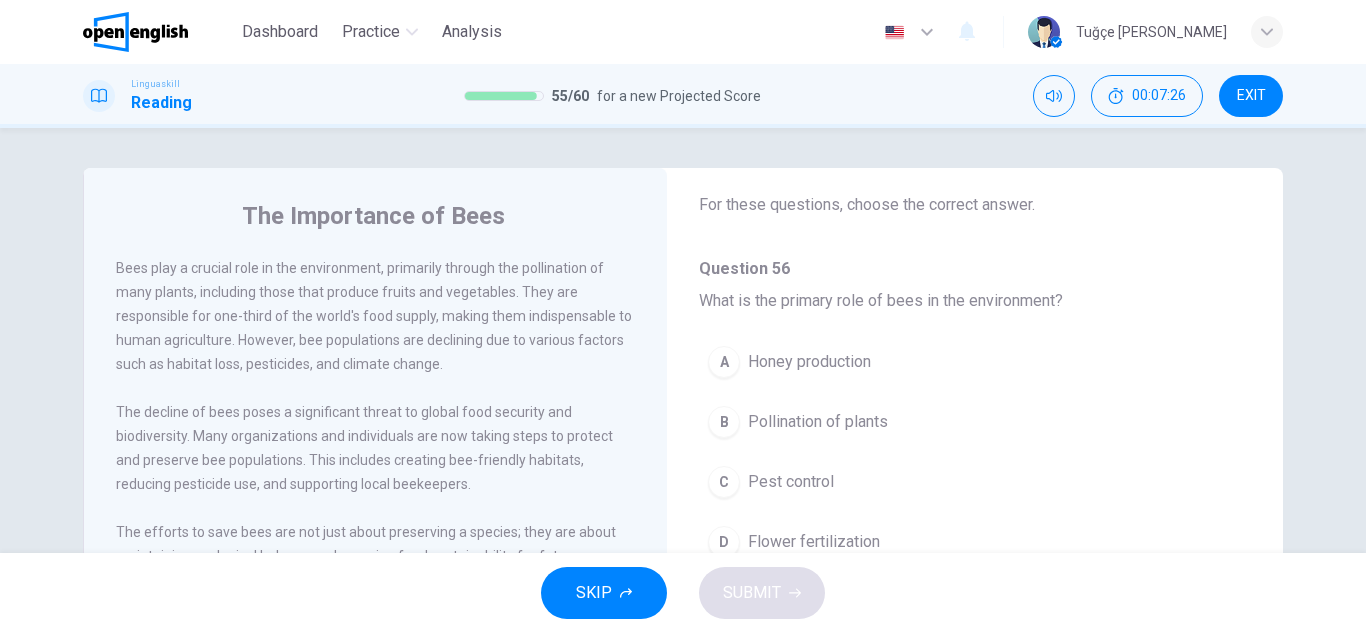 scroll, scrollTop: 100, scrollLeft: 0, axis: vertical 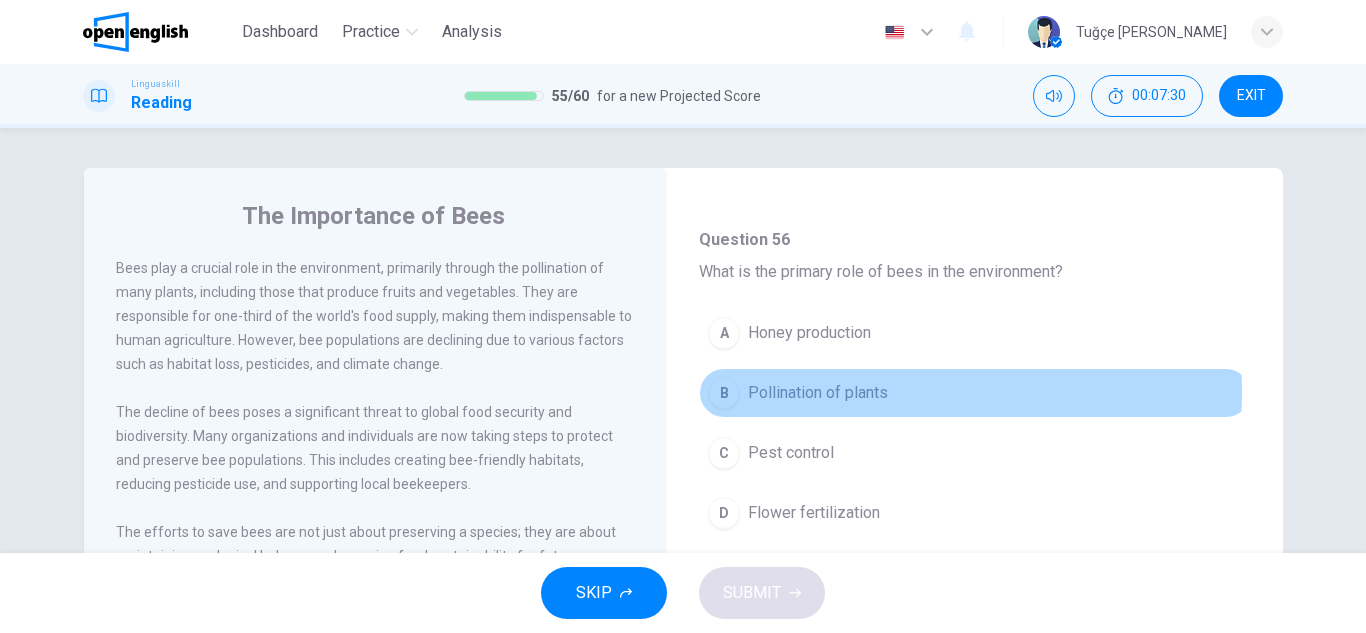 click on "Pollination of plants" at bounding box center (818, 393) 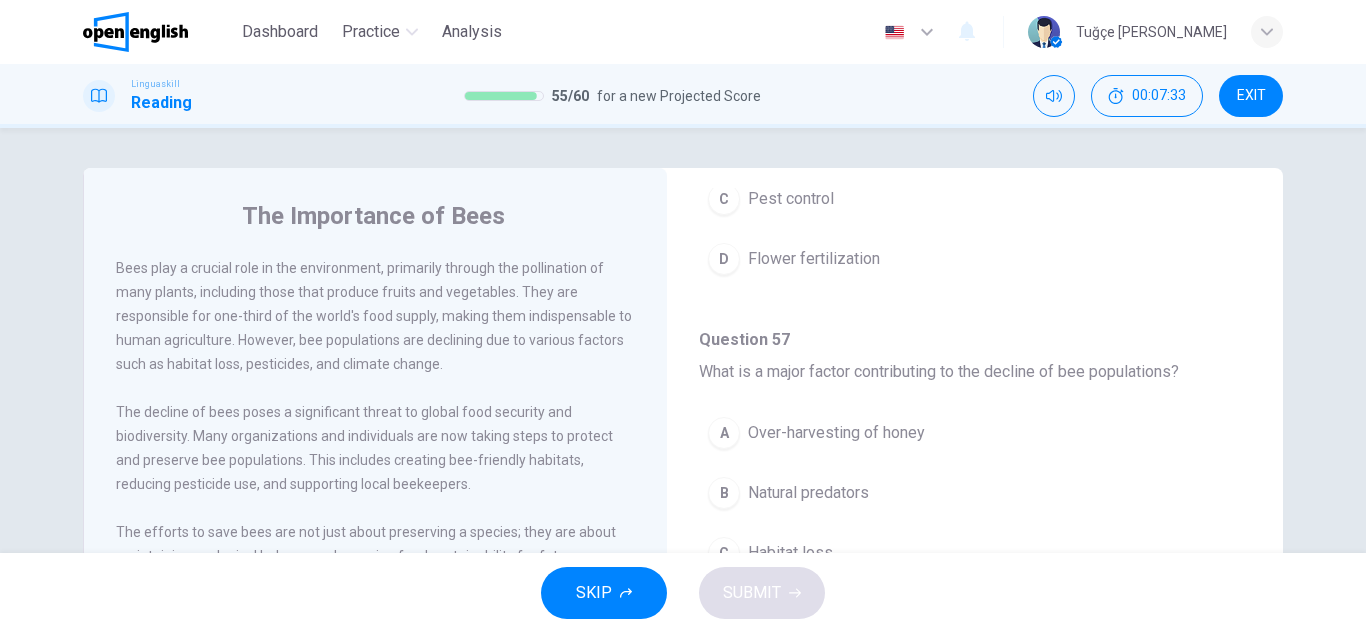 scroll, scrollTop: 400, scrollLeft: 0, axis: vertical 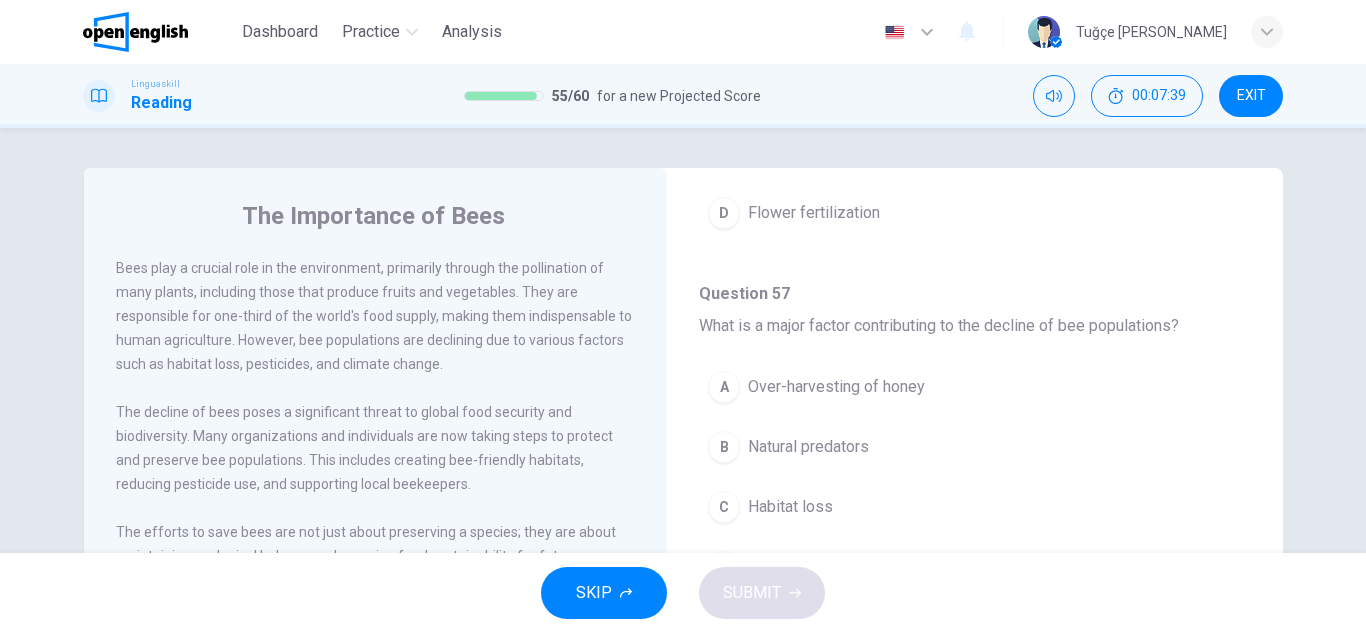 click on "A Over-harvesting of honey B Natural predators C Habitat loss D Overpopulation" at bounding box center [975, 487] 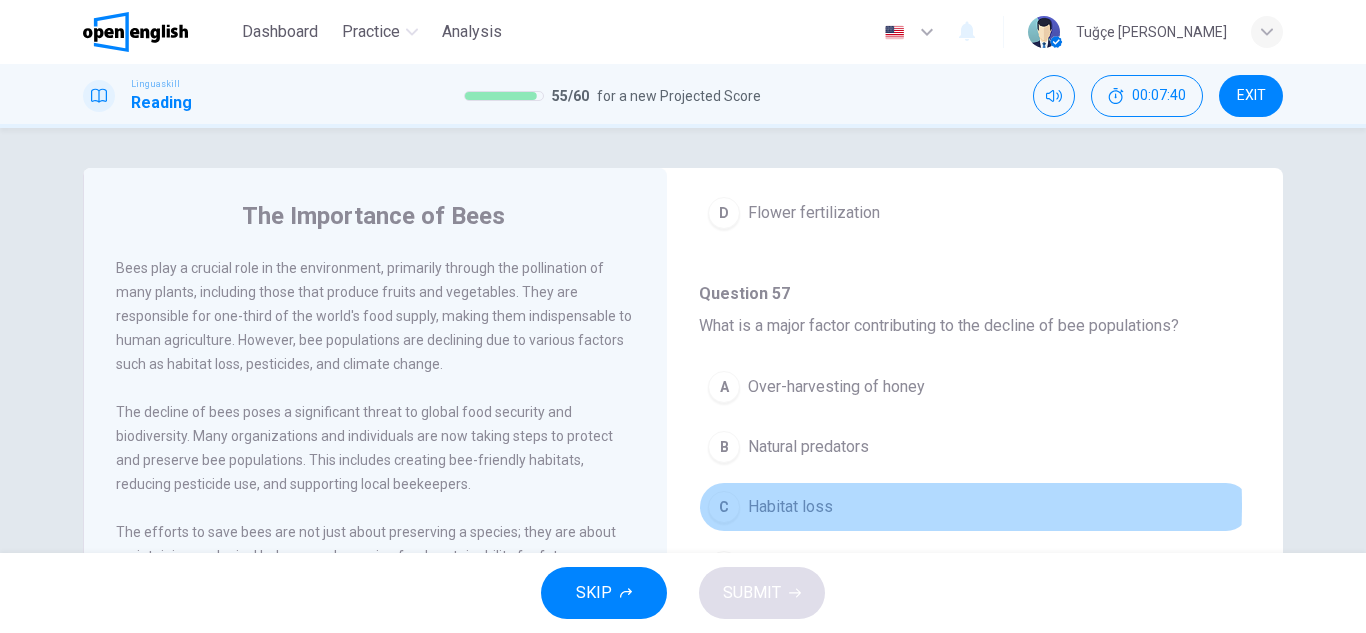 click on "Habitat loss" at bounding box center [790, 507] 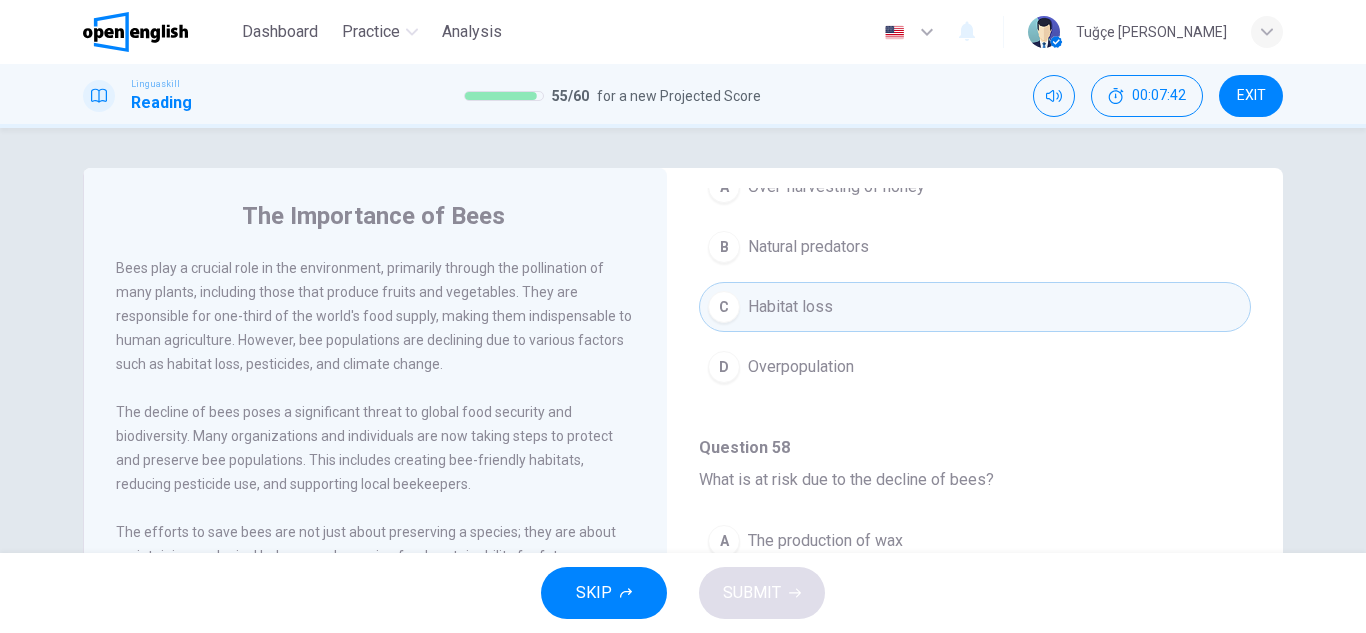 scroll, scrollTop: 700, scrollLeft: 0, axis: vertical 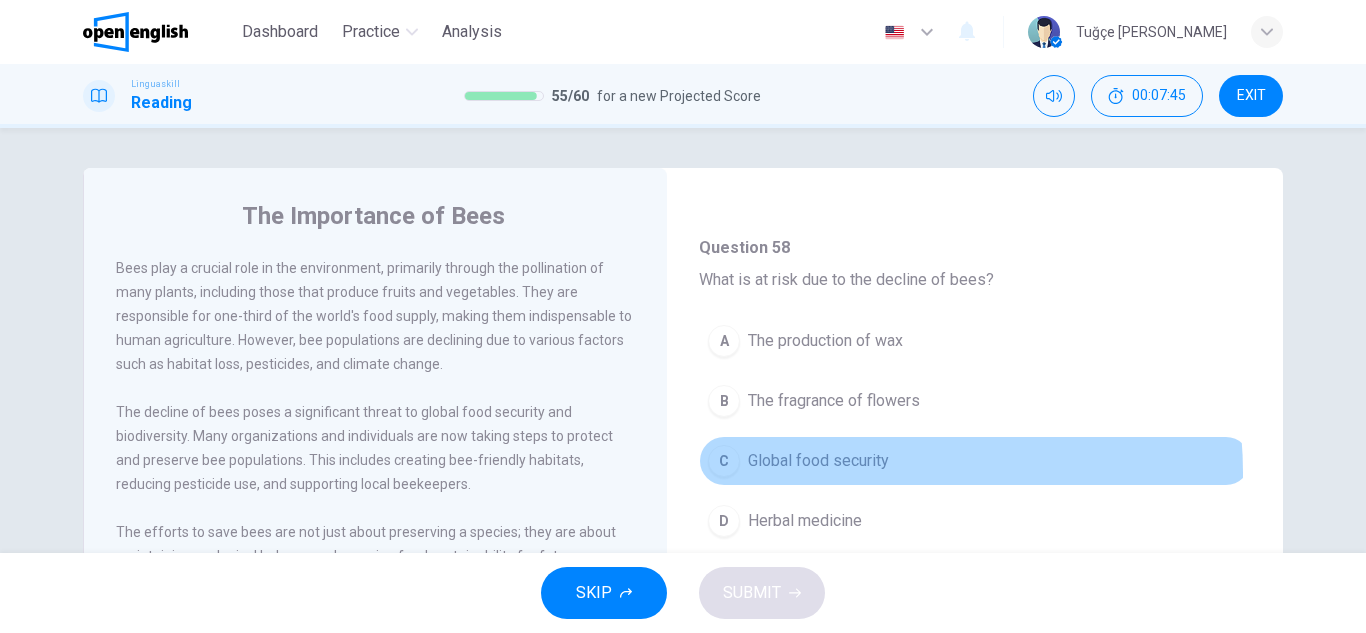 click on "C Global food security" at bounding box center [975, 461] 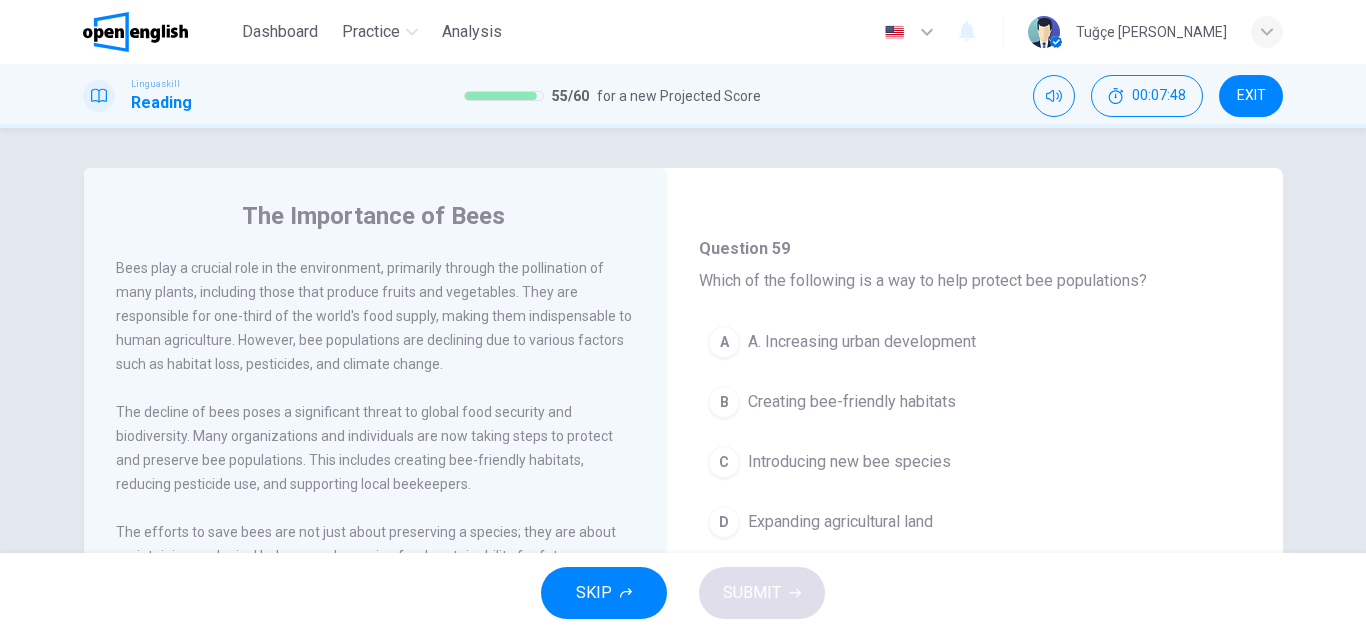scroll, scrollTop: 1200, scrollLeft: 0, axis: vertical 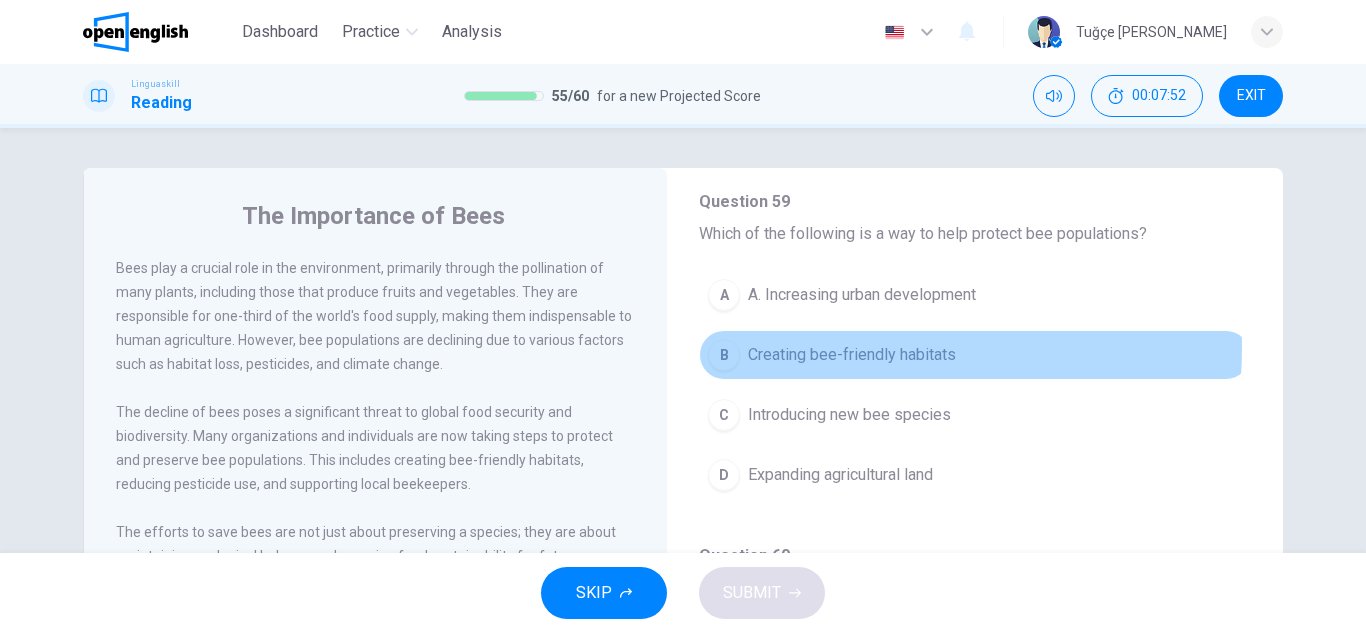 click on "Creating bee-friendly habitats" at bounding box center [852, 355] 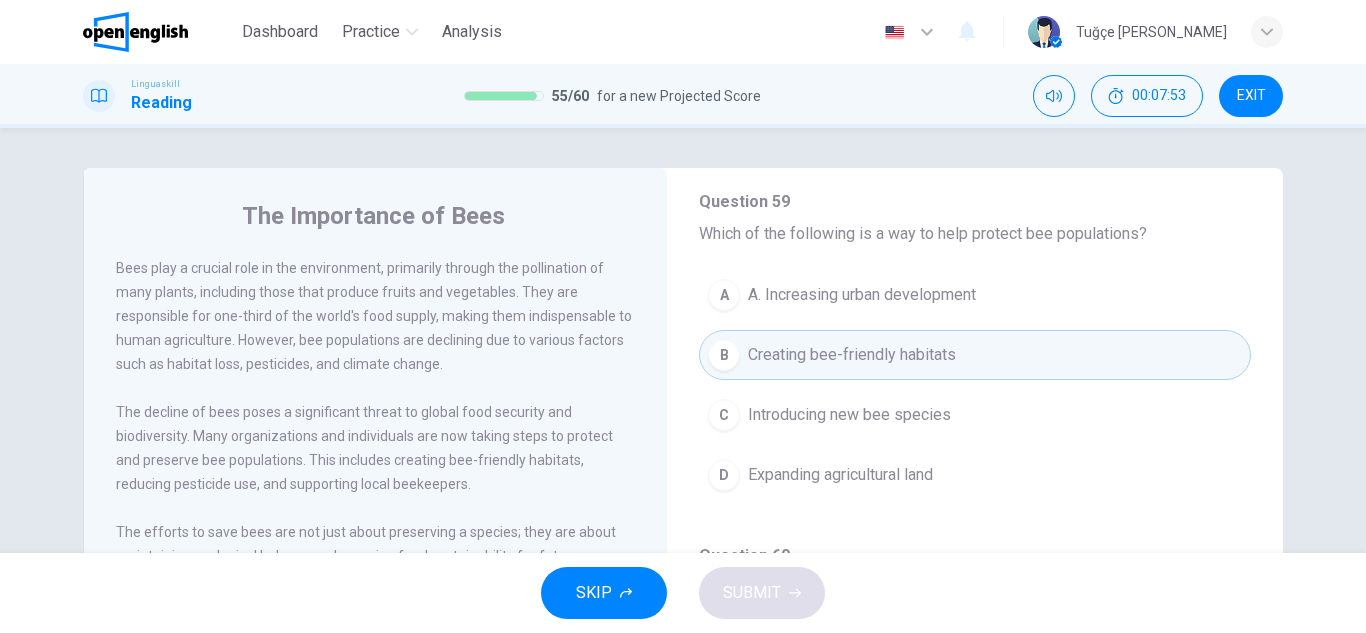 scroll, scrollTop: 1251, scrollLeft: 0, axis: vertical 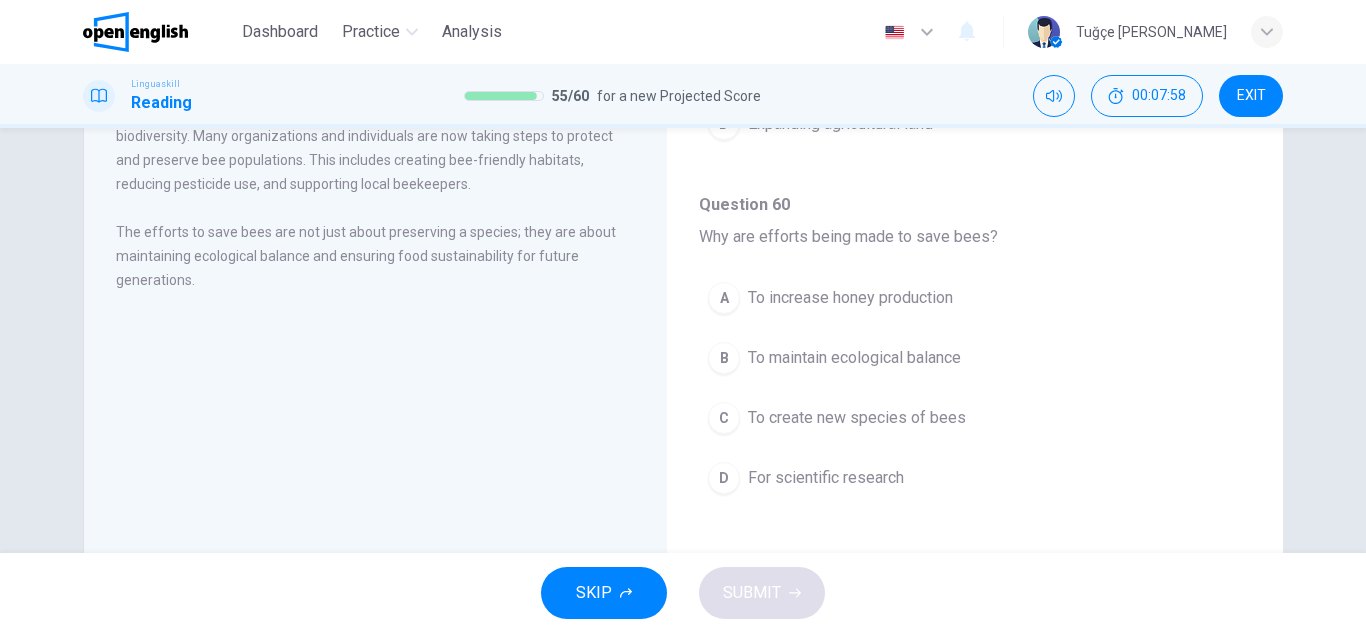 click on "B To maintain ecological balance" at bounding box center (975, 358) 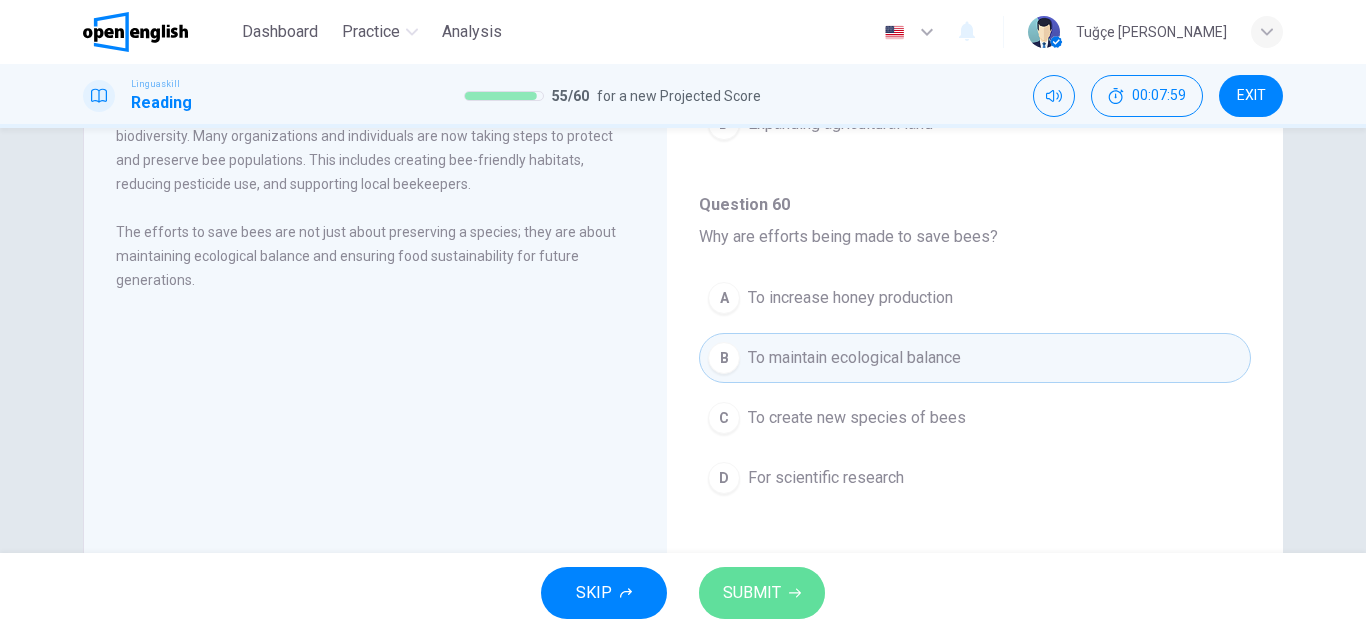 click 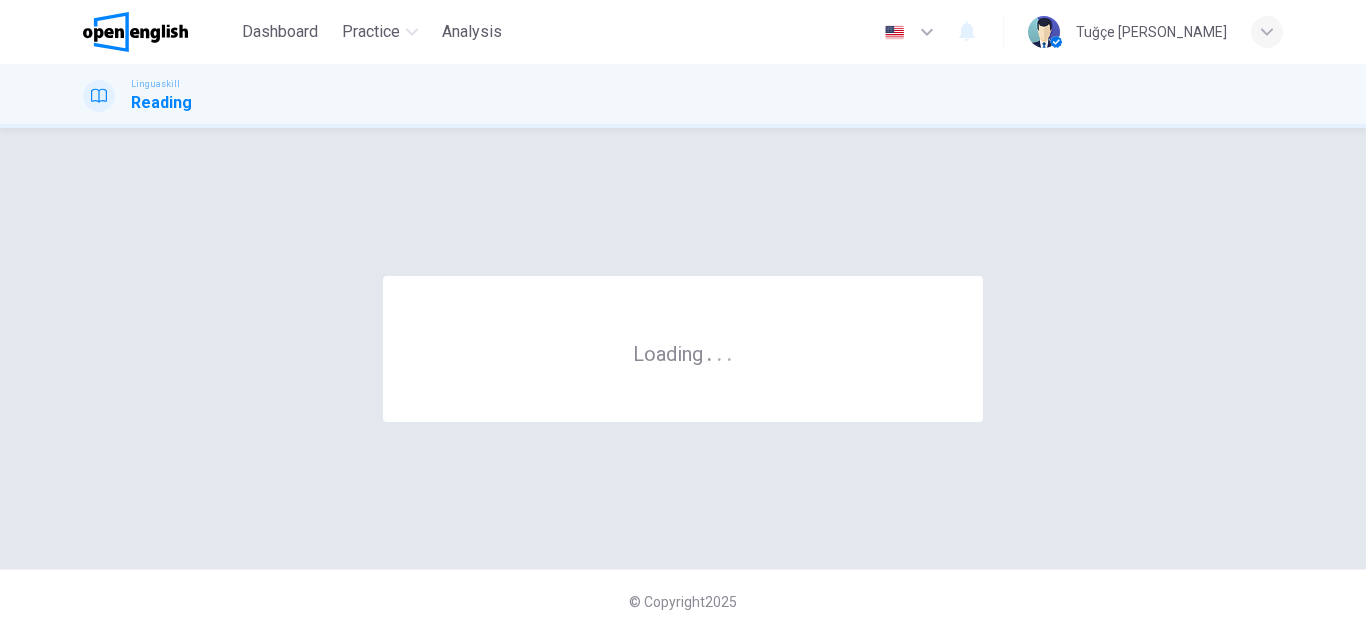 scroll, scrollTop: 0, scrollLeft: 0, axis: both 